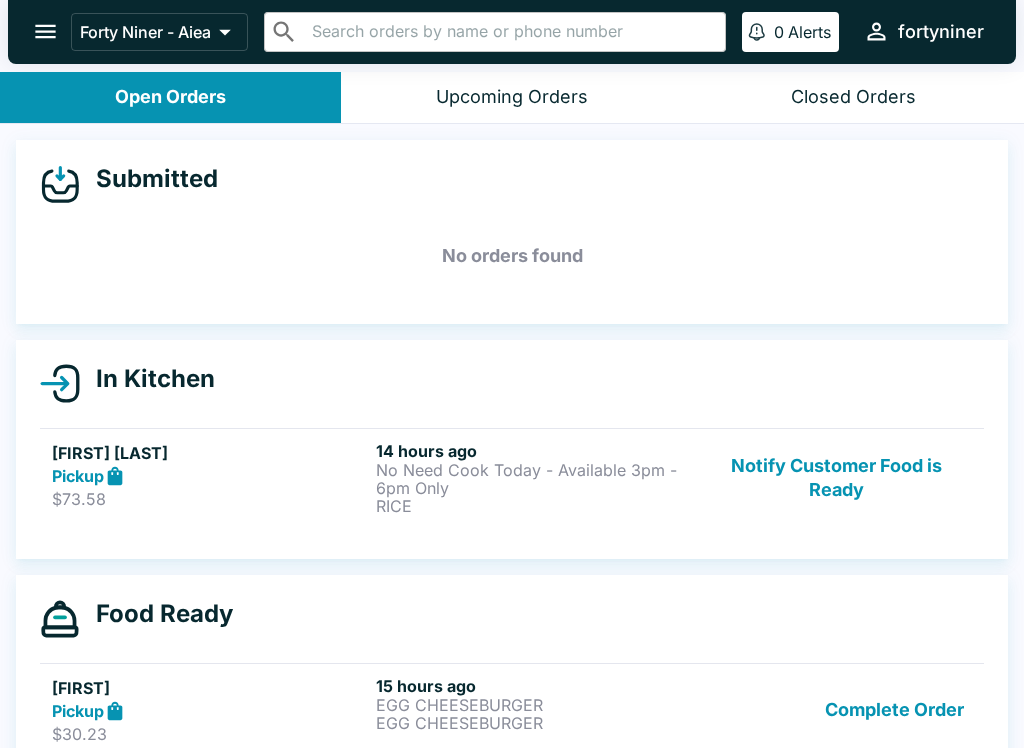scroll, scrollTop: 0, scrollLeft: 0, axis: both 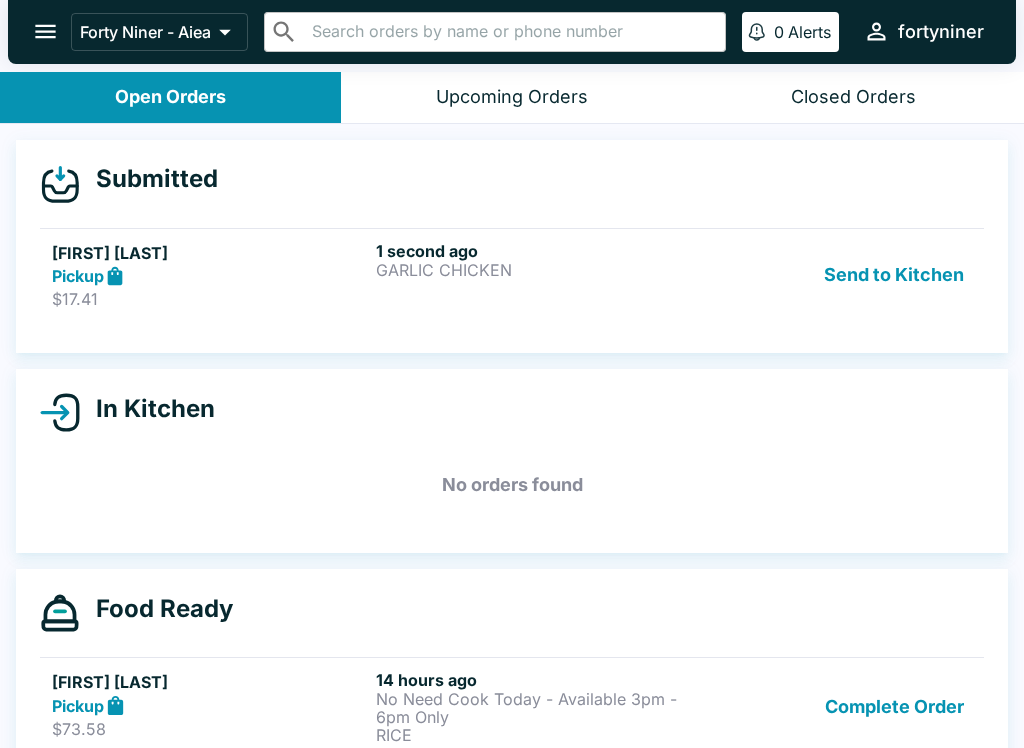 click on "Pickup" at bounding box center [210, 276] 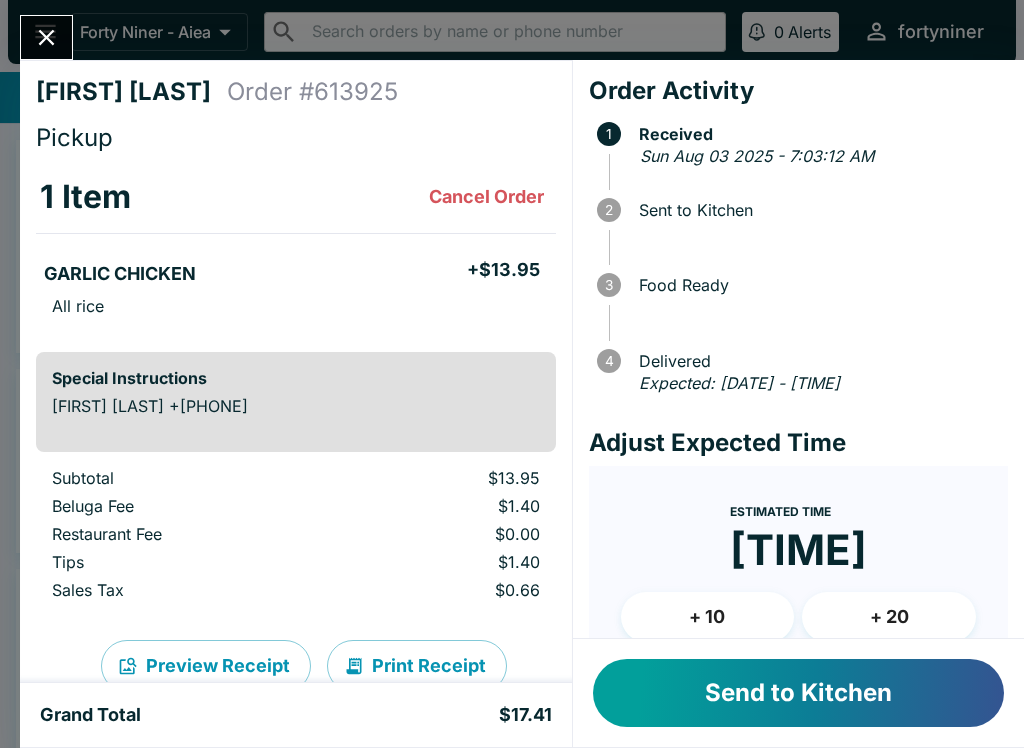click on "Send to Kitchen" at bounding box center [798, 693] 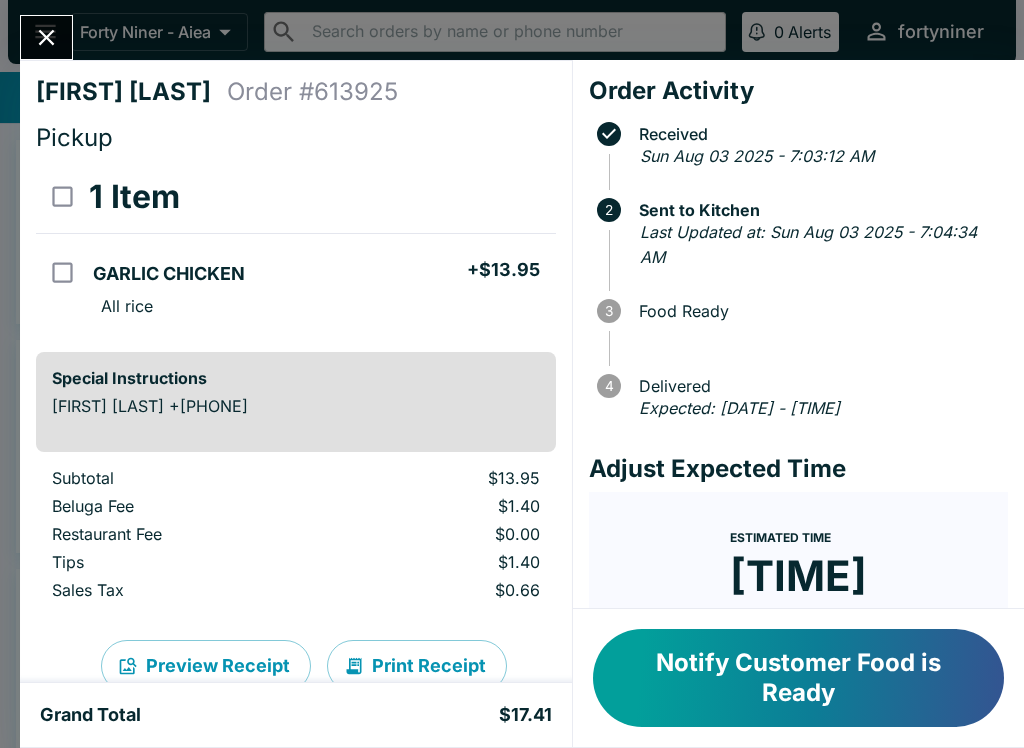 click at bounding box center (46, 37) 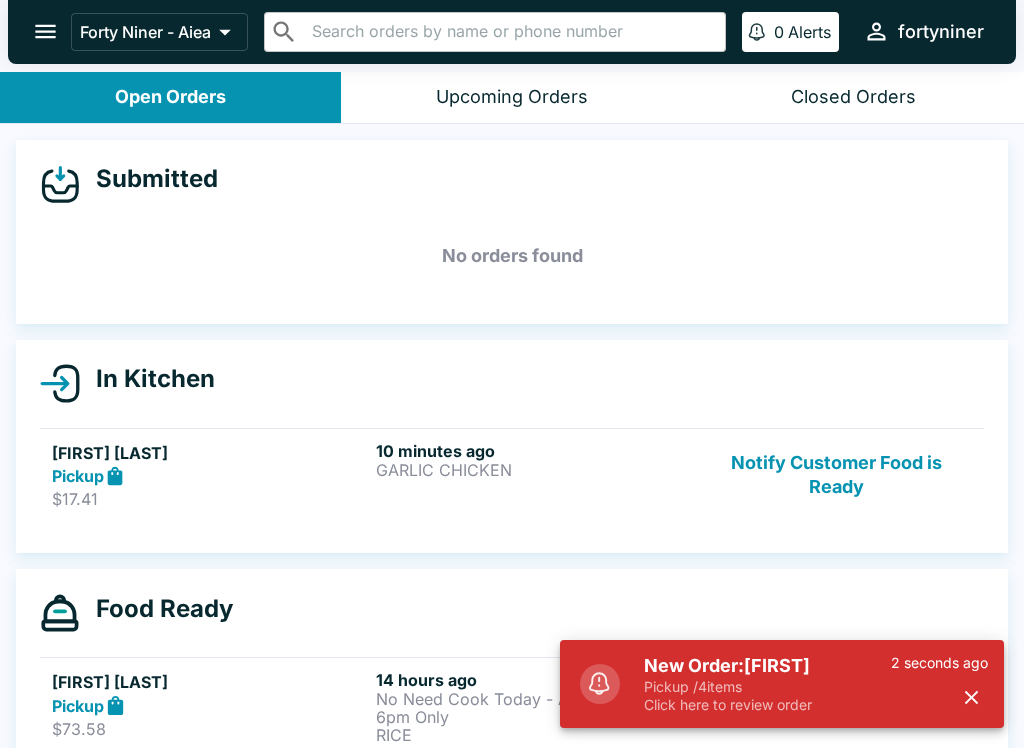 click on "New Order:  [FIRST]" at bounding box center (767, 666) 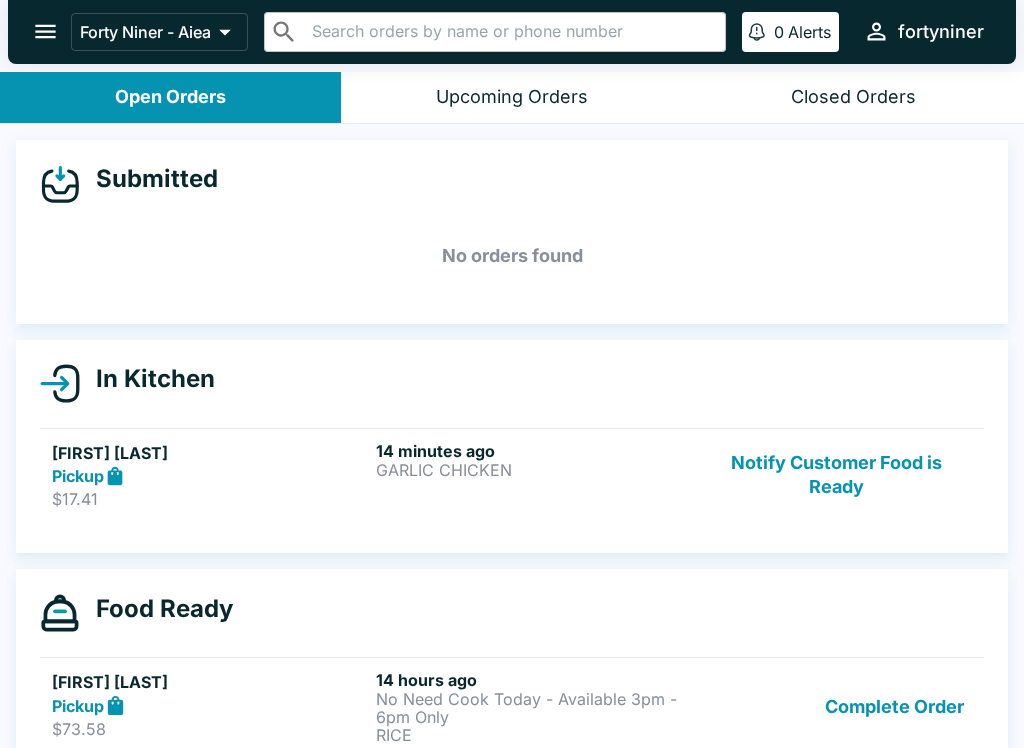 click on "Notify Customer Food is Ready" at bounding box center (836, 475) 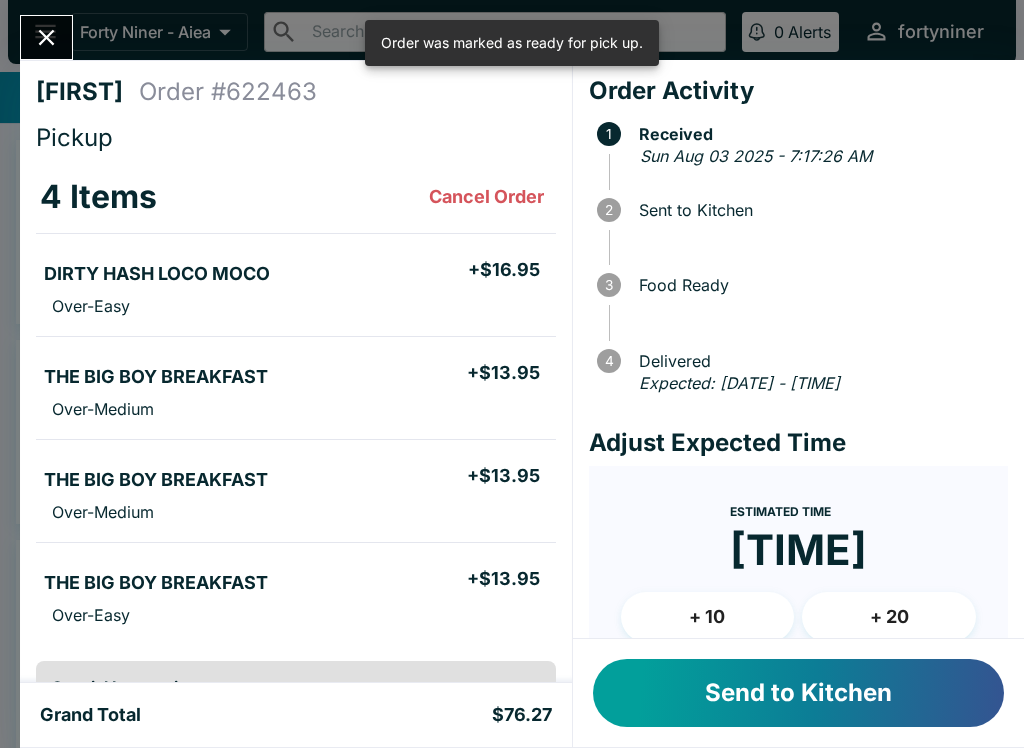 click on "Send to Kitchen" at bounding box center (798, 693) 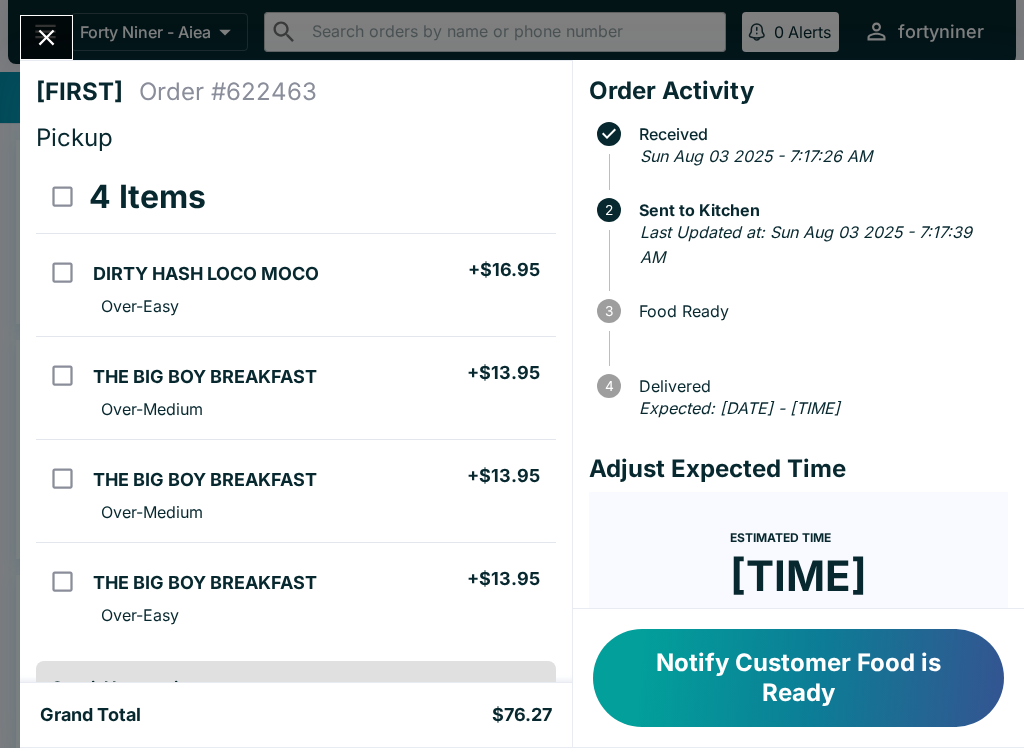 scroll, scrollTop: 0, scrollLeft: 0, axis: both 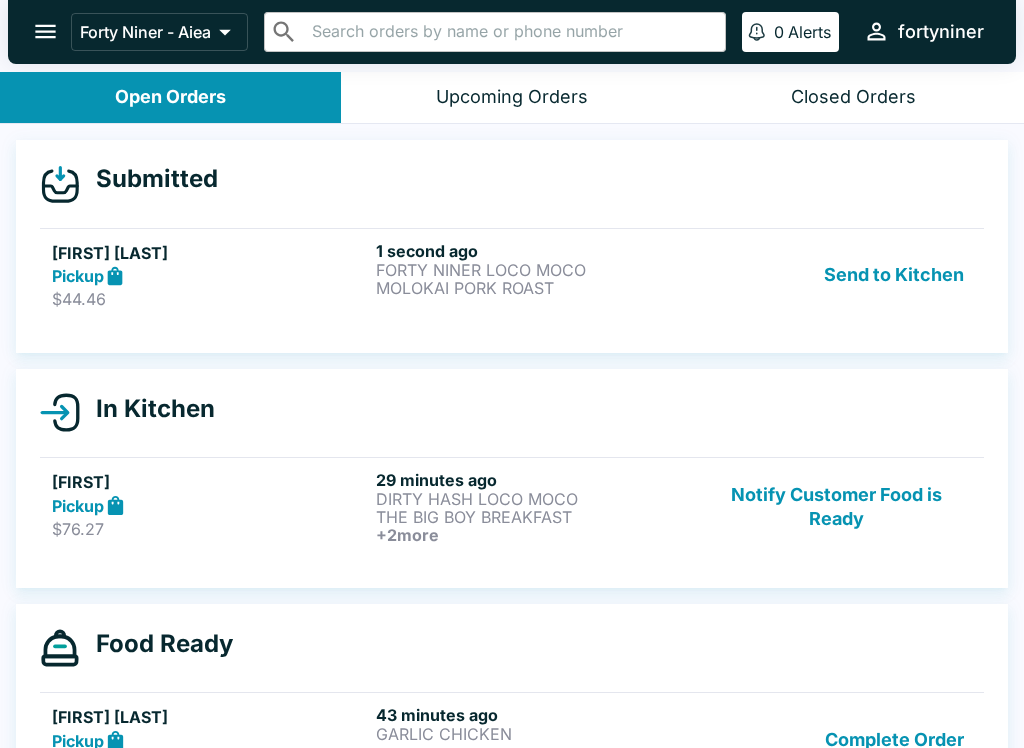 click on "[FIRST] [LAST] Pickup $44.46 1 second ago FORTY NINER LOCO MOCO MOLOKAI PORK ROAST Send to Kitchen" at bounding box center [512, 275] 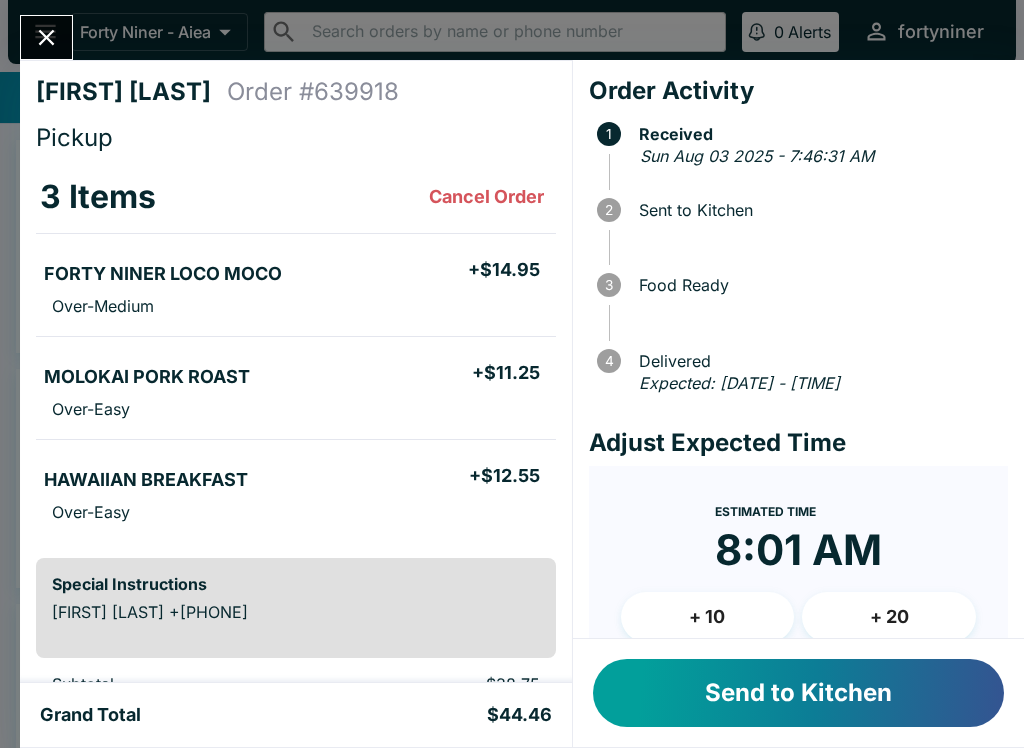 click on "Send to Kitchen" at bounding box center [798, 693] 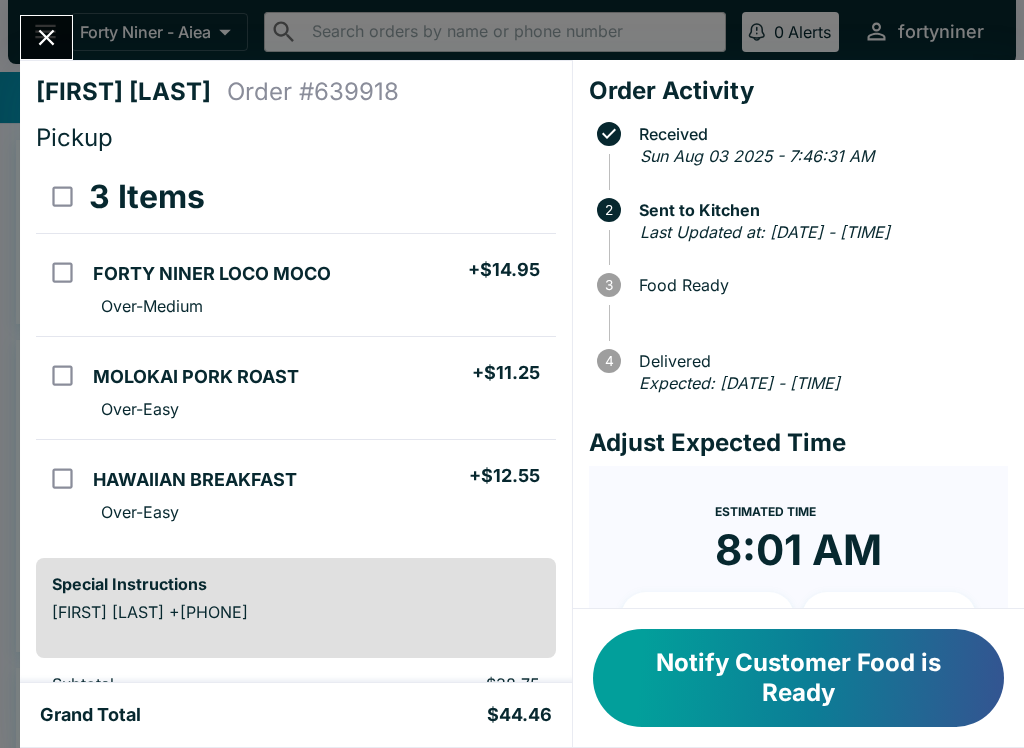 click at bounding box center (46, 37) 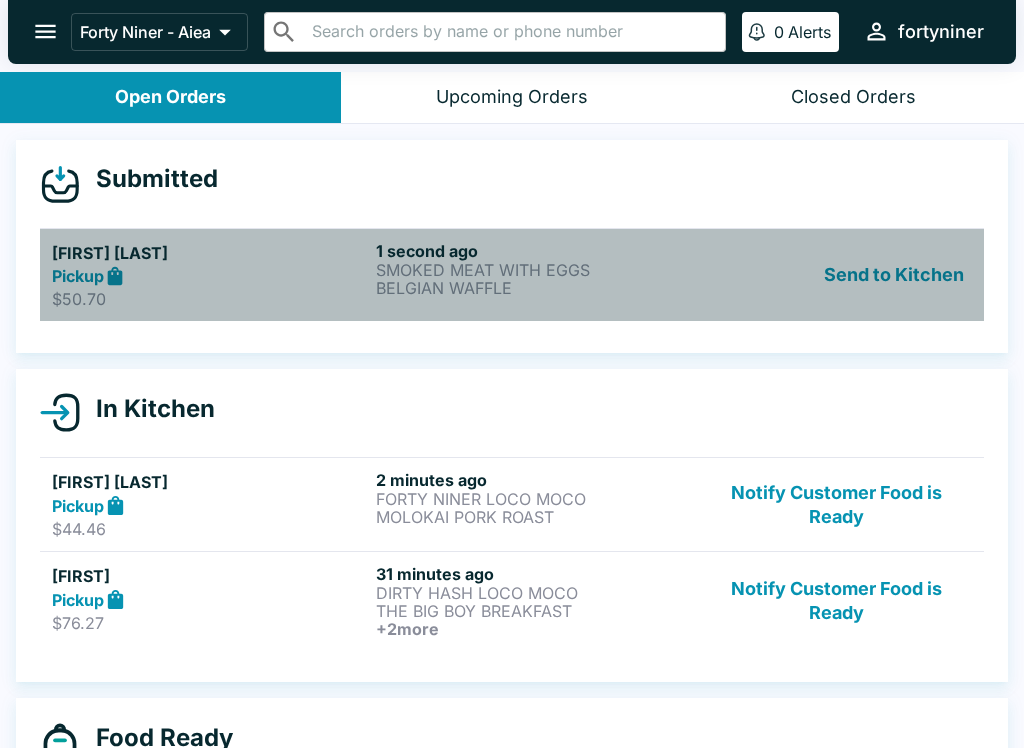 click on "[FIRST] [LAST] Pickup [PRICE] [TIME] SMOKED MEAT WITH EGGS BELGIAN WAFFLE Send to Kitchen" at bounding box center [512, 275] 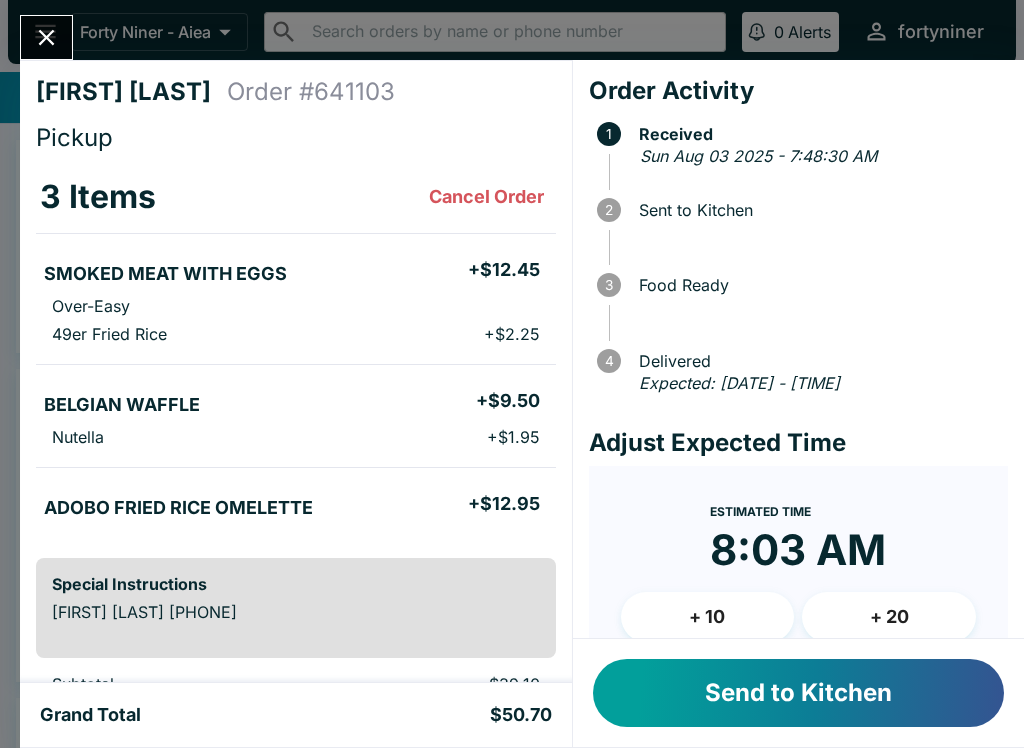 click on "Send to Kitchen" at bounding box center (798, 693) 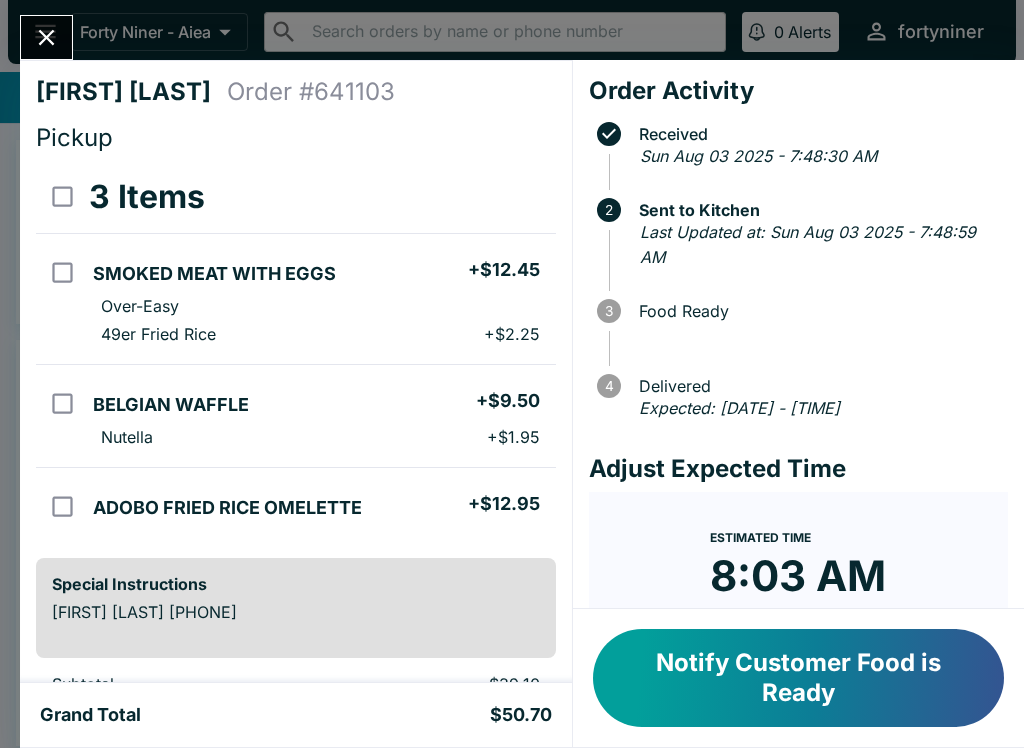 click 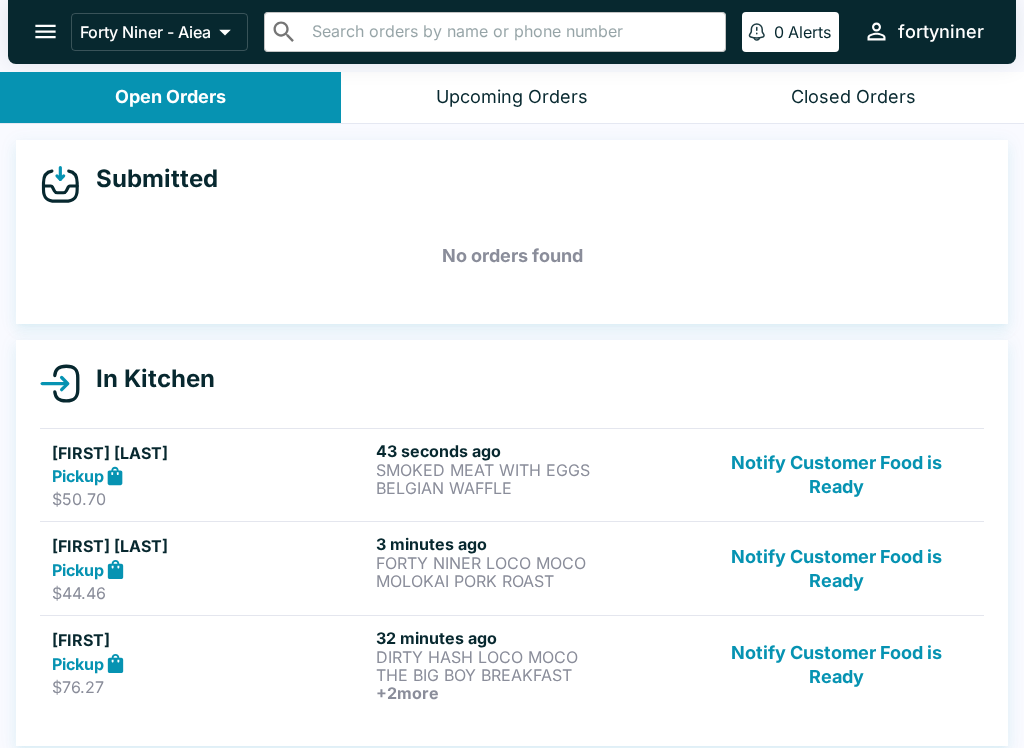 scroll, scrollTop: 0, scrollLeft: 0, axis: both 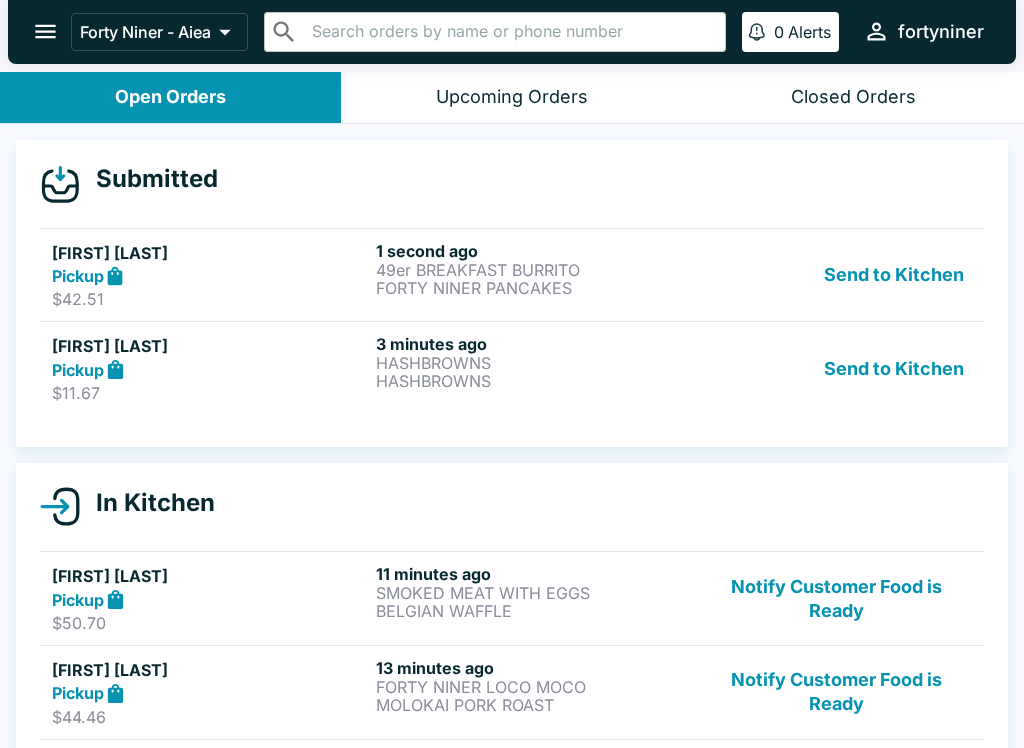 click on "HASHBROWNS" at bounding box center (534, 363) 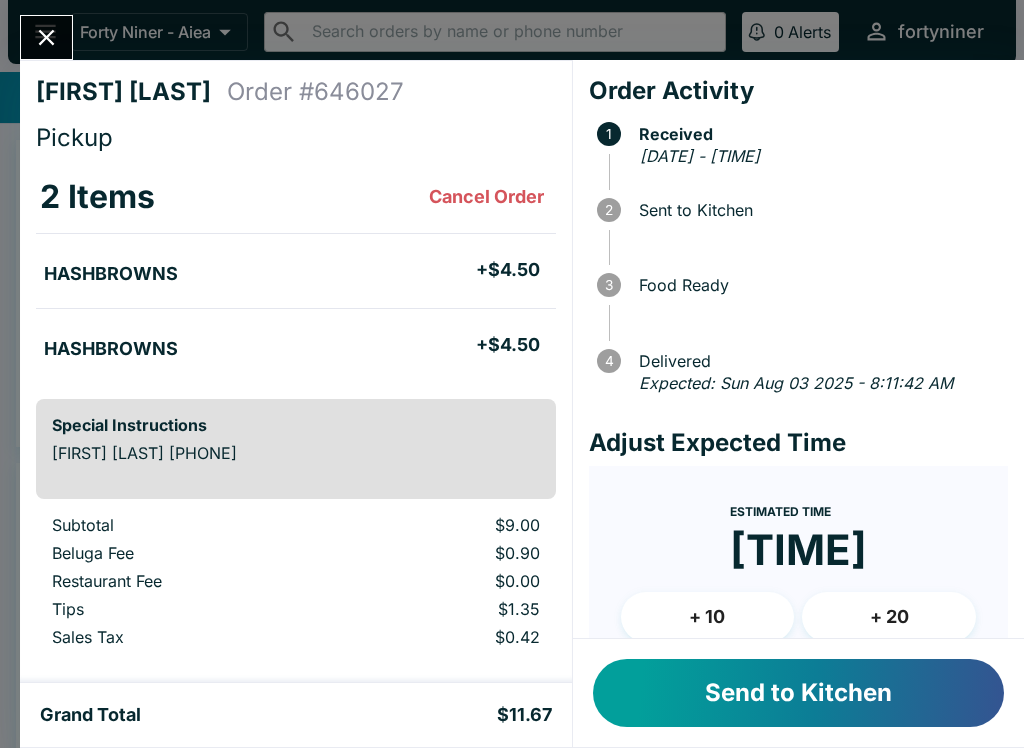 click on "Send to Kitchen" at bounding box center (798, 693) 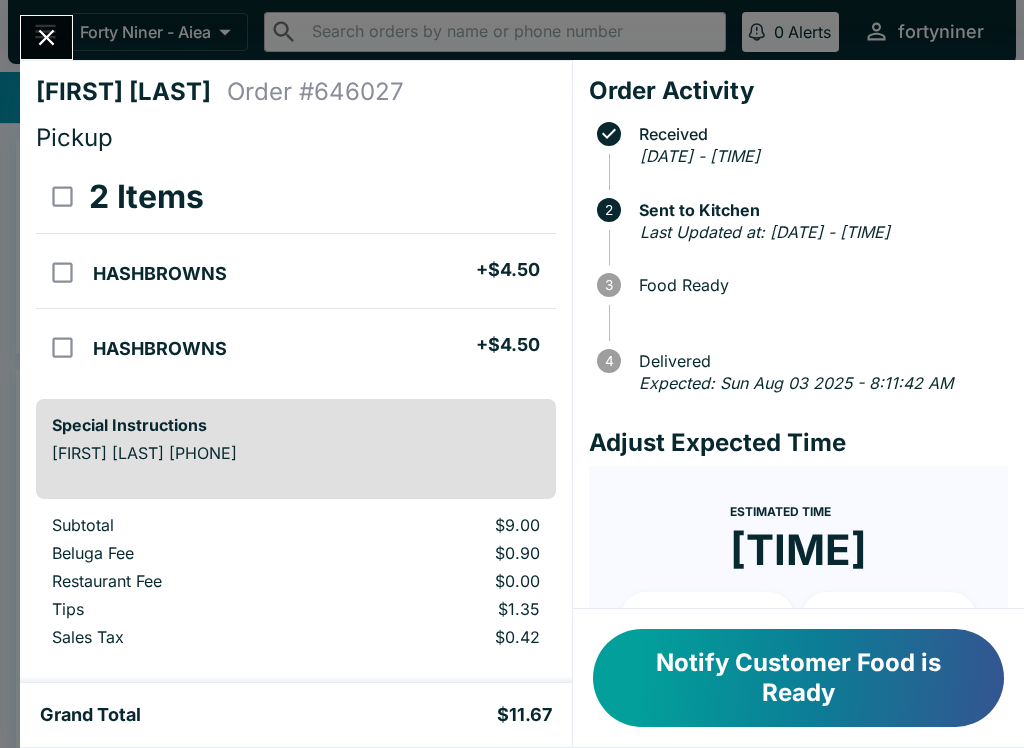 click 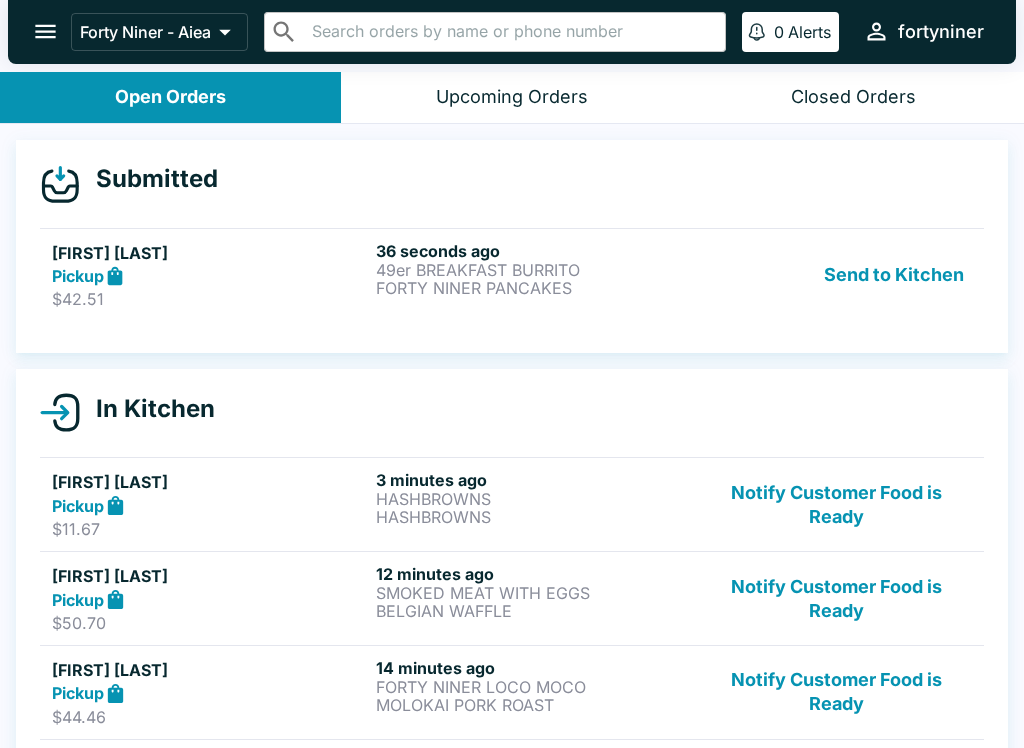 click on "49er BREAKFAST BURRITO" at bounding box center (534, 270) 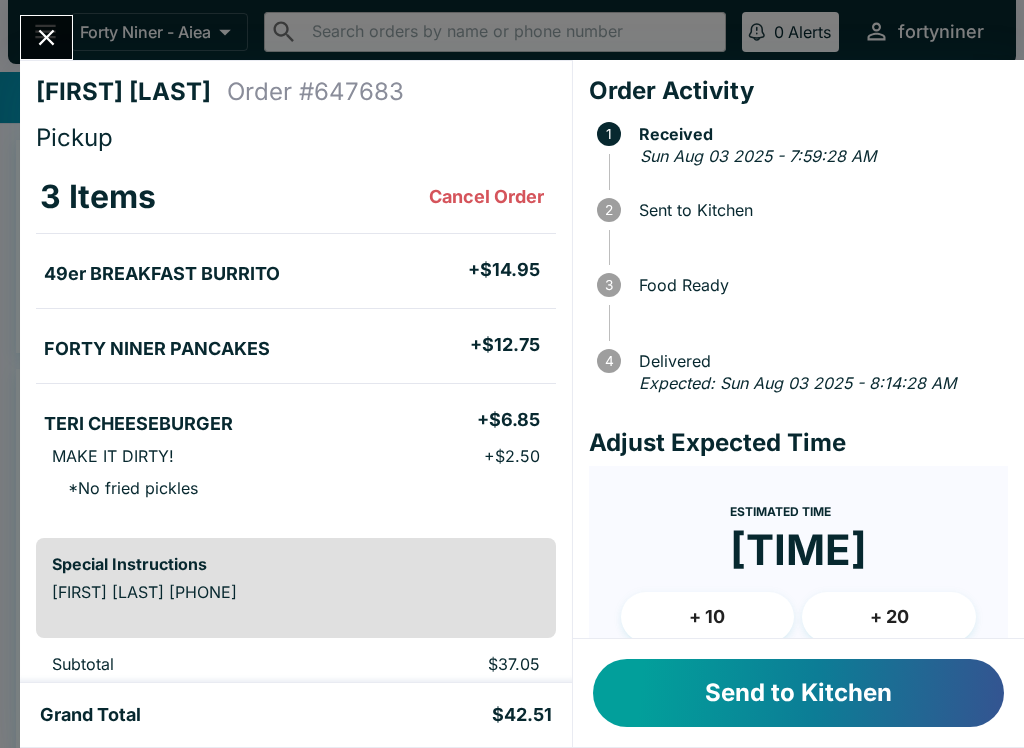 click on "Send to Kitchen" at bounding box center [798, 693] 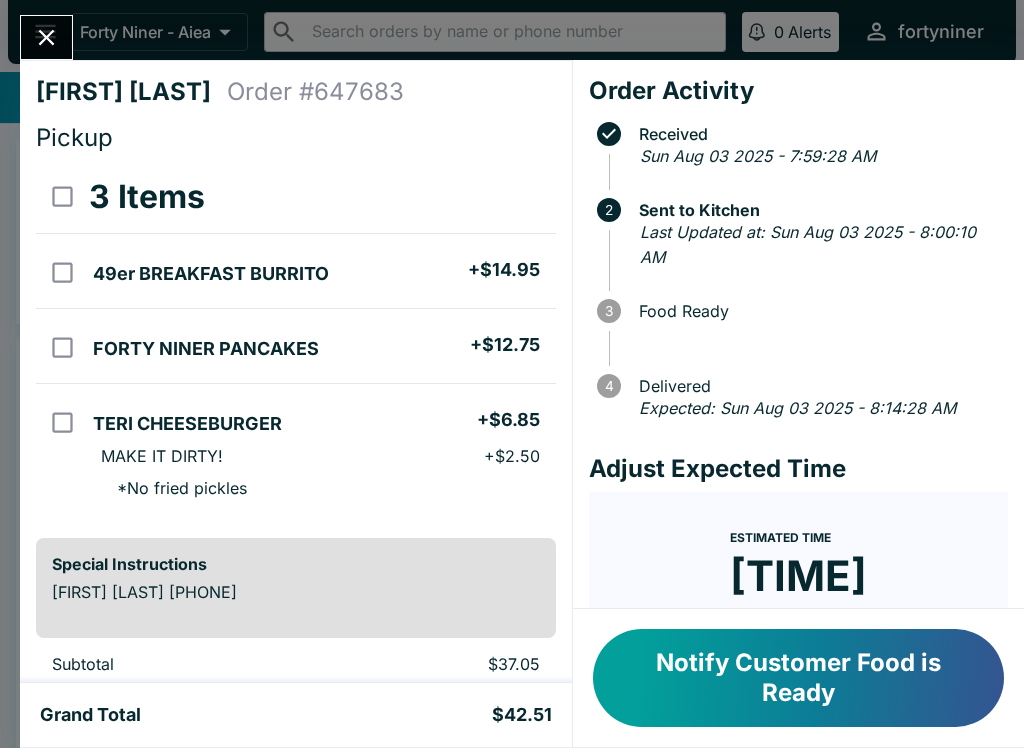 click 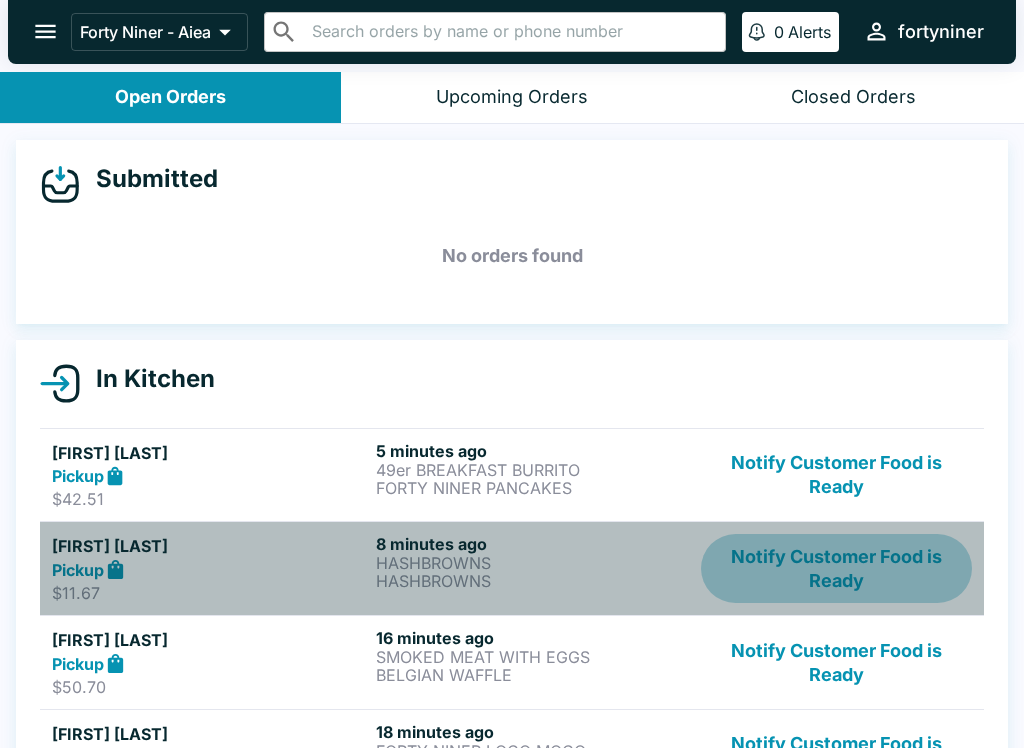click on "Notify Customer Food is Ready" at bounding box center [836, 568] 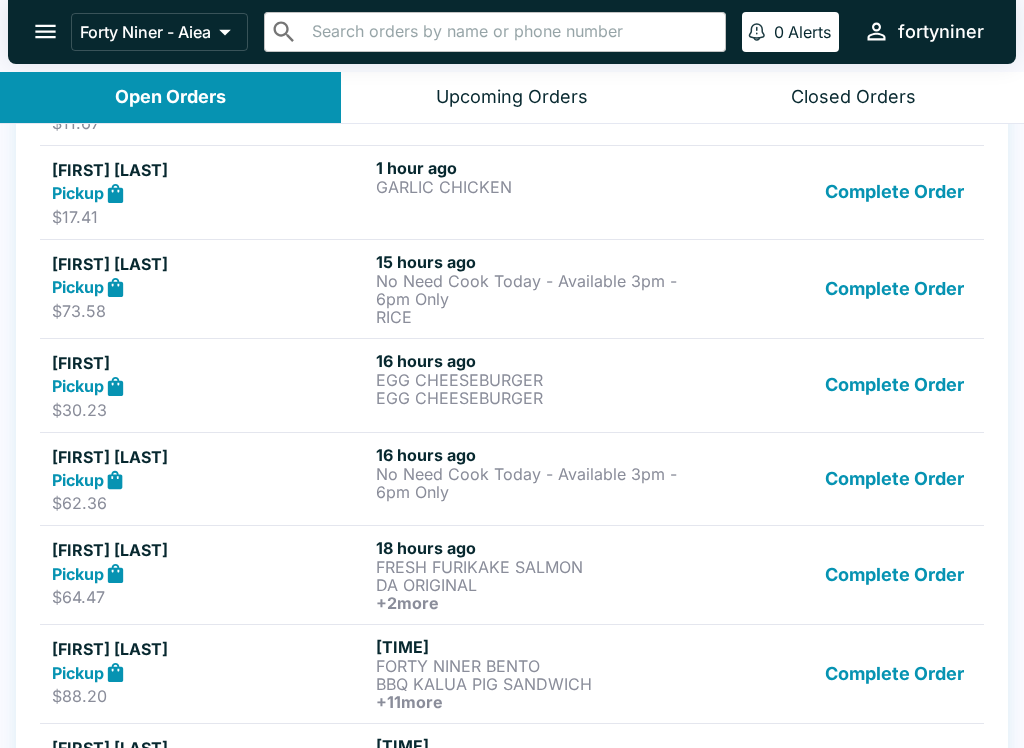 scroll, scrollTop: 908, scrollLeft: 0, axis: vertical 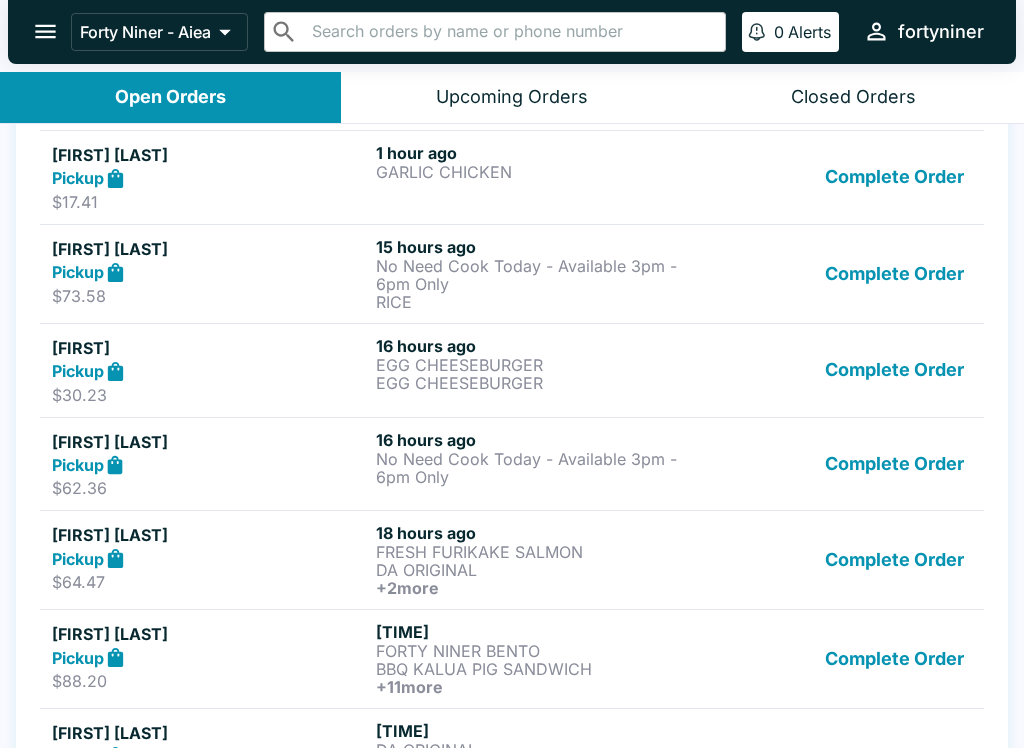 click on "Closed Orders" at bounding box center (853, 97) 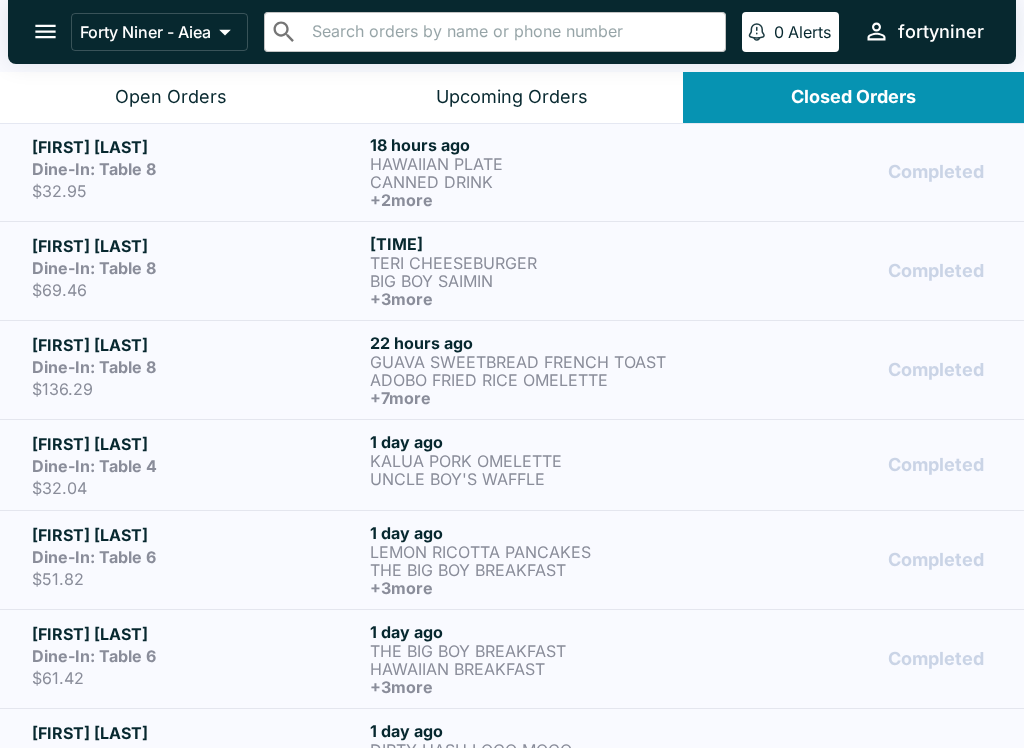 scroll, scrollTop: 718, scrollLeft: 0, axis: vertical 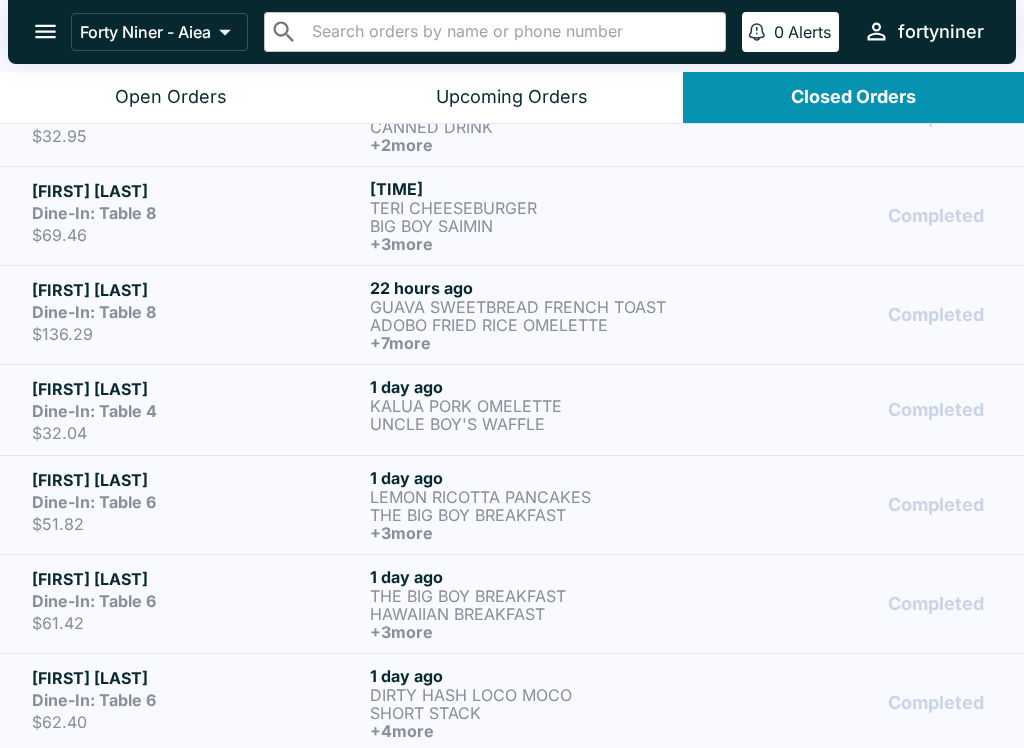 click on "Open Orders" at bounding box center (170, 97) 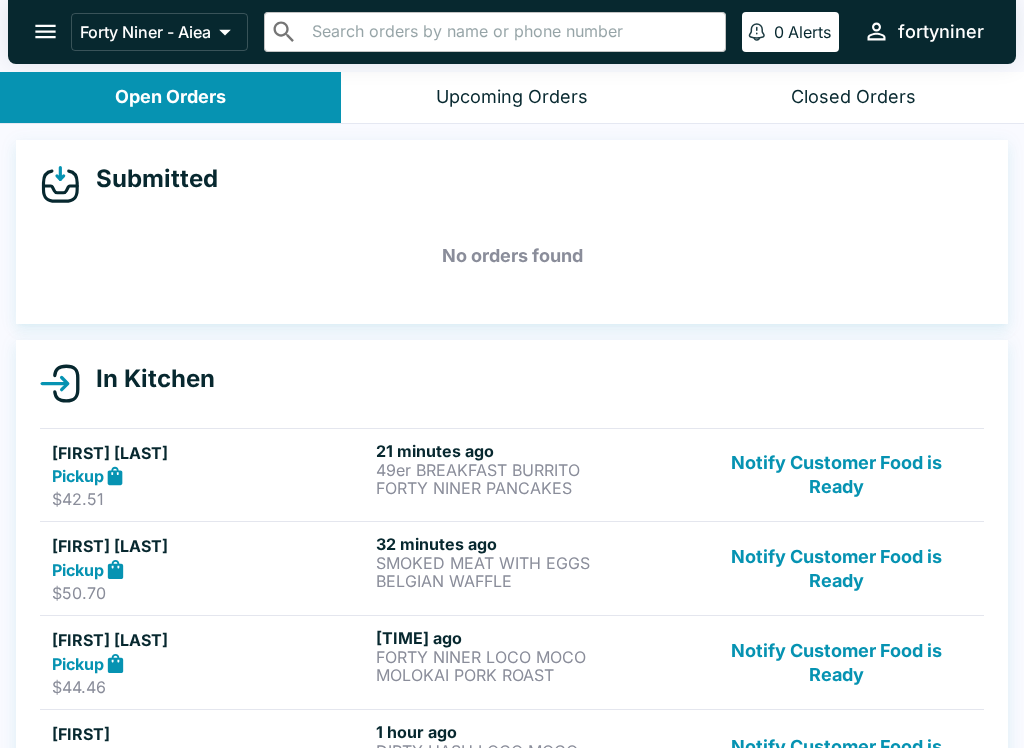 scroll, scrollTop: -26, scrollLeft: 0, axis: vertical 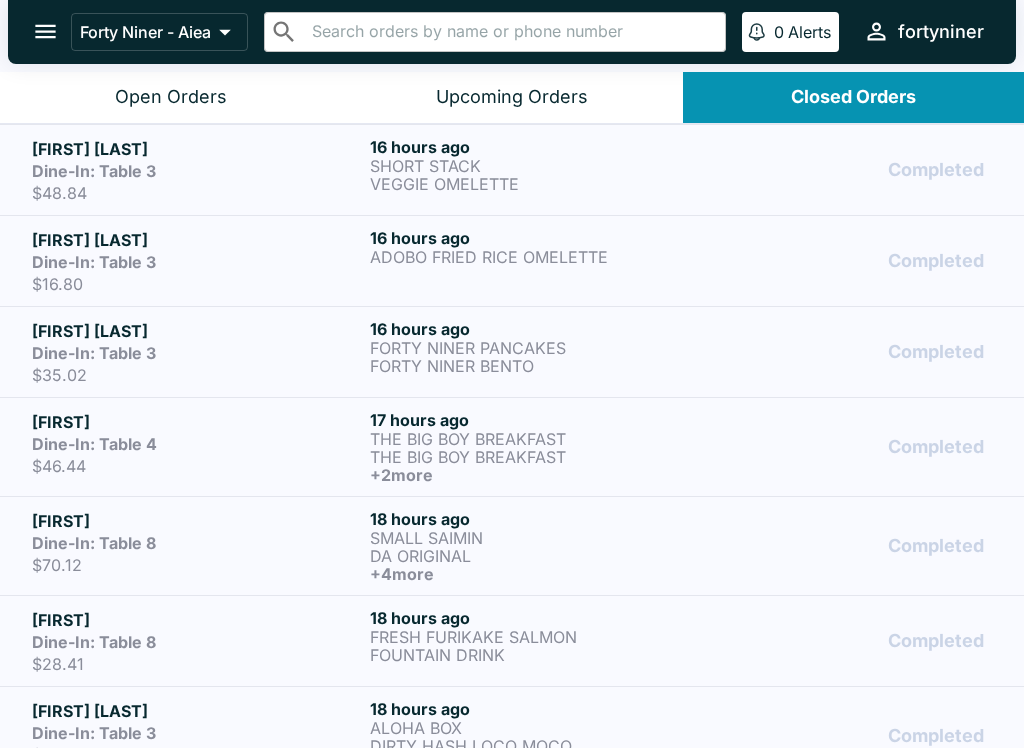 click at bounding box center [511, 32] 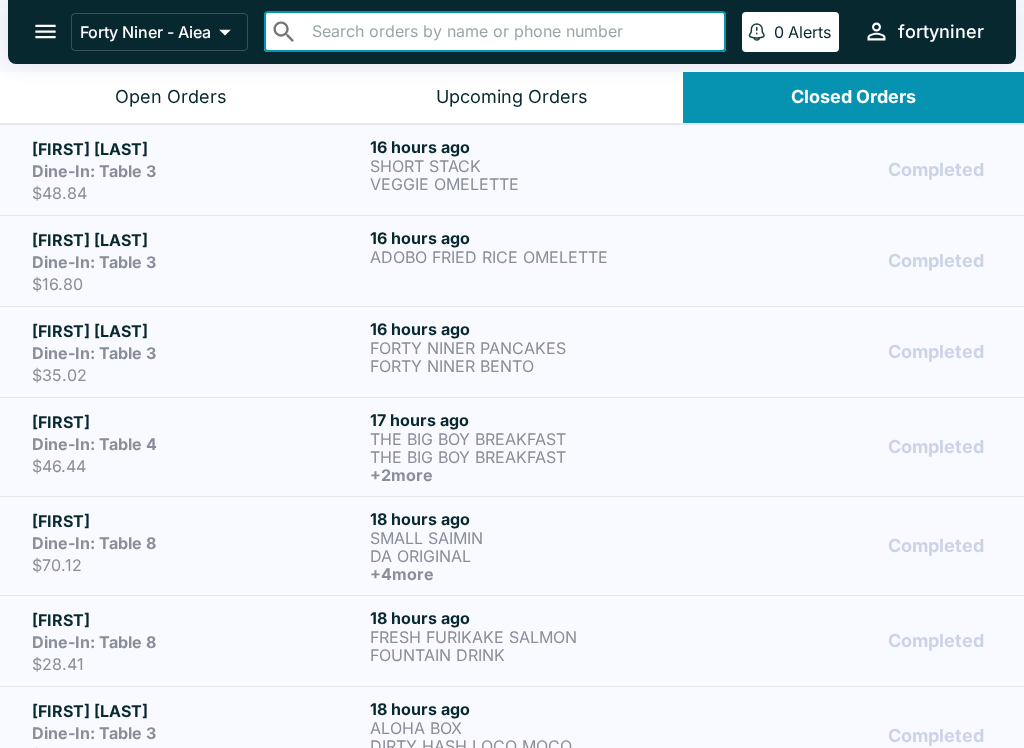 click on "Open Orders" at bounding box center [171, 97] 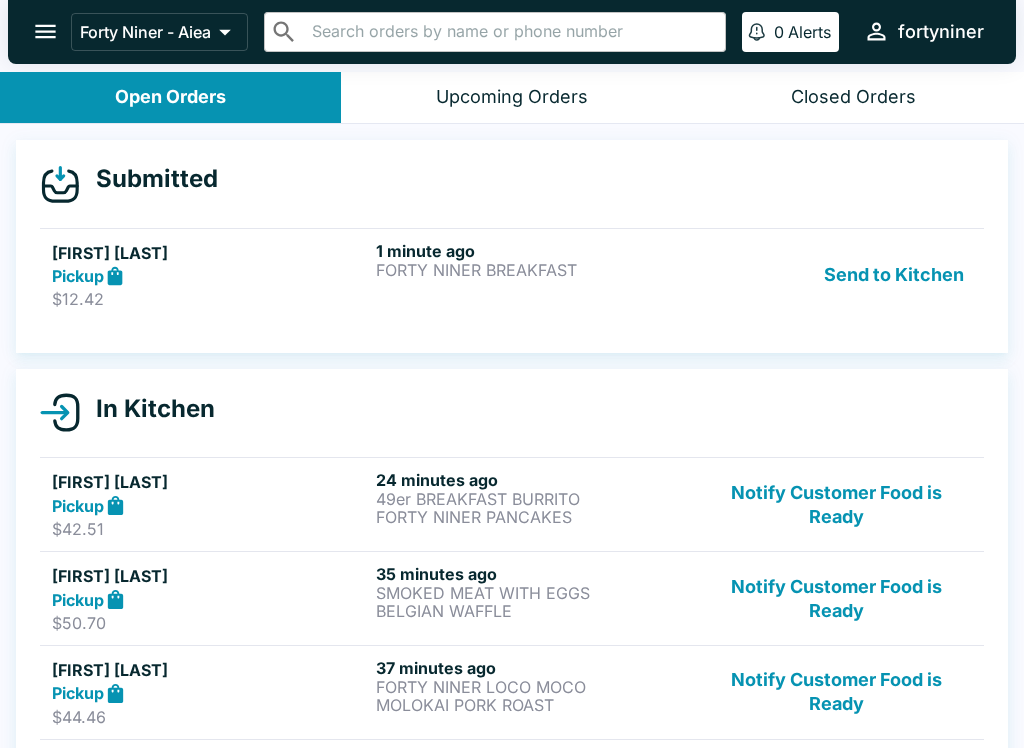 click on "[TIME] [ITEM_NAME]" at bounding box center (534, 275) 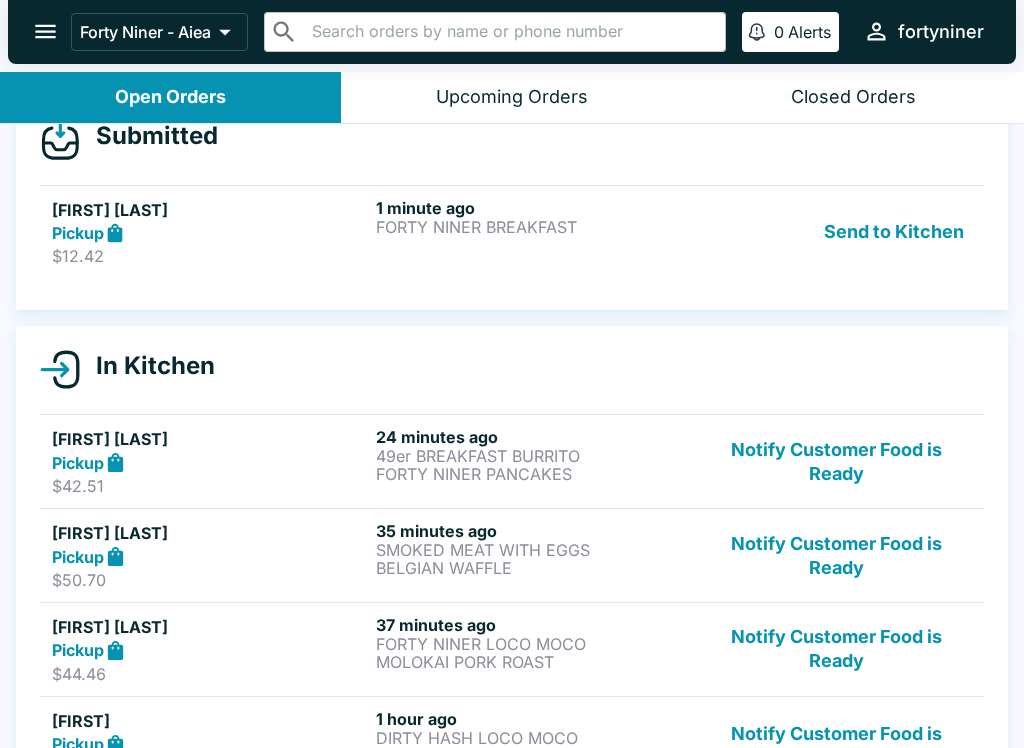 scroll, scrollTop: 35, scrollLeft: 0, axis: vertical 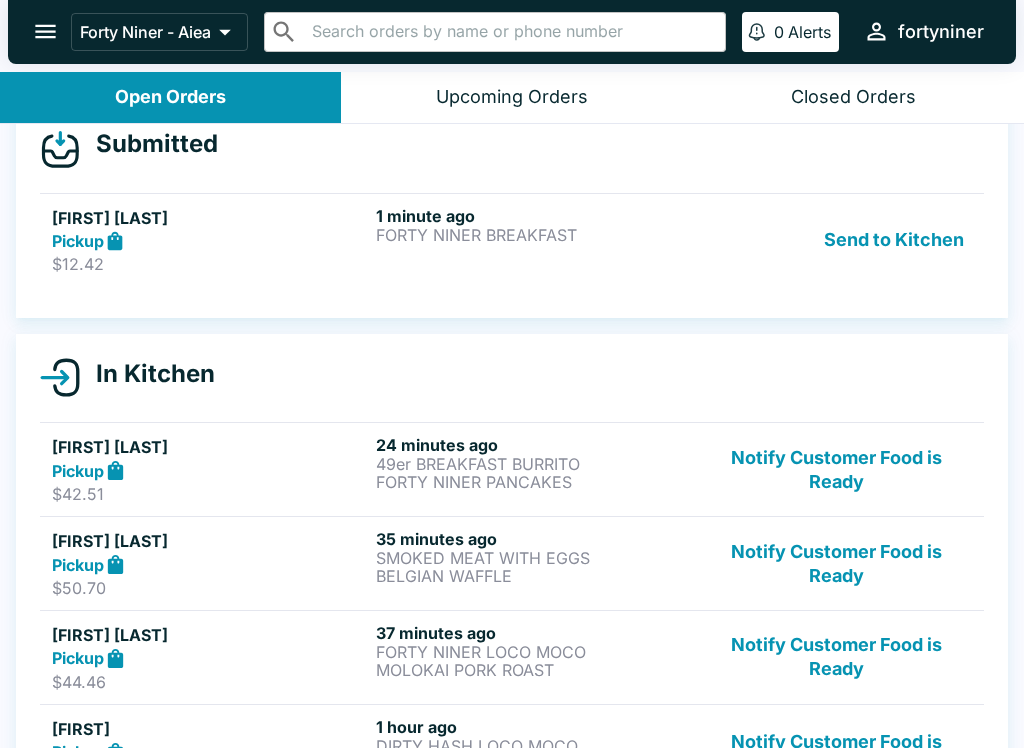 click on "Pickup" at bounding box center [210, 241] 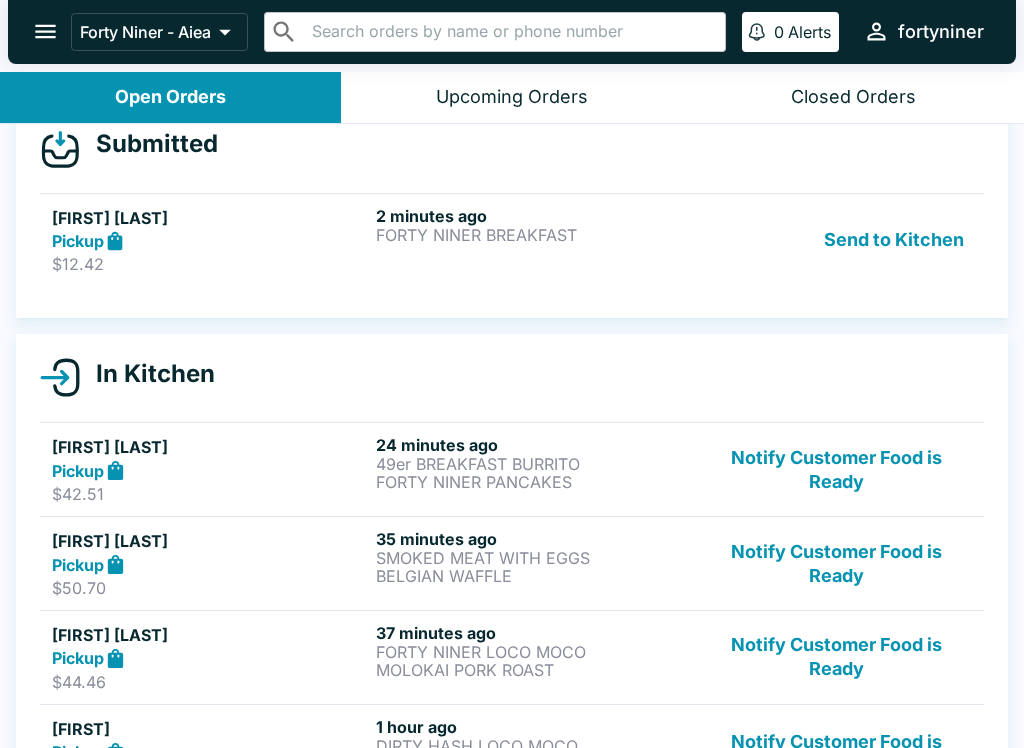 click on "2 minutes ago FORTY NINER BREAKFAST" at bounding box center (534, 240) 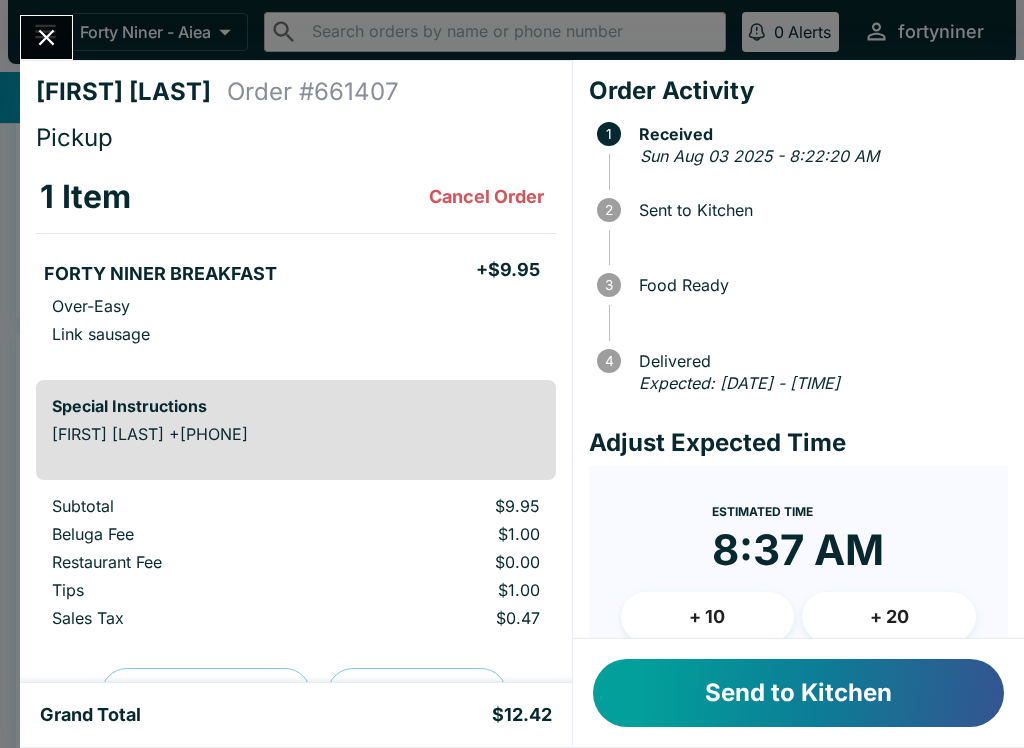 click on "Send to Kitchen" at bounding box center (798, 693) 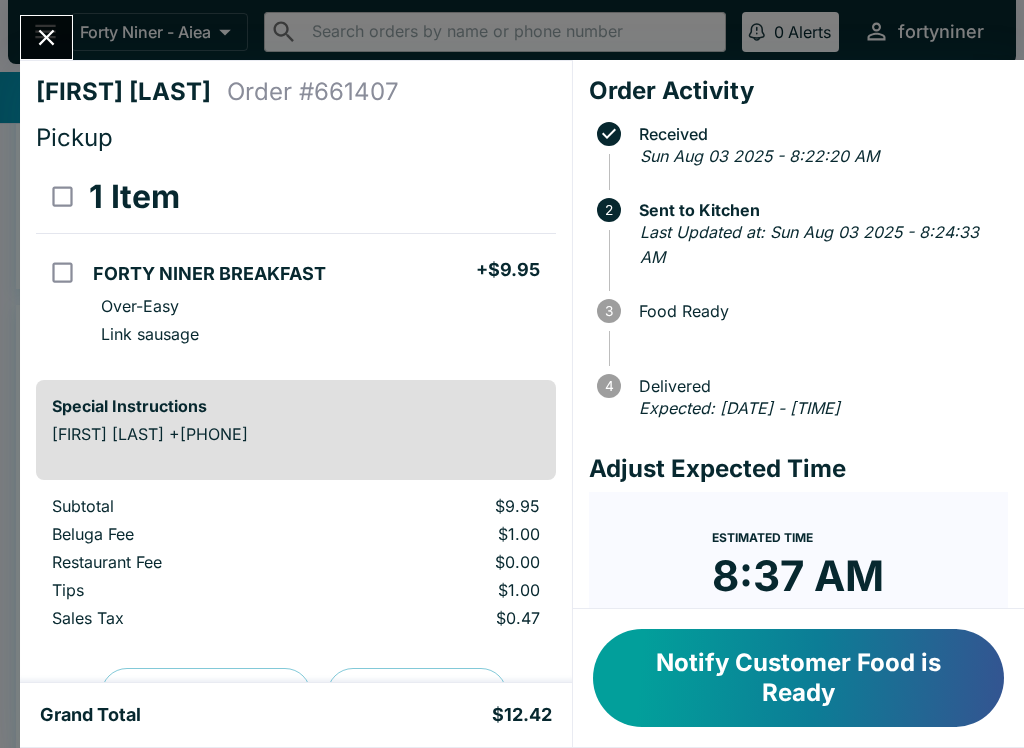 click 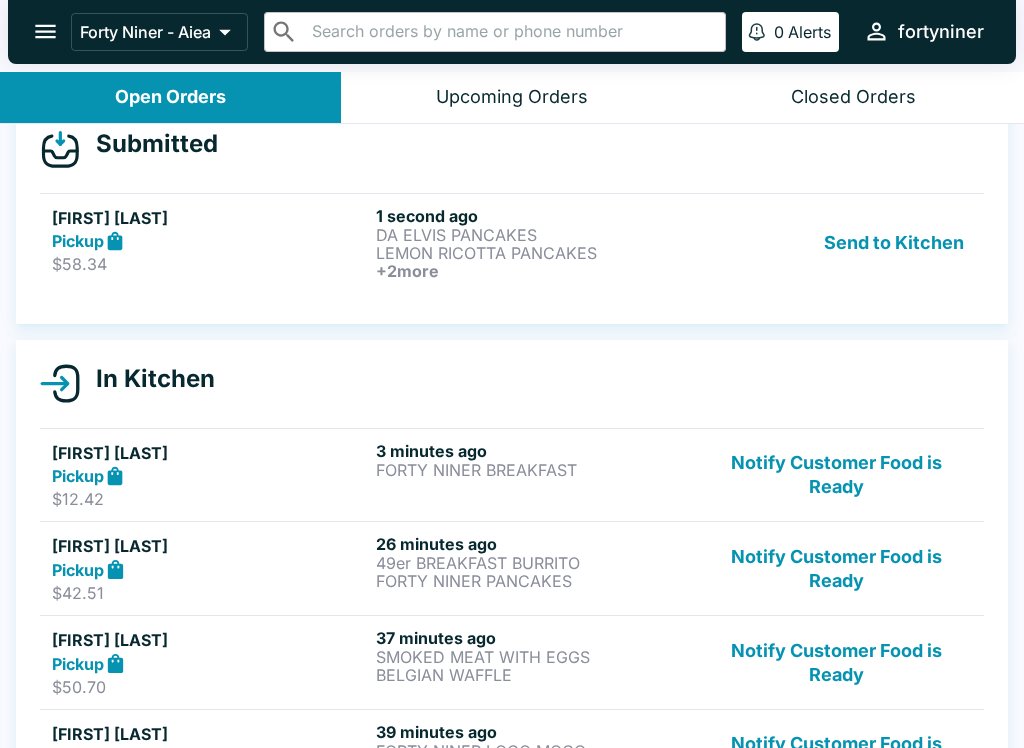 click on "DA ELVIS PANCAKES" at bounding box center [534, 235] 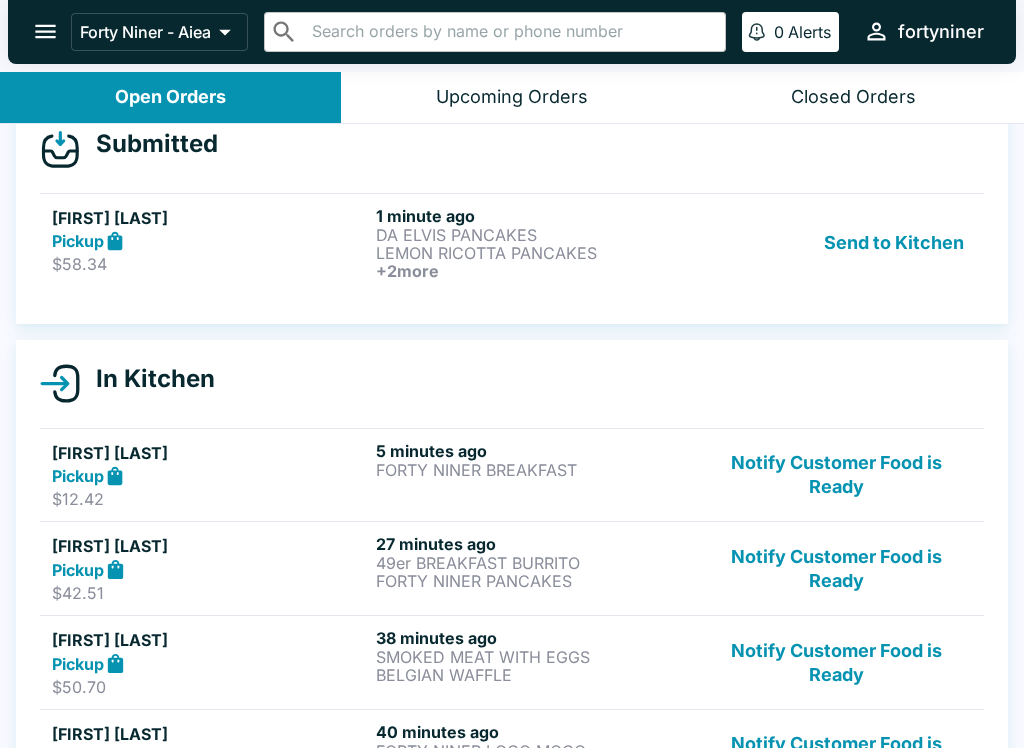 click on "+ 2  more" at bounding box center (534, 271) 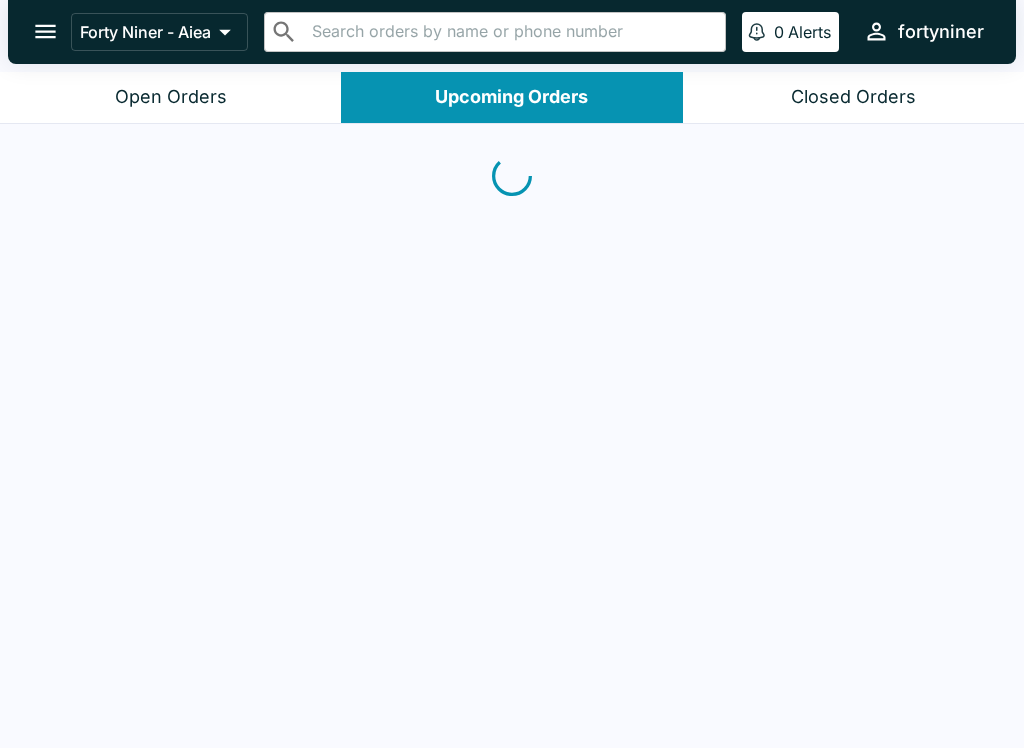 click on "Open Orders" at bounding box center (170, 97) 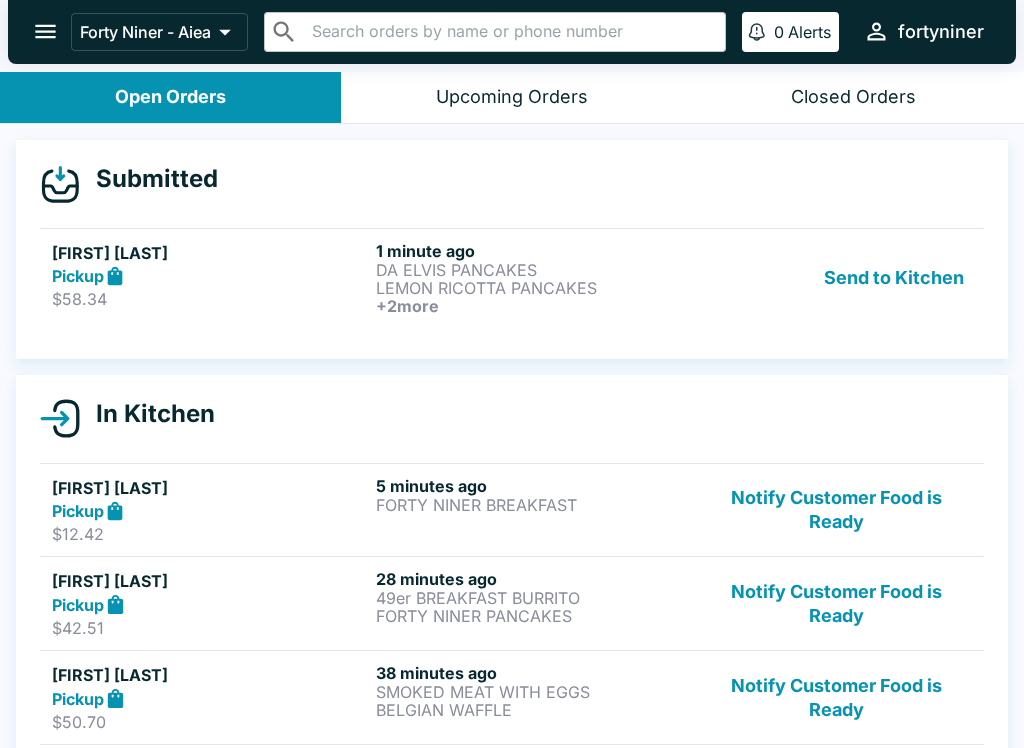 click on "Pickup" at bounding box center [210, 276] 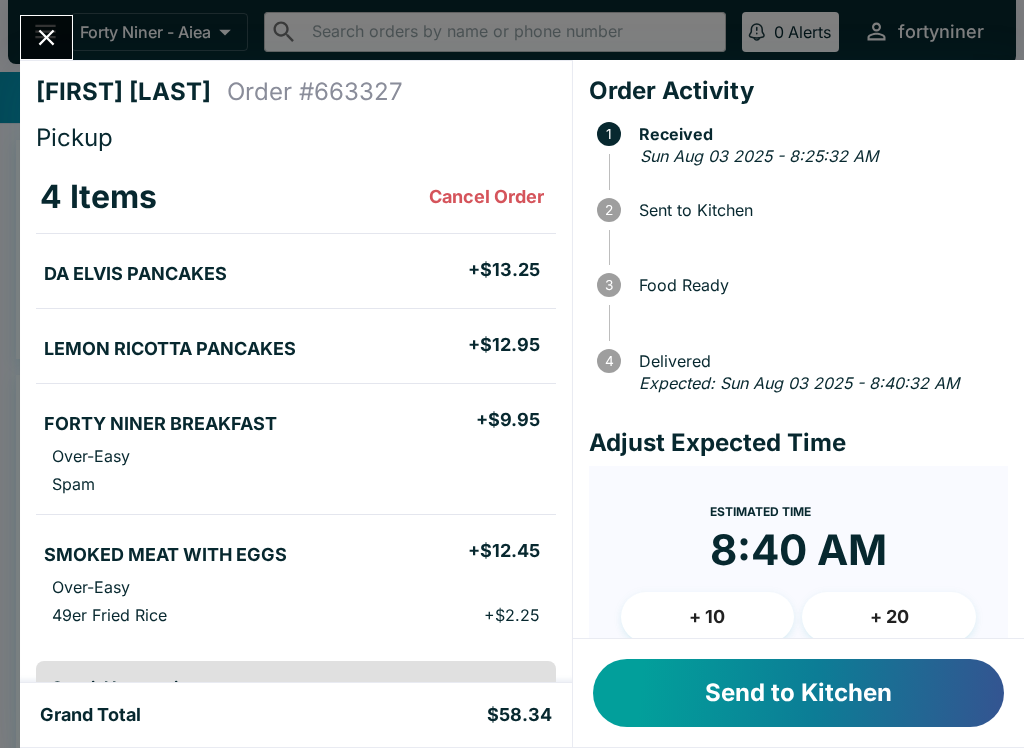 click on "Send to Kitchen" at bounding box center [798, 693] 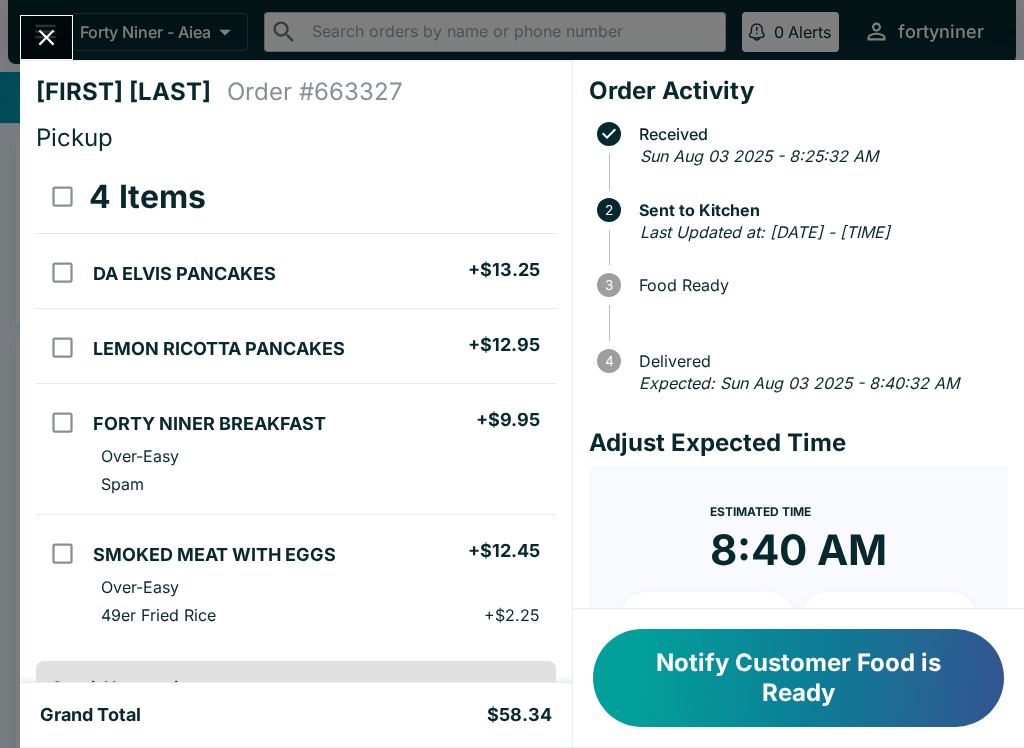 click at bounding box center (46, 37) 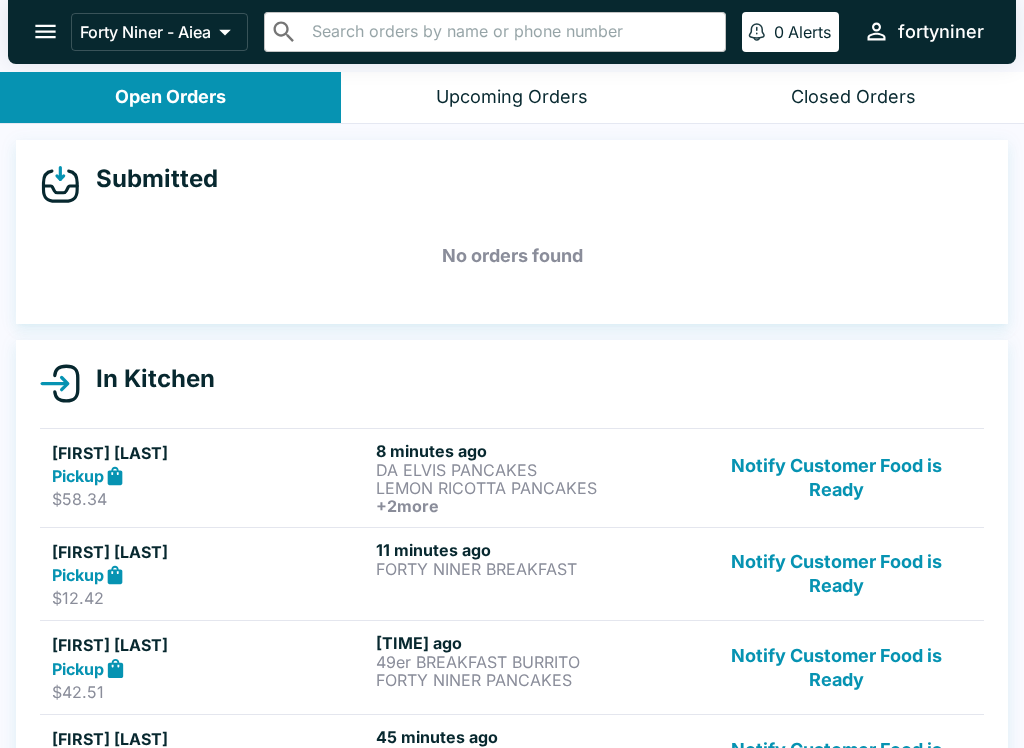 click on "Notify Customer Food is Ready" at bounding box center (836, 574) 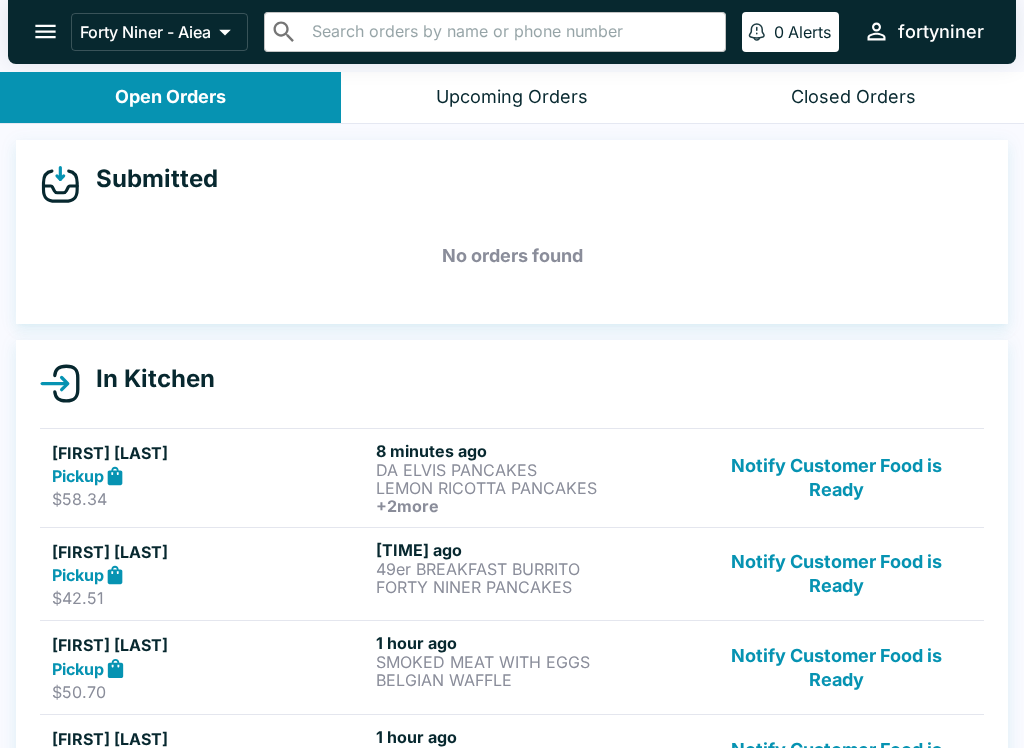 click on "Notify Customer Food is Ready" at bounding box center [836, 574] 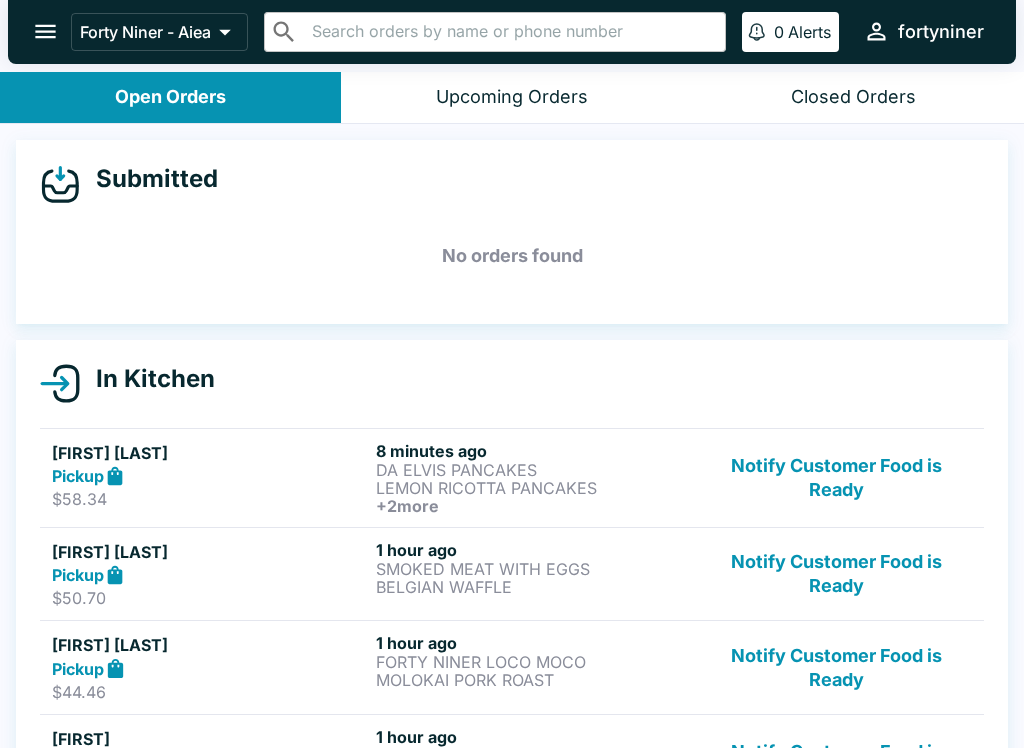 click on "Notify Customer Food is Ready" at bounding box center [836, 574] 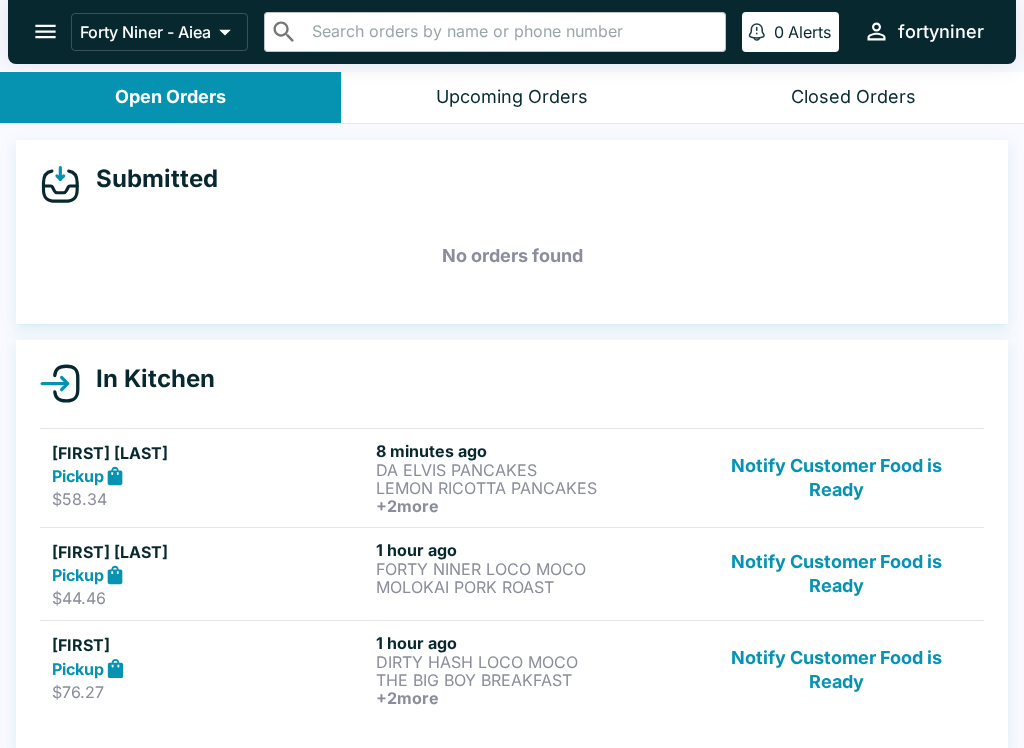 click on "Notify Customer Food is Ready" at bounding box center [836, 574] 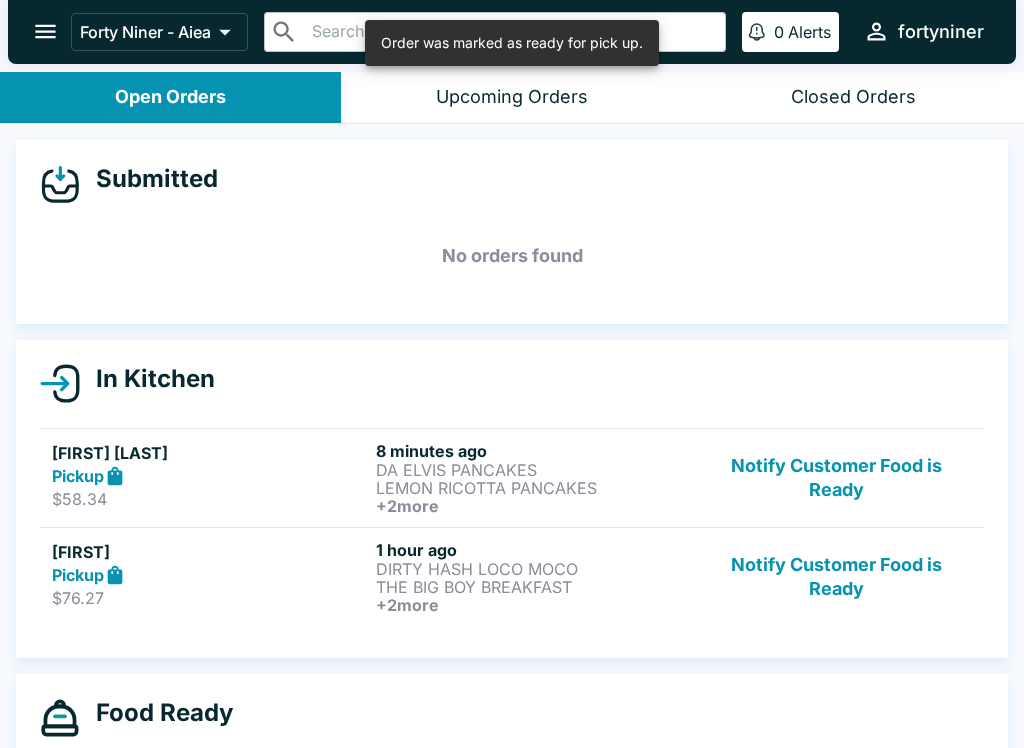 click on "[FIRST] [LAST] Pickup [PRICE] [TIME] DIRTY HASH LOCO MOCO THE BIG BOY BREAKFAST + 2  more Notify Customer Food is Ready" at bounding box center [512, 576] 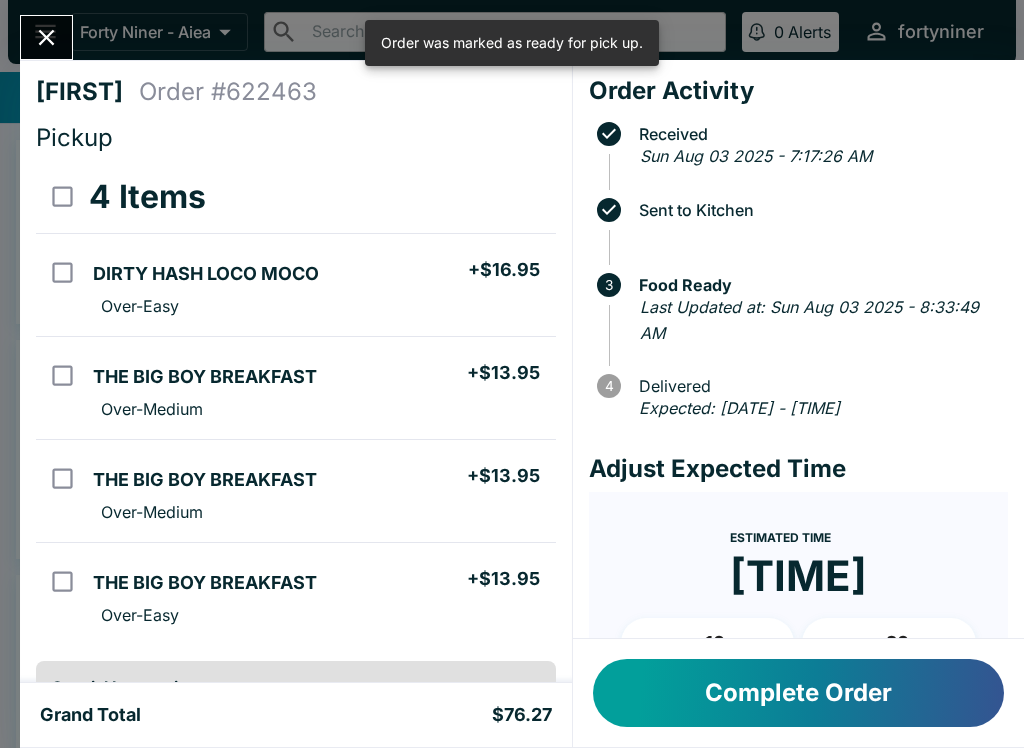 click 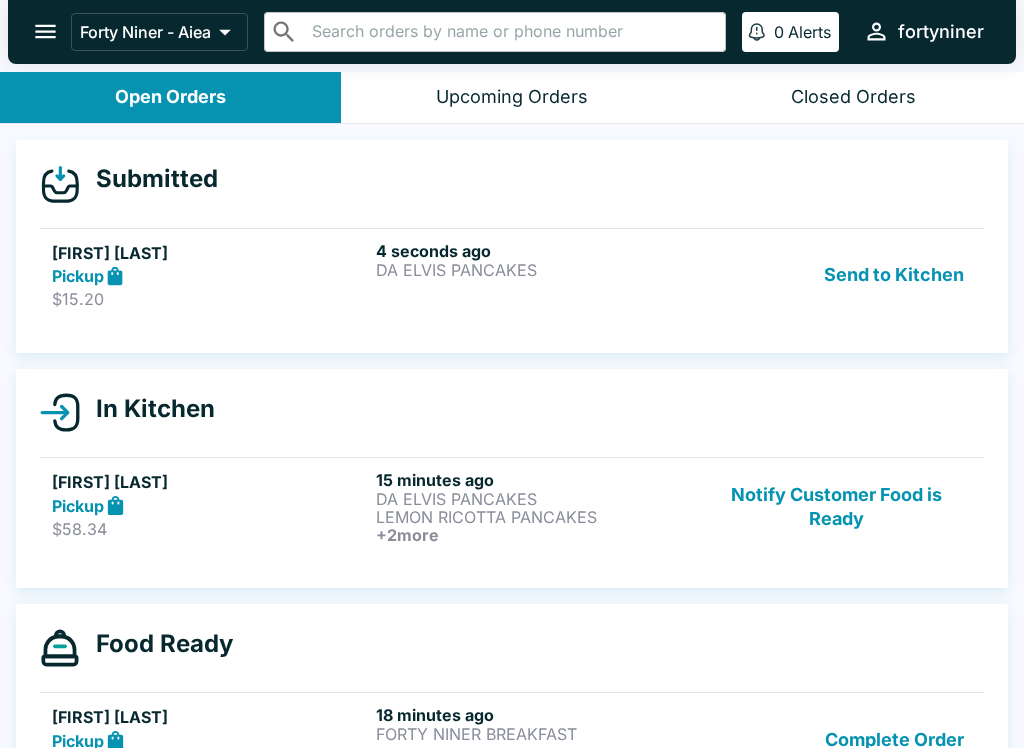 click on "[TIME] [ITEM_NAME]" at bounding box center (534, 275) 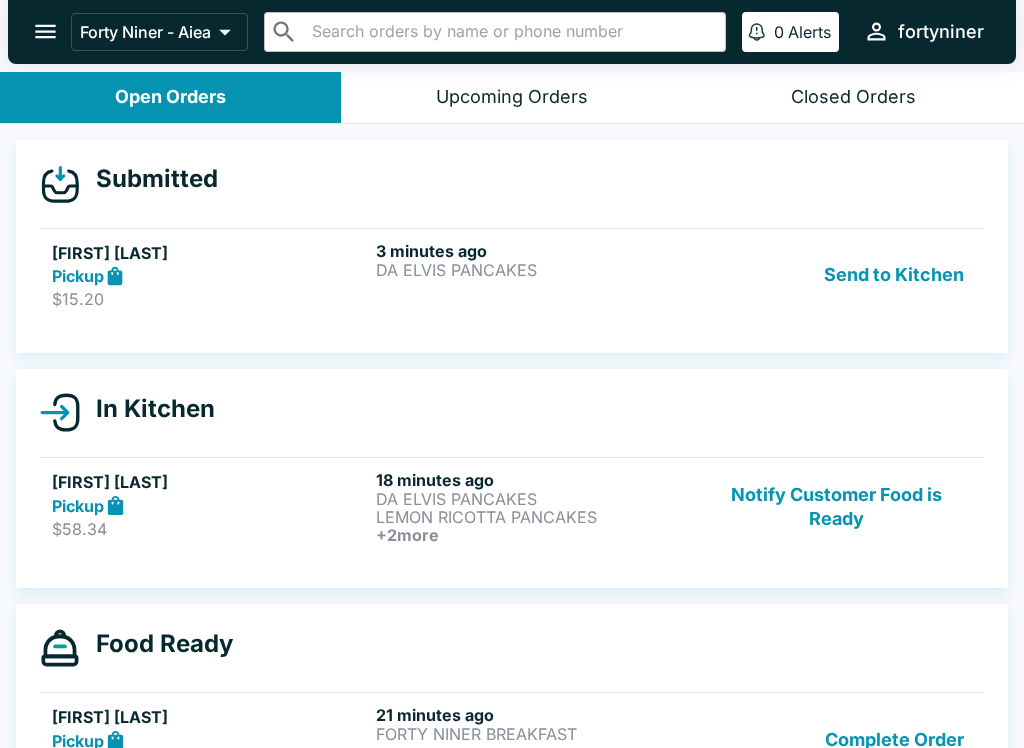 click on "DA ELVIS PANCAKES" at bounding box center (534, 270) 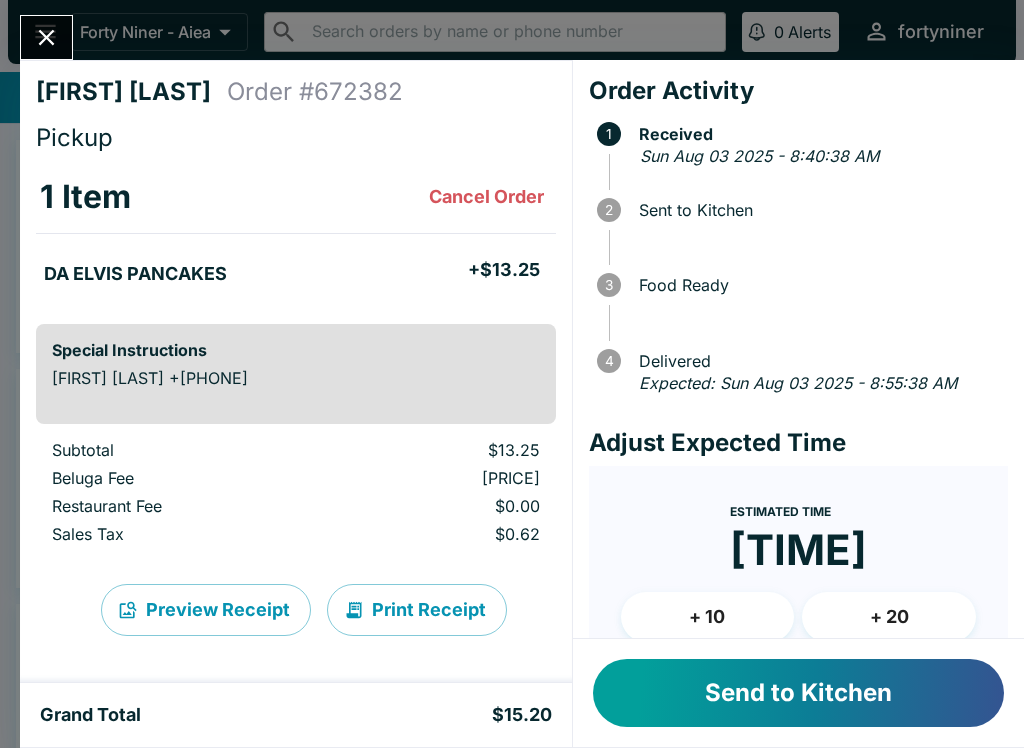click on "Send to Kitchen" at bounding box center (798, 693) 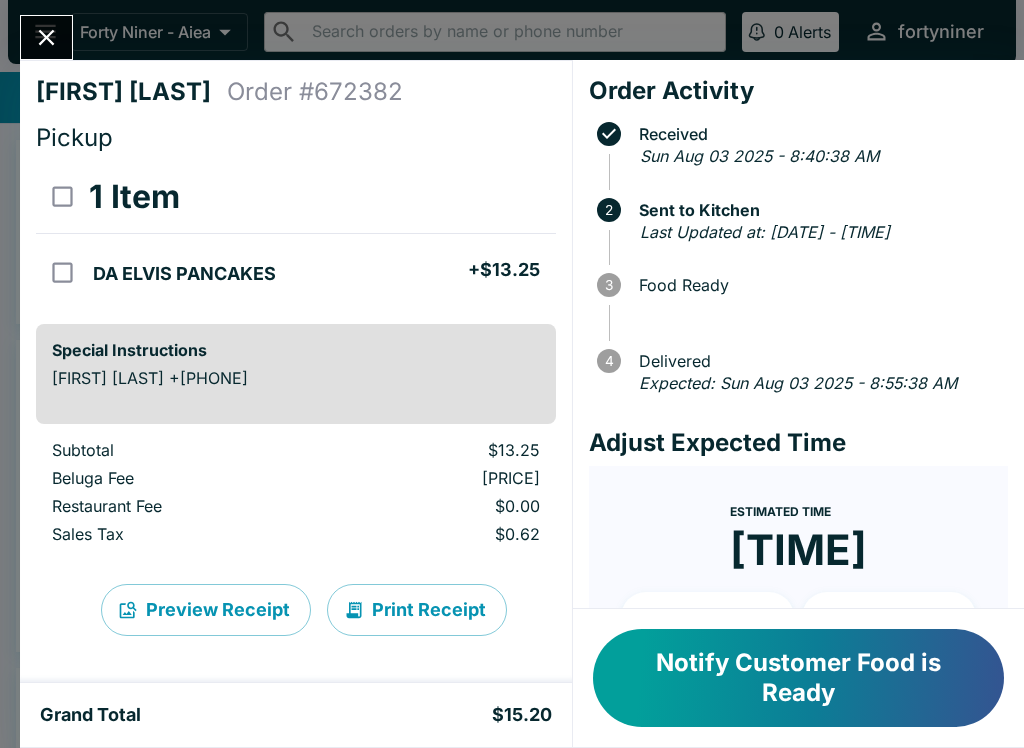 click at bounding box center [46, 37] 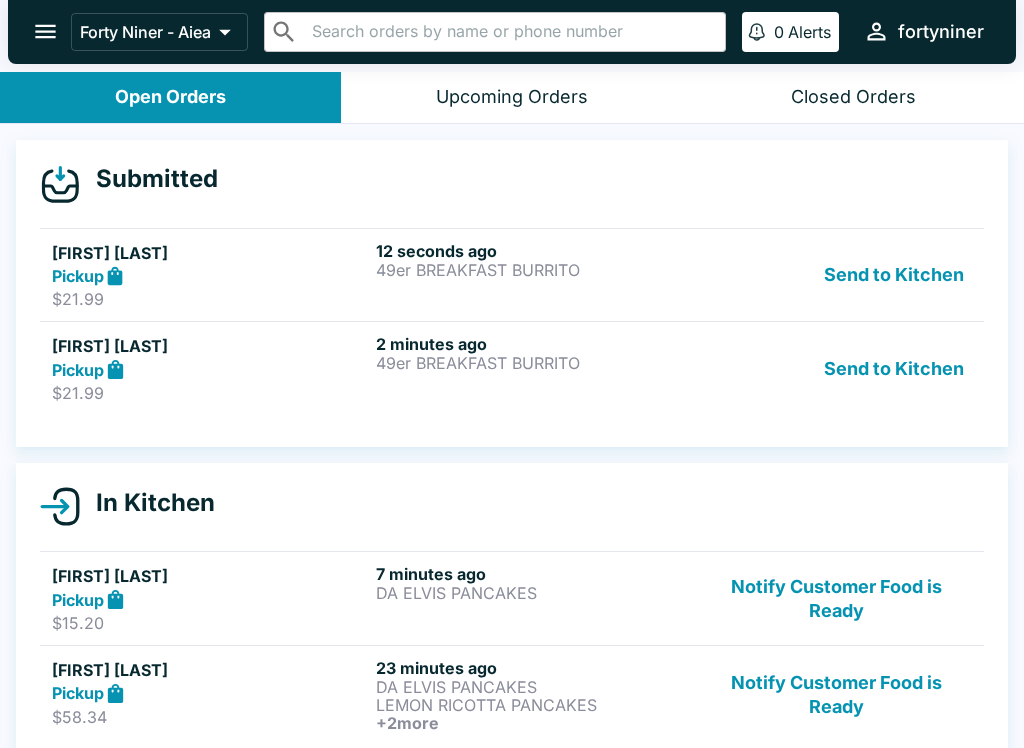 click on "2 minutes ago 49er BREAKFAST BURRITO" at bounding box center (534, 368) 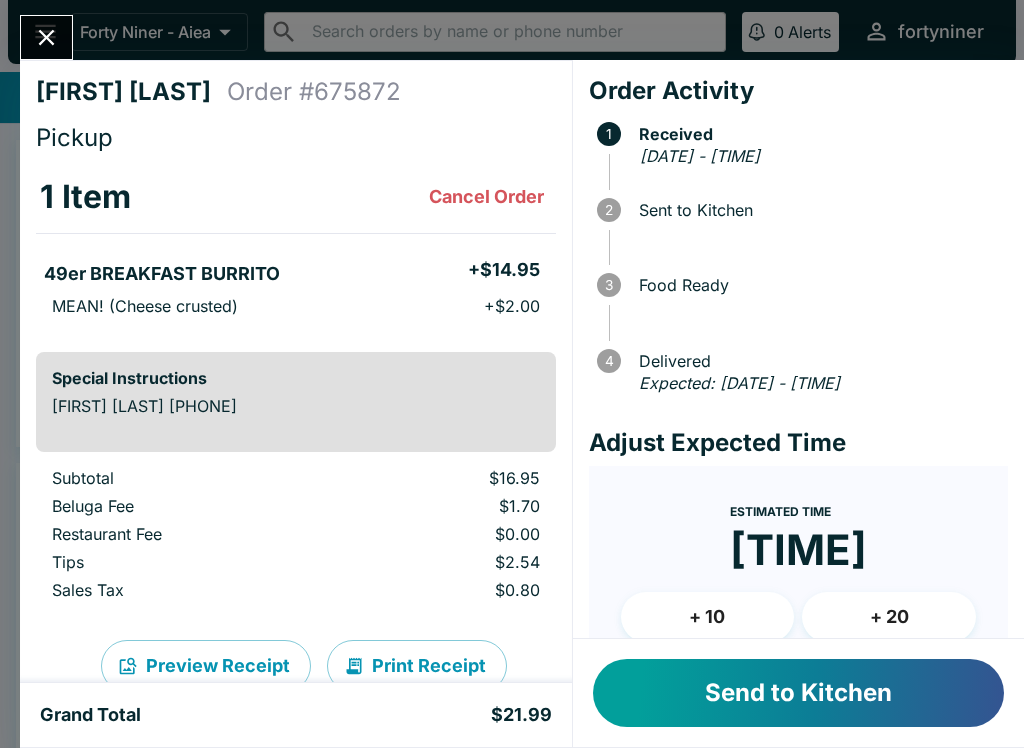 click on "Send to Kitchen" at bounding box center (798, 693) 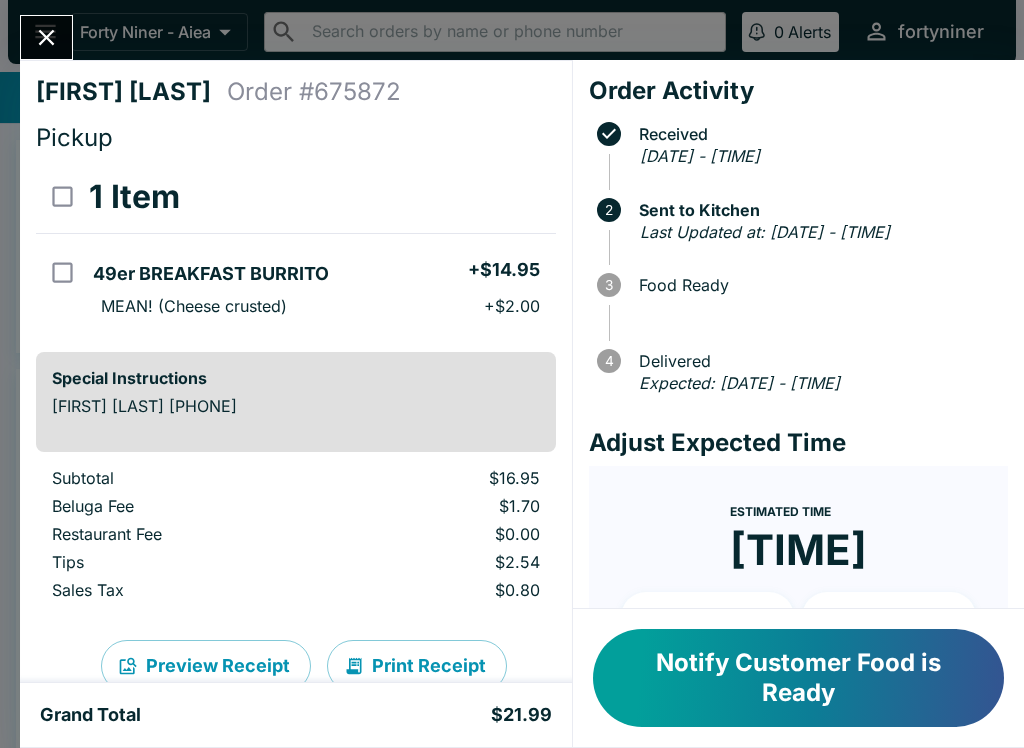 click at bounding box center (46, 37) 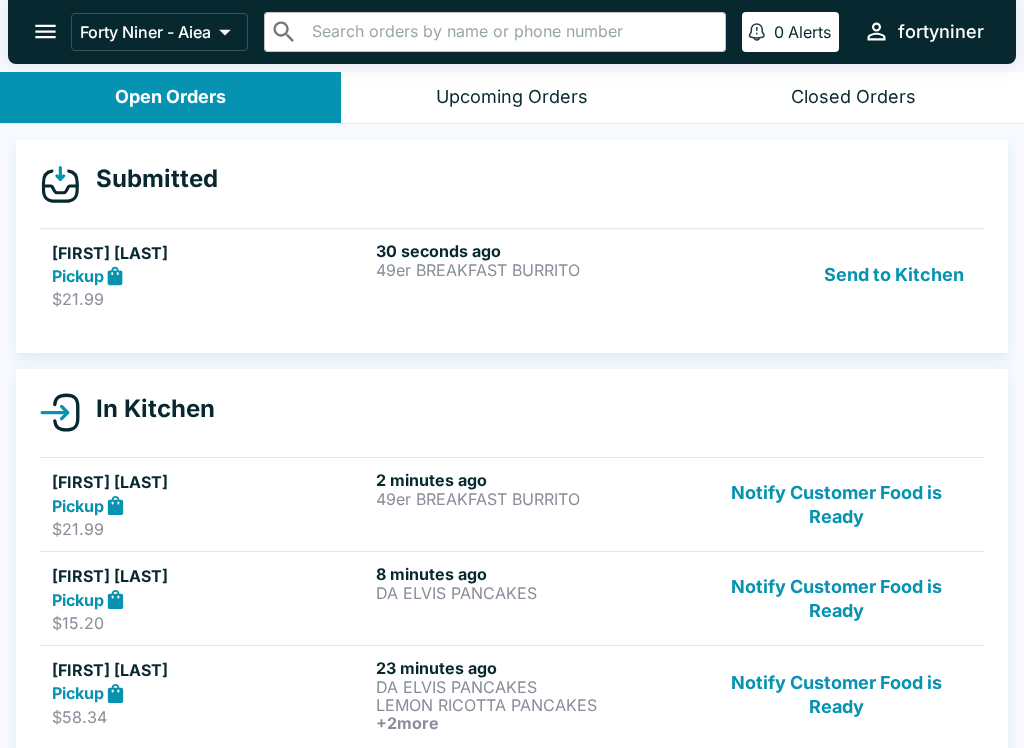 click on "Pickup" at bounding box center (210, 276) 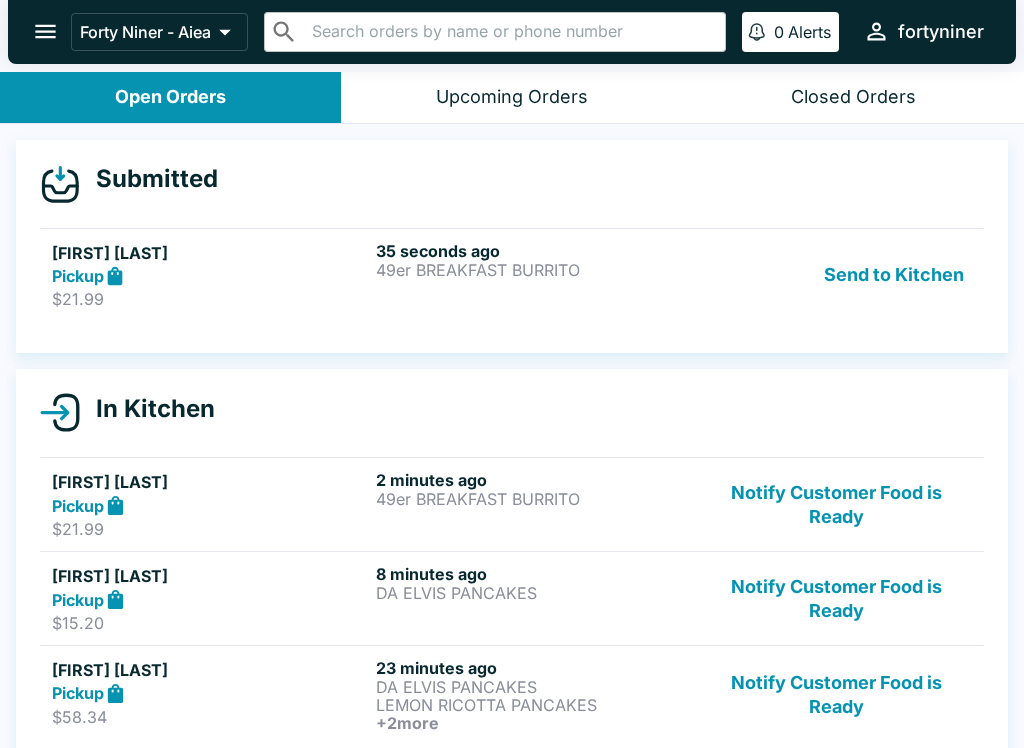 click on "[FIRST] [LAST]" at bounding box center [210, 253] 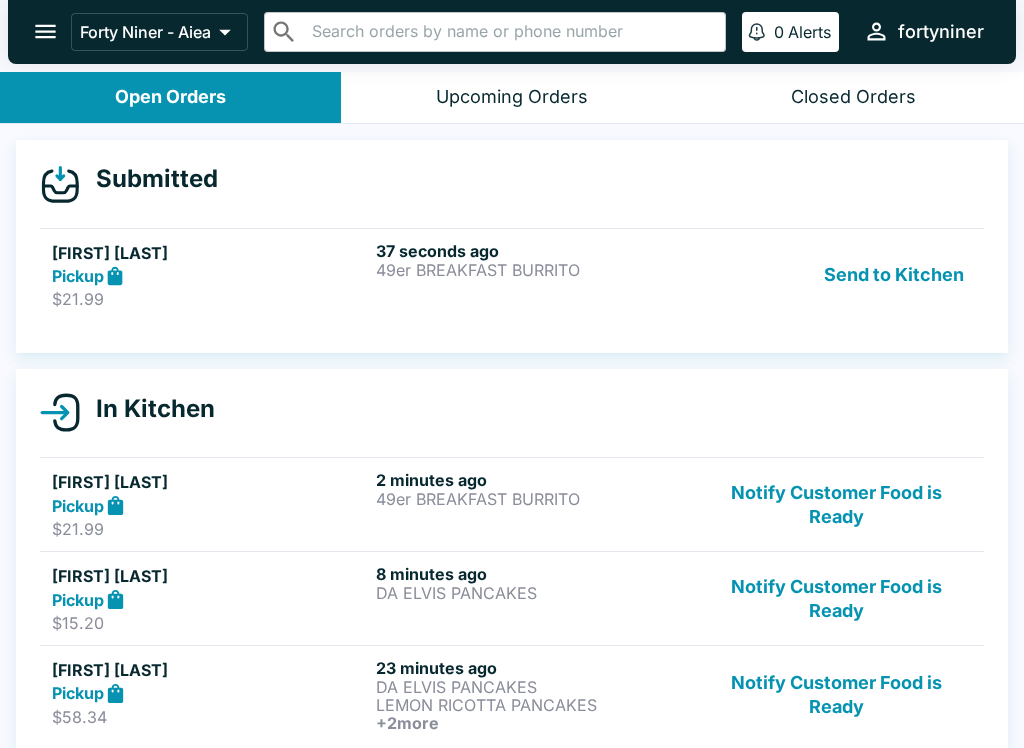 click on "[FIRST] [LAST] Pickup $[PRICE] [TIME] 49er BREAKFAST BURRITO Send to Kitchen" at bounding box center (512, 275) 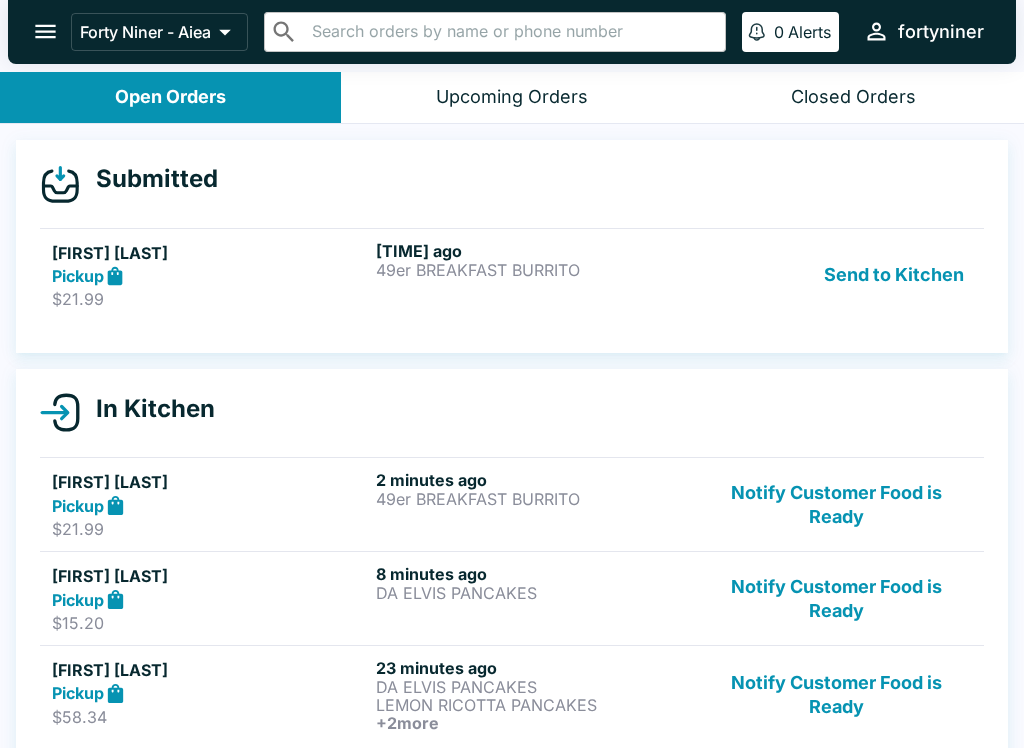 click on "38 seconds ago 49er BREAKFAST BURRITO" at bounding box center [534, 275] 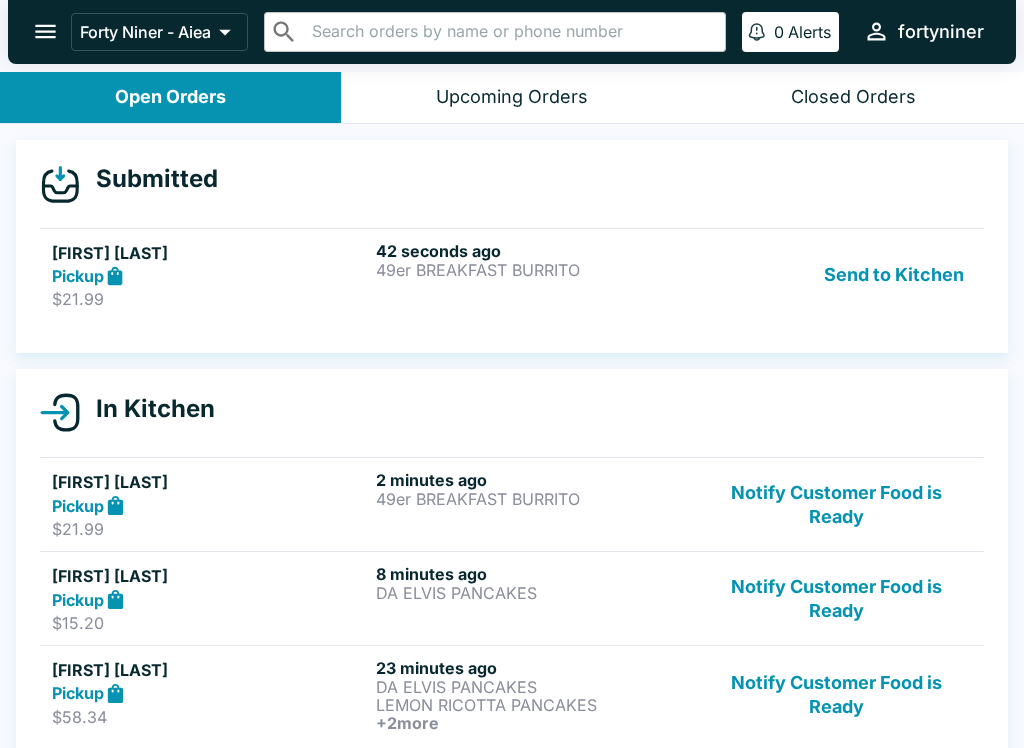 click on "[FIRST] [LAST]" at bounding box center (210, 253) 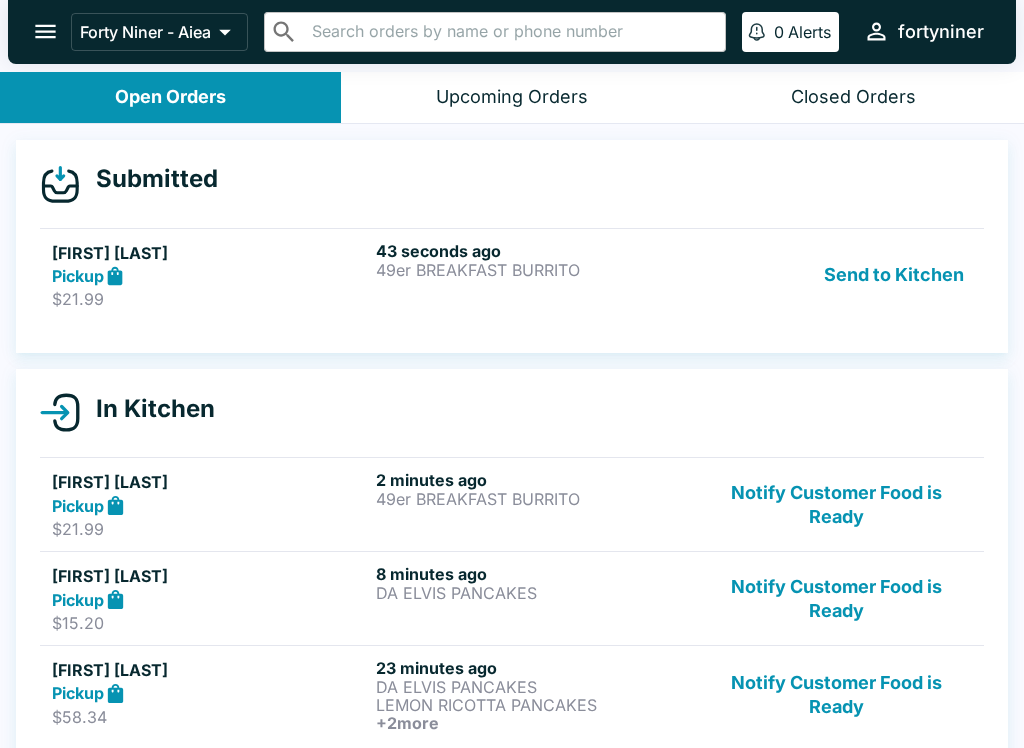 click on "$21.99" at bounding box center [210, 299] 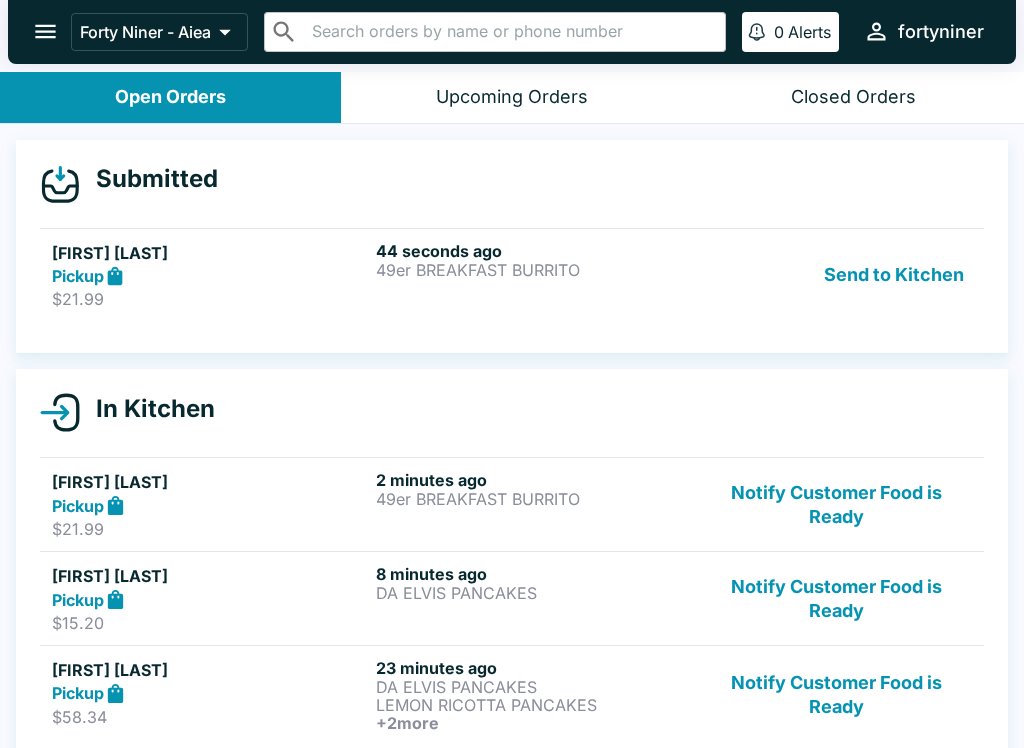click on "49er BREAKFAST BURRITO" at bounding box center (534, 270) 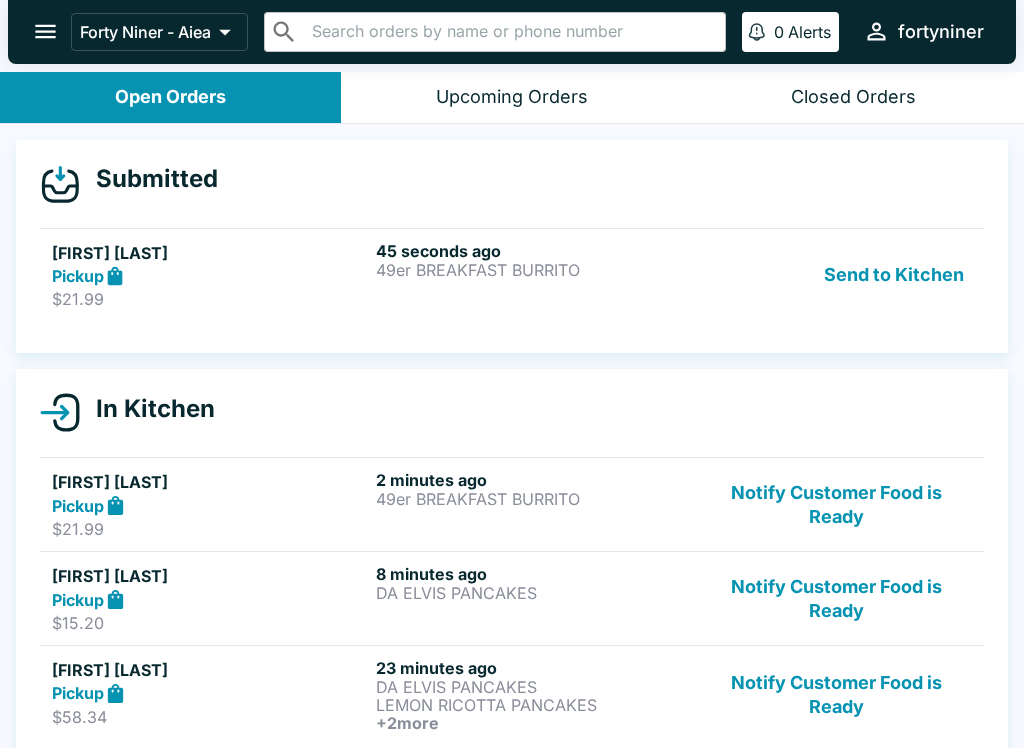 click on "45 seconds ago [ITEM_NAME]" at bounding box center (534, 275) 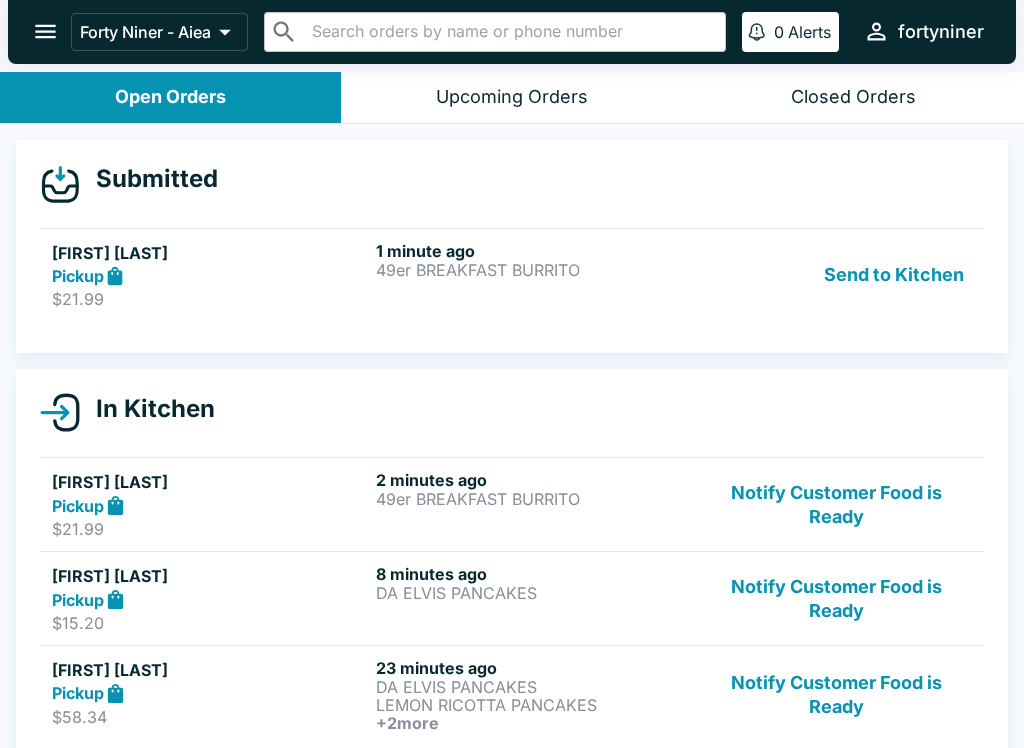 click on "Pickup" at bounding box center [210, 276] 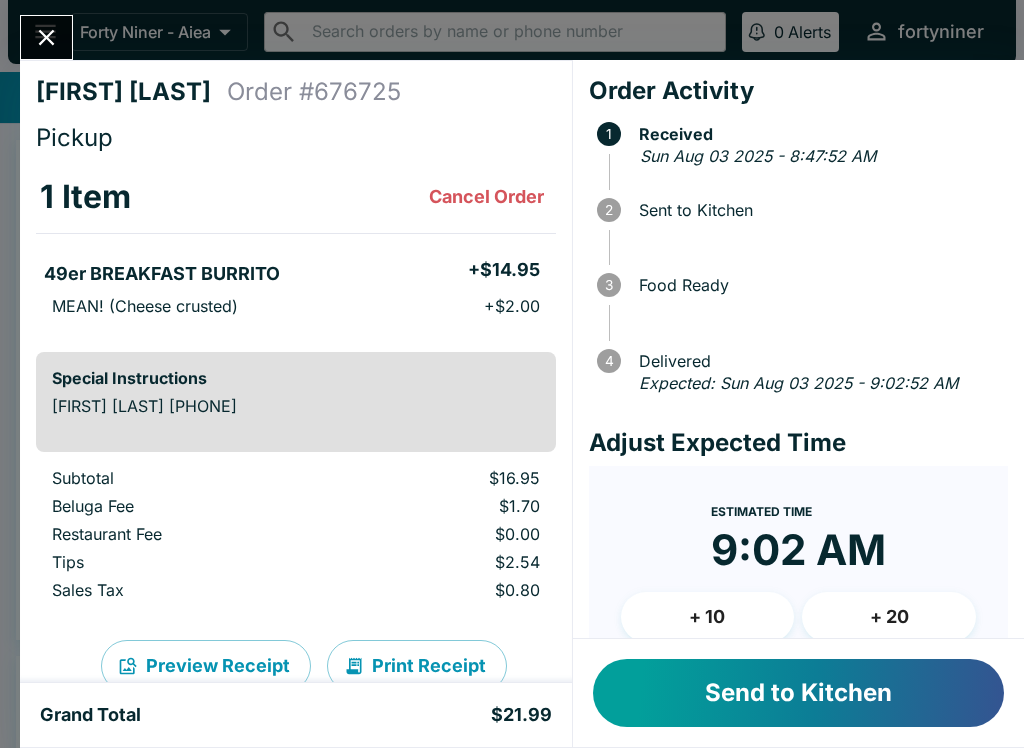 click on "Send to Kitchen" at bounding box center (798, 693) 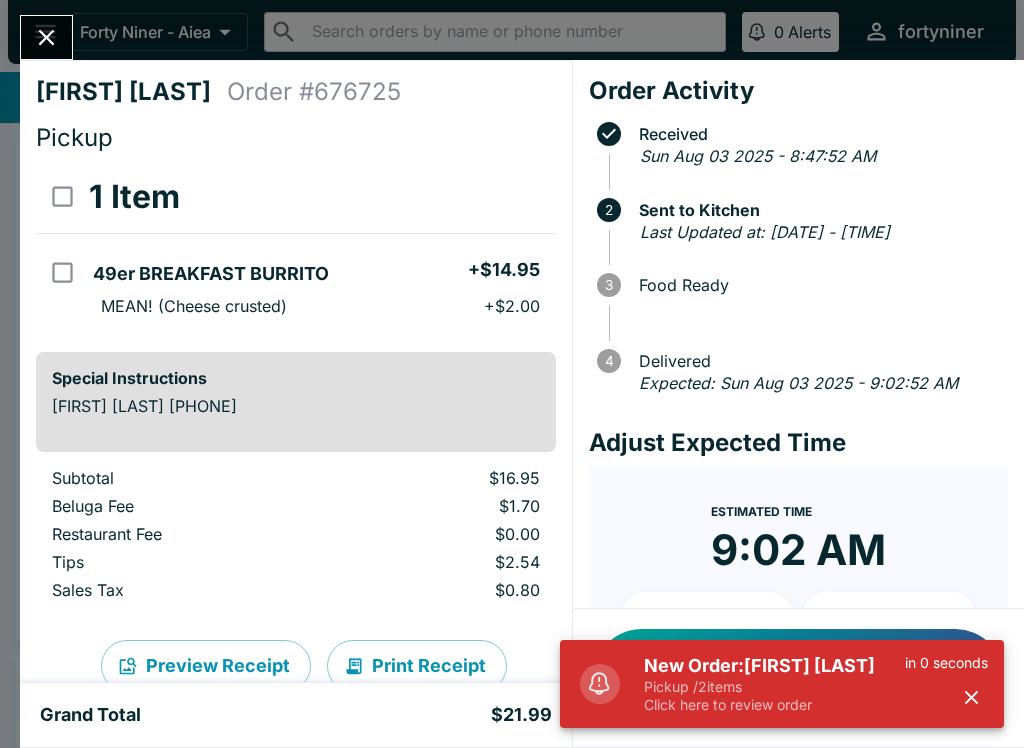 click on "[FIRST] [LAST] Order # [ORDER_ID] Pickup 1 Item 49er BREAKFAST BURRITO + $[PRICE] MEAN! (Cheese crusted) + $[PRICE] Special Instructions [FIRST] [LAST] +[PHONE] Subtotal $[PRICE] Beluga Fee $[PRICE] Restaurant Fee $[PRICE] Tips $[PRICE] Sales Tax $[PRICE] Preview Receipt Print Receipt Grand Total $[PRICE] Order Activity Received [DATE] - [TIME] 2 Sent to Kitchen Last Updated at: [DATE] - [TIME] 3 Food Ready   4 Delivered Expected: [DATE] - [TIME] Adjust Expected Time Estimated Time [TIME] + 10 + 20 Reset Update ETA Notify Customer Food is Ready" at bounding box center (512, 374) 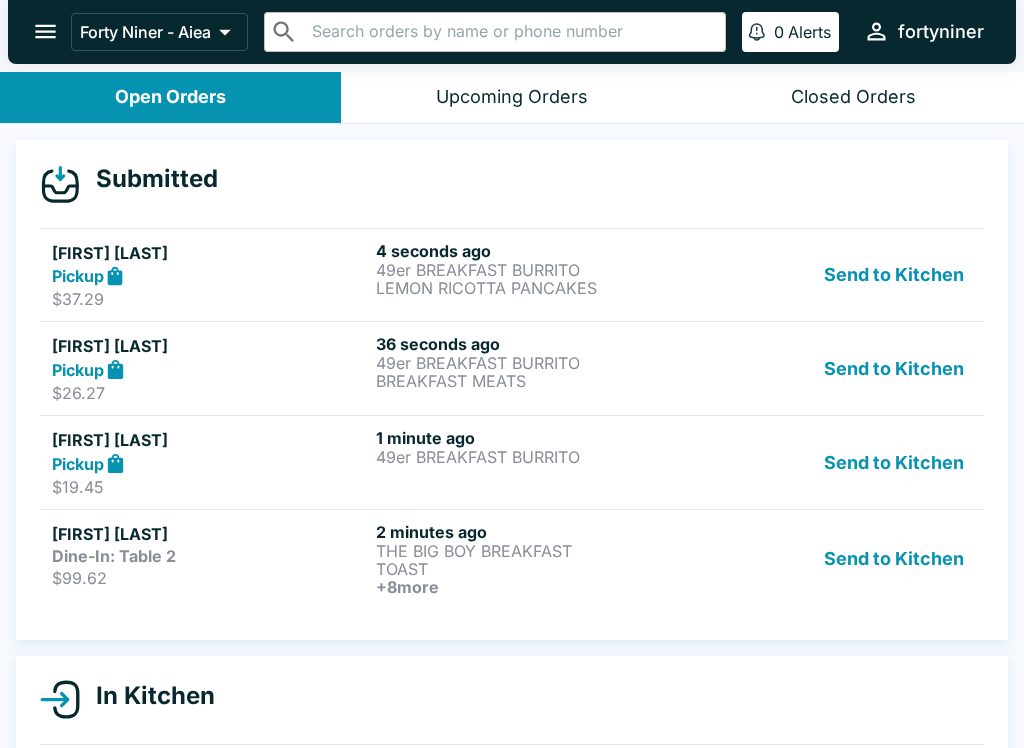 click on "TOAST" at bounding box center (534, 569) 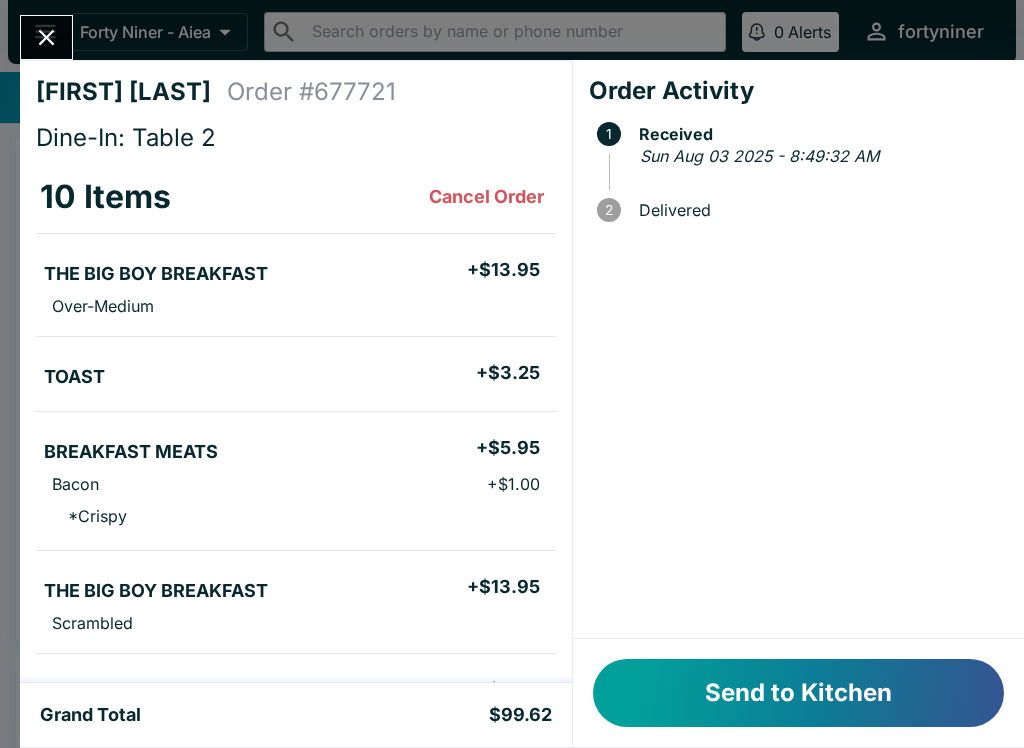 click on "Send to Kitchen" at bounding box center [798, 693] 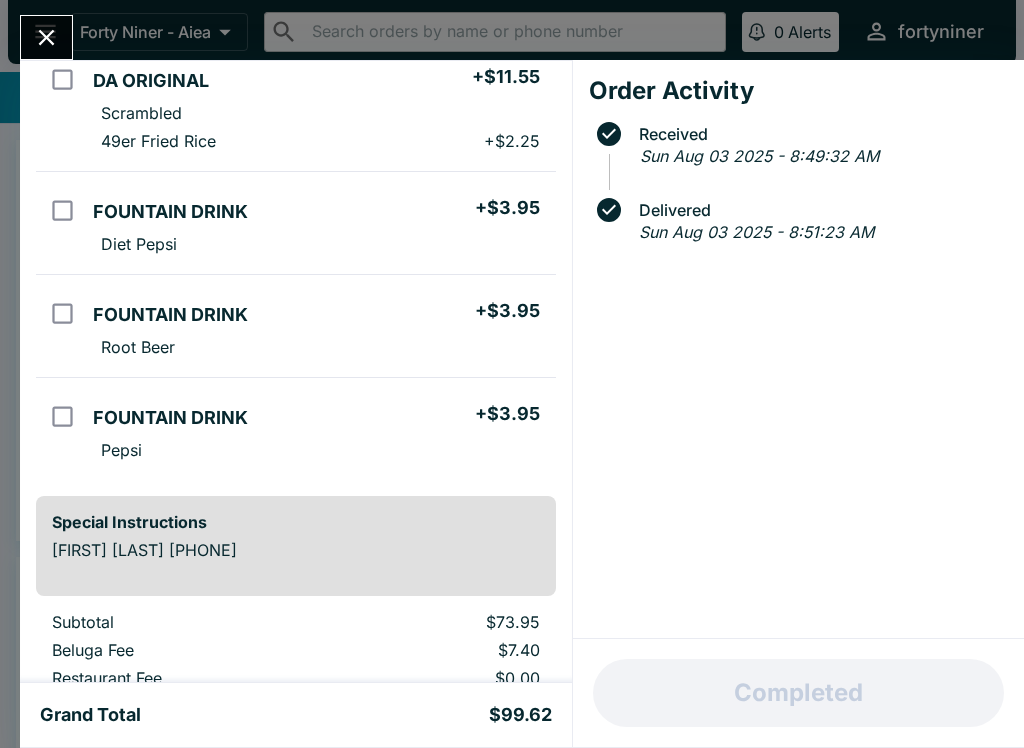 scroll, scrollTop: 782, scrollLeft: 0, axis: vertical 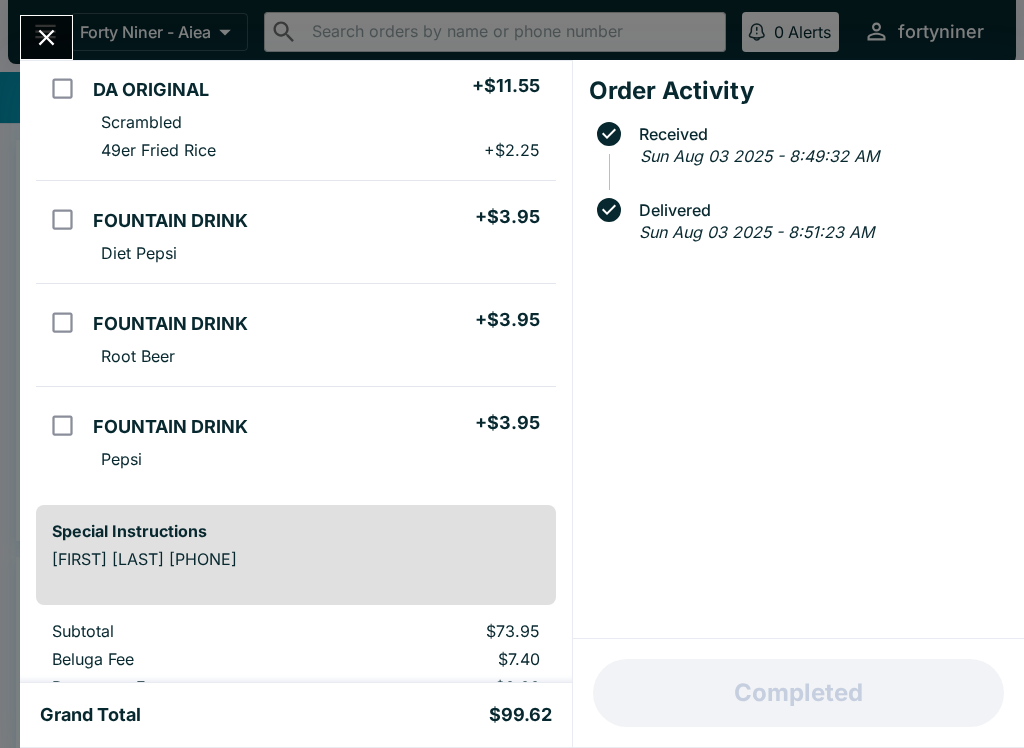 click 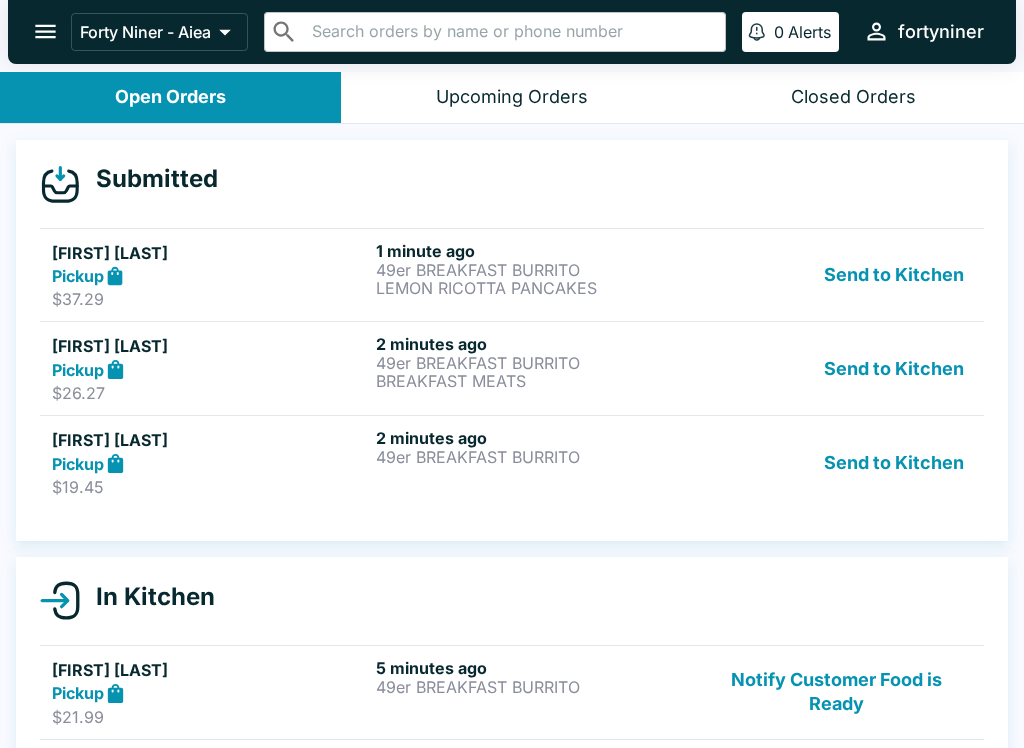 click on "49er BREAKFAST BURRITO" at bounding box center (534, 457) 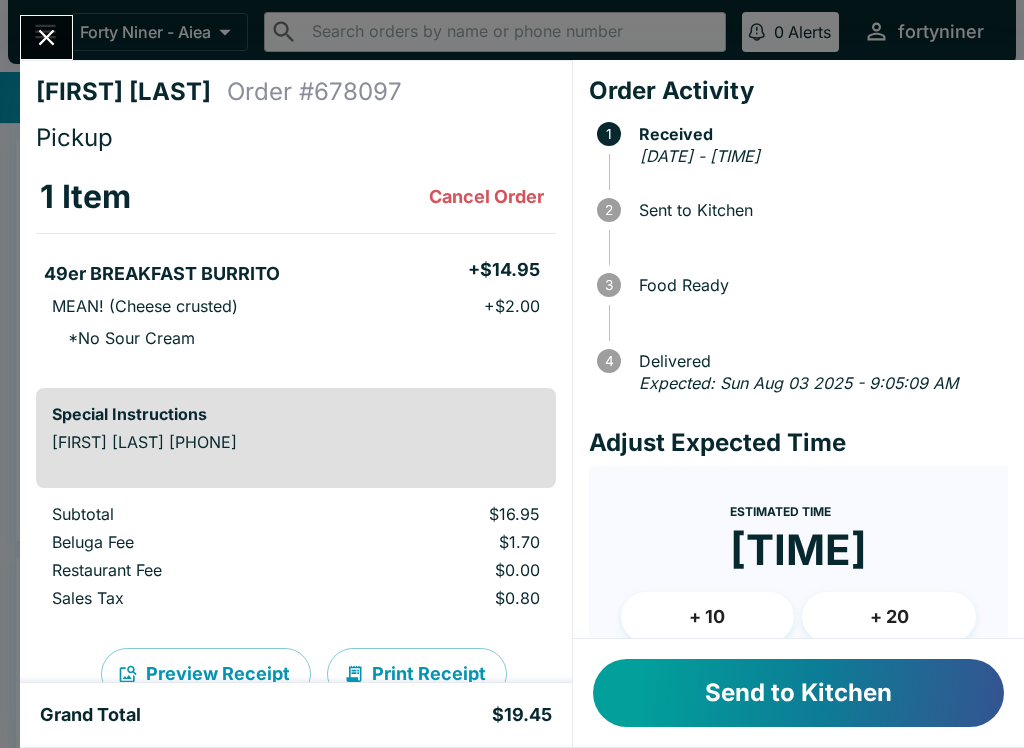 click on "Send to Kitchen" at bounding box center (798, 693) 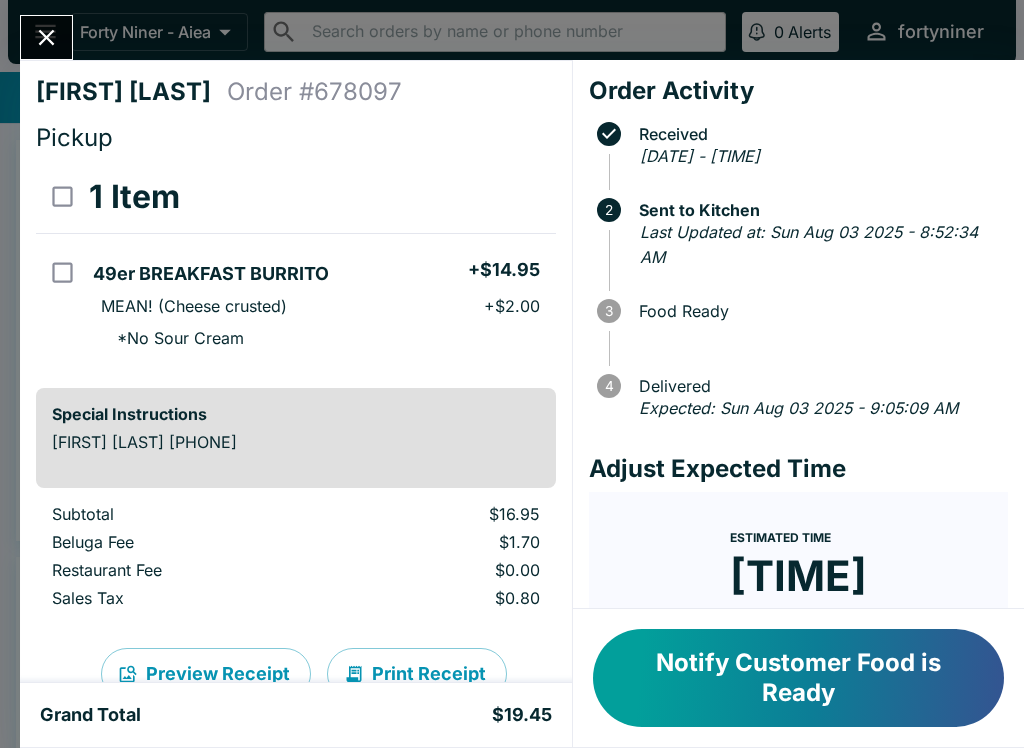 click 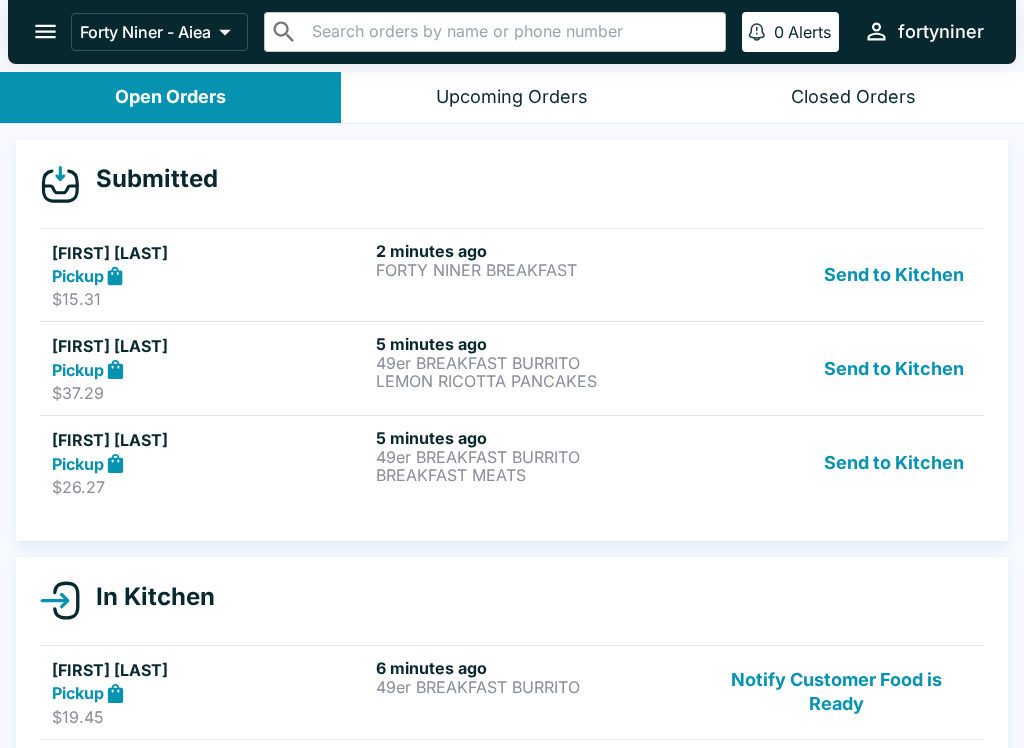 click on "BREAKFAST MEATS" at bounding box center (534, 475) 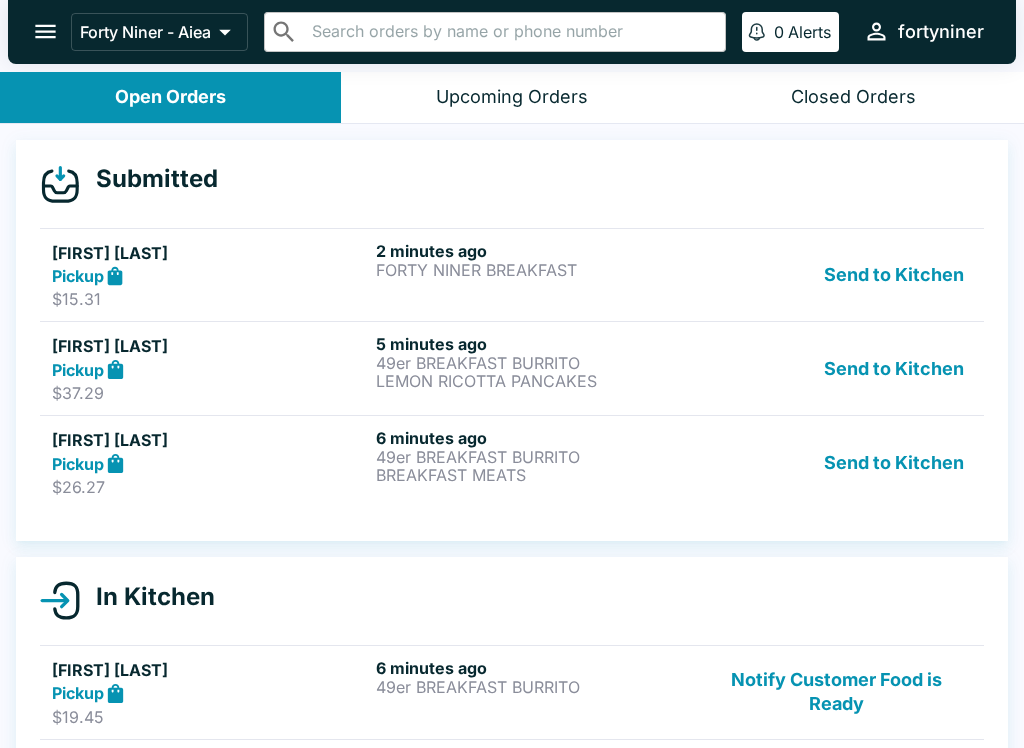 click on "49er BREAKFAST BURRITO" at bounding box center (534, 457) 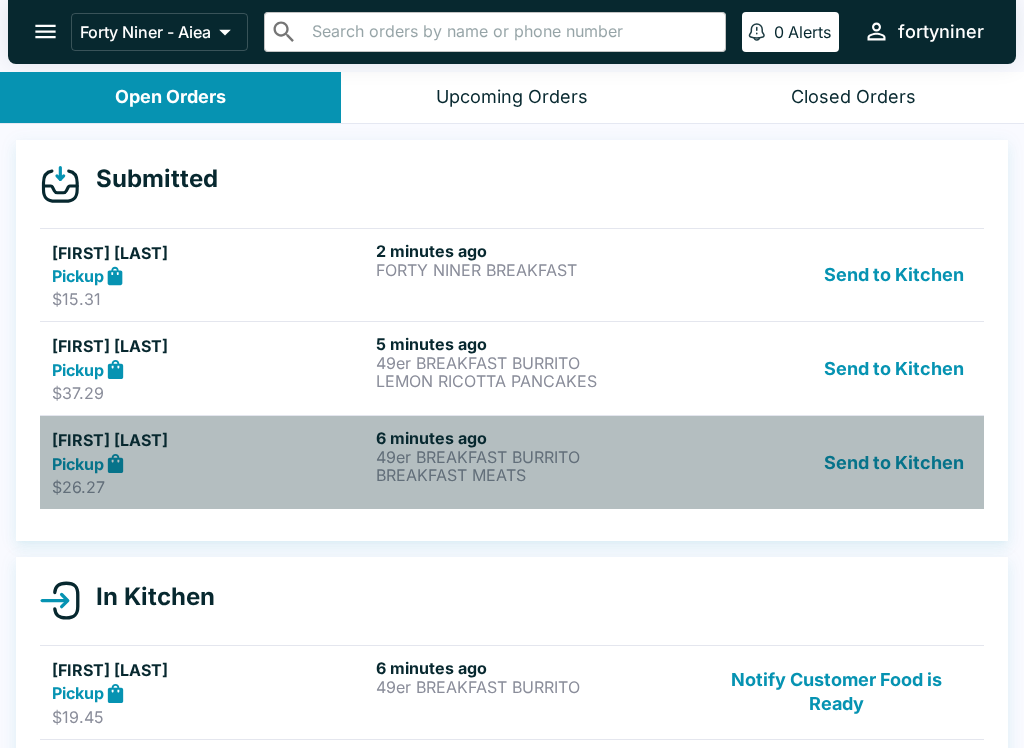 click on "Pickup" at bounding box center [210, 463] 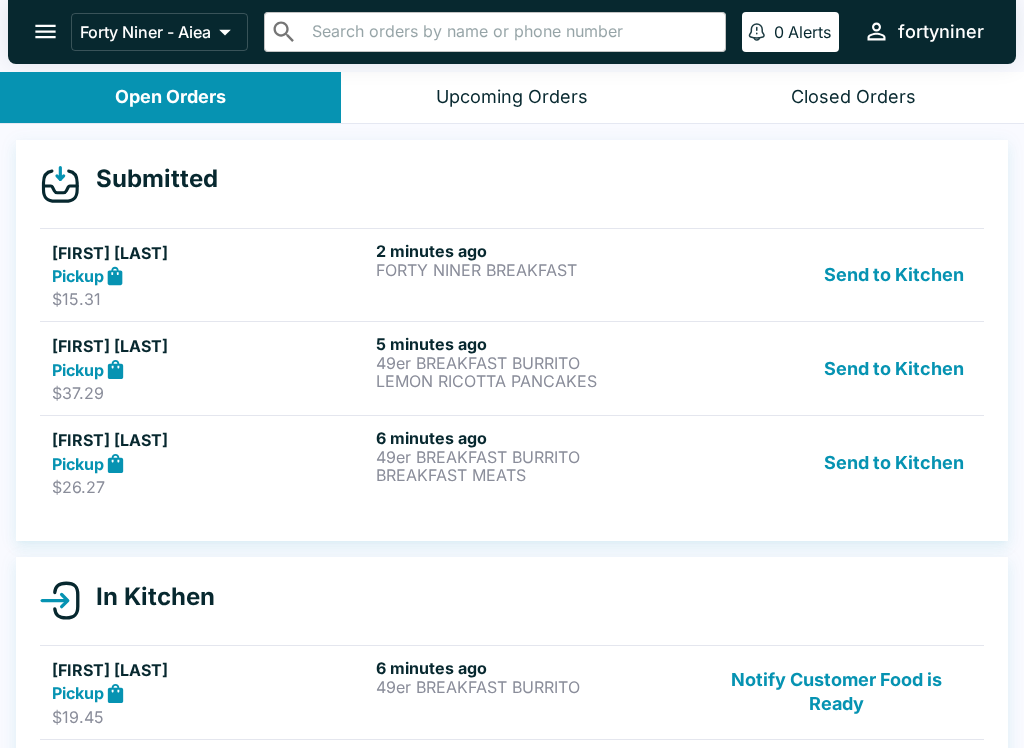 click on "Pickup" at bounding box center (210, 463) 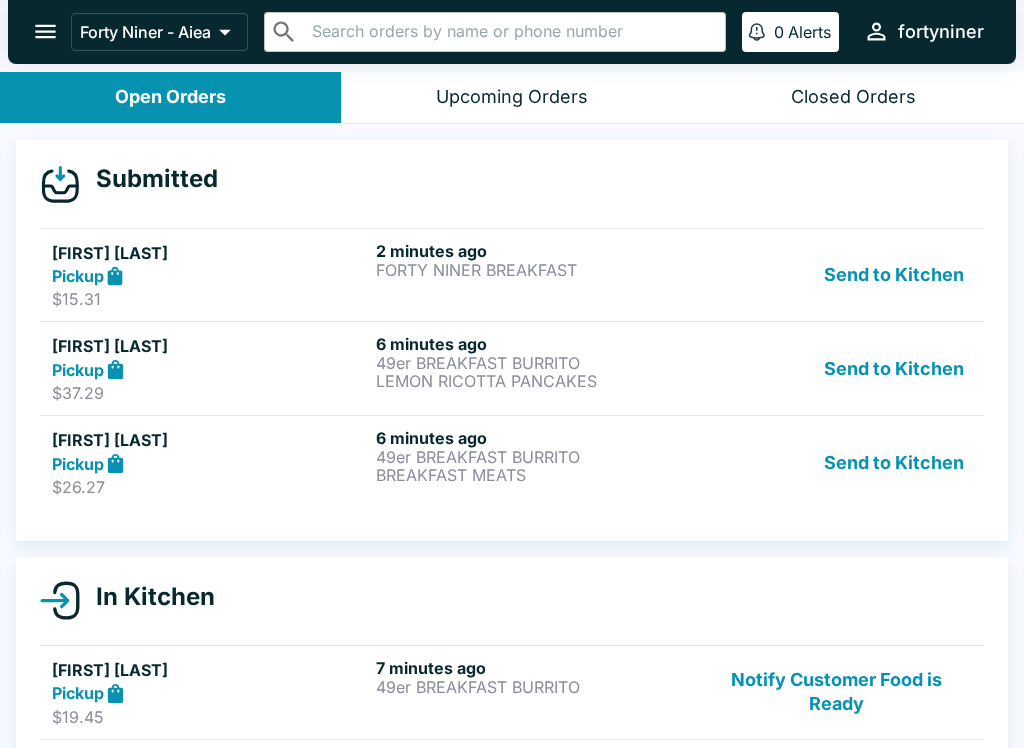 click on "[FIRST] [LAST]" at bounding box center (210, 253) 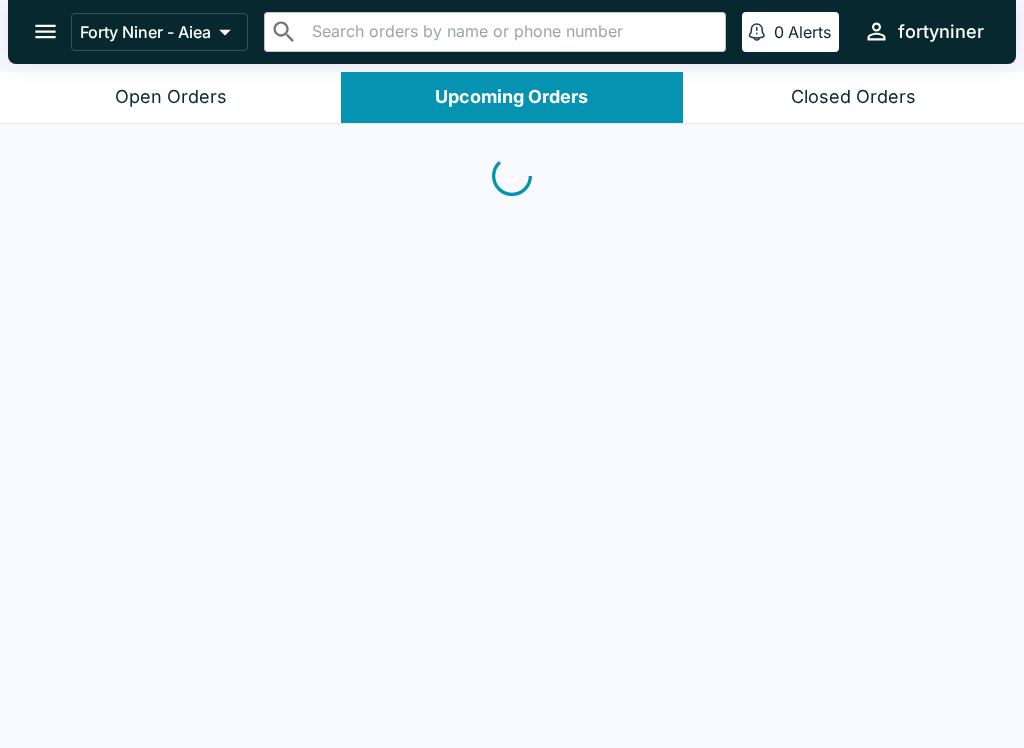 click on "Open Orders" at bounding box center (170, 97) 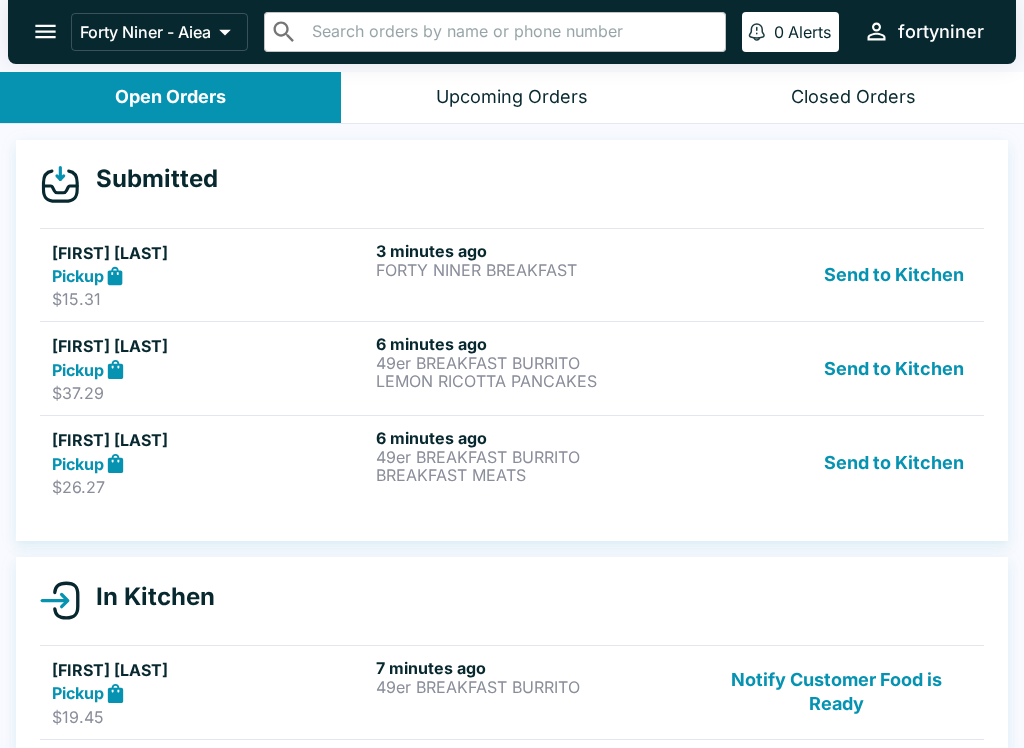click on "49er BREAKFAST BURRITO" at bounding box center (534, 457) 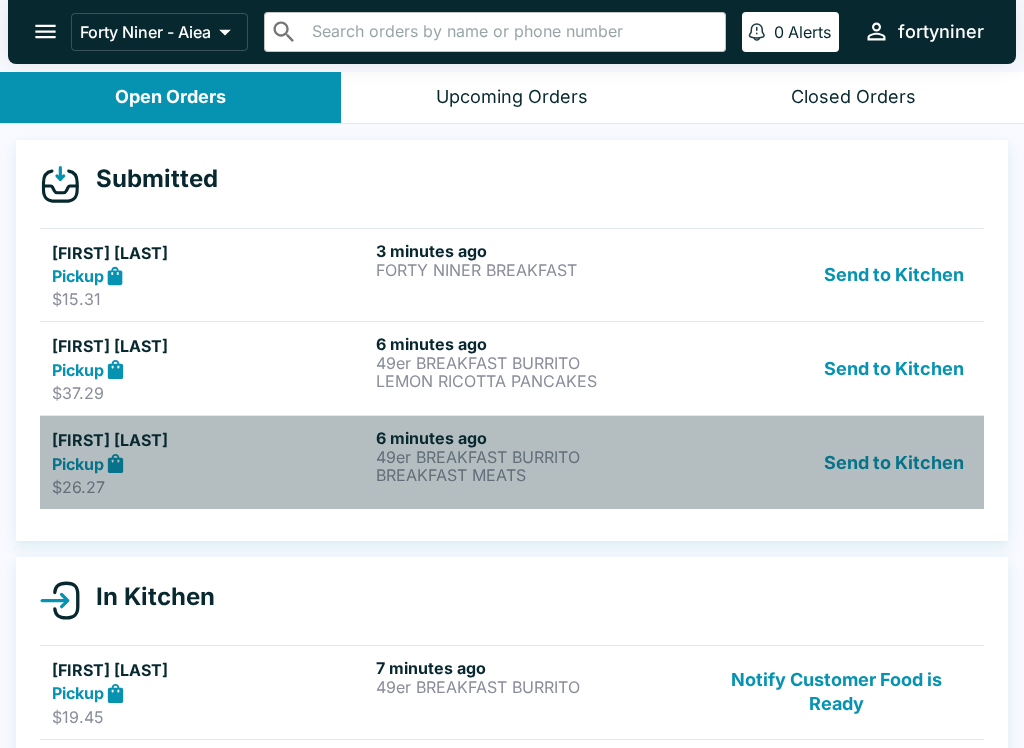 click on "49er BREAKFAST BURRITO" at bounding box center (534, 457) 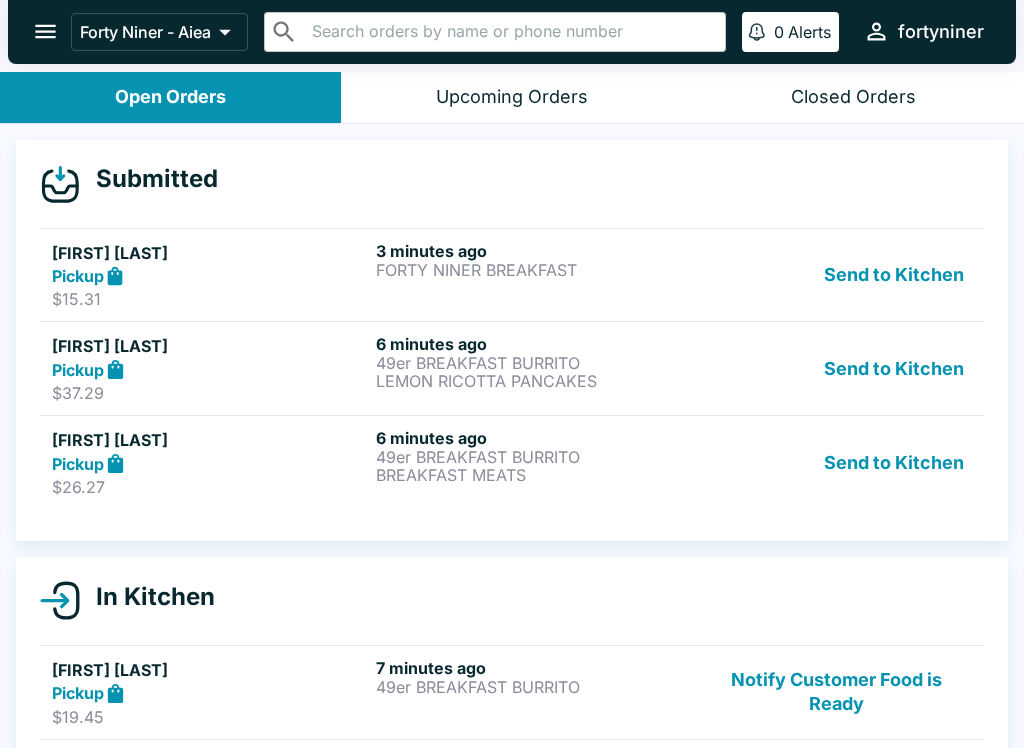 click on "BREAKFAST MEATS" at bounding box center [534, 475] 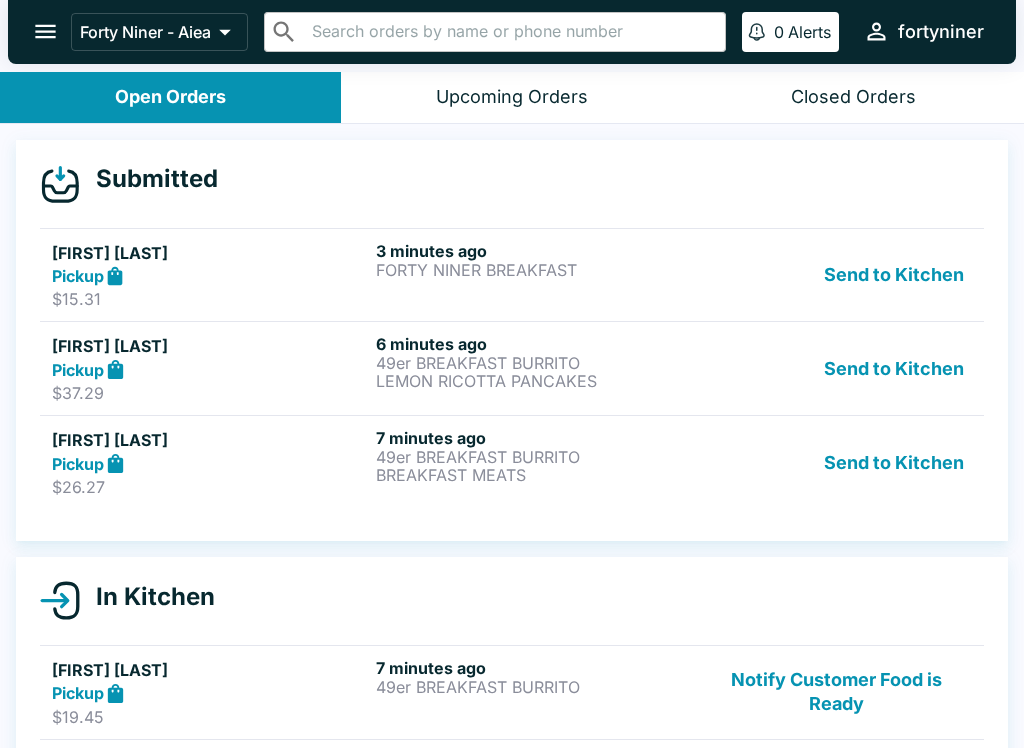 click on "Pickup" at bounding box center (210, 463) 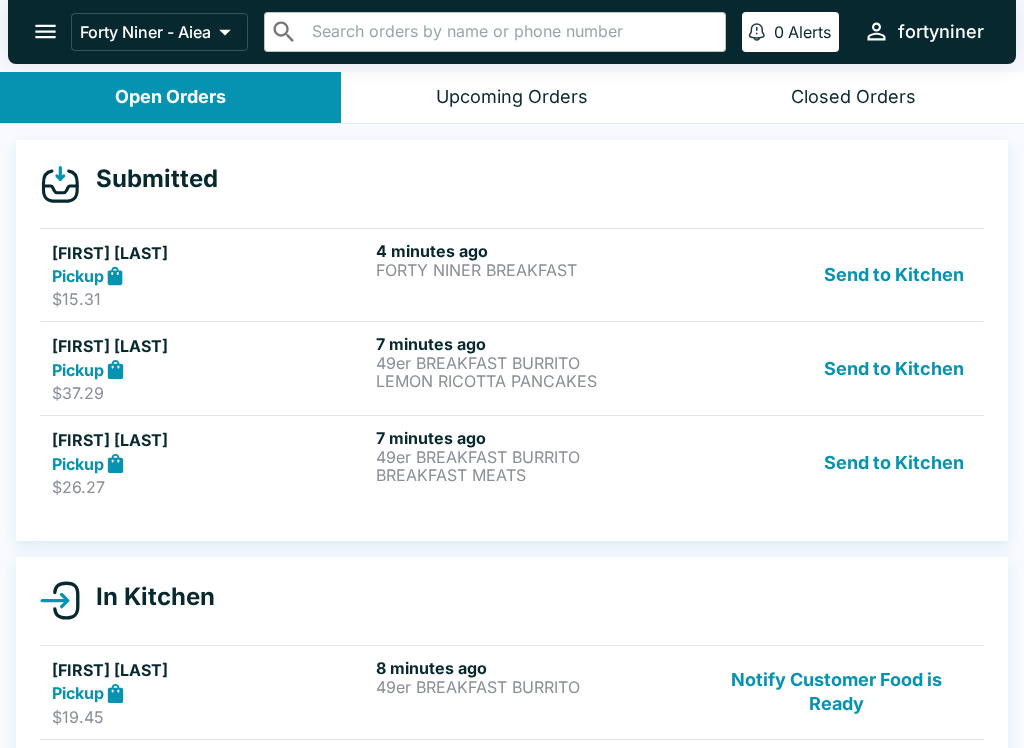 click on "49er BREAKFAST BURRITO" at bounding box center [534, 457] 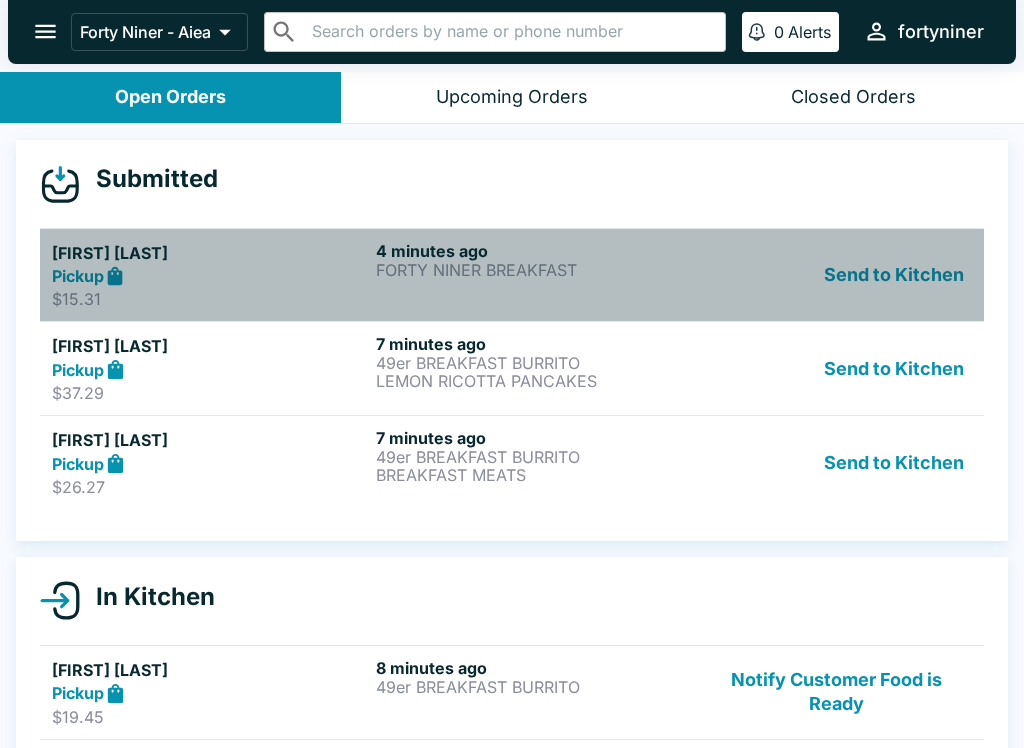 click on "[FIRST] [LAST]" at bounding box center [210, 253] 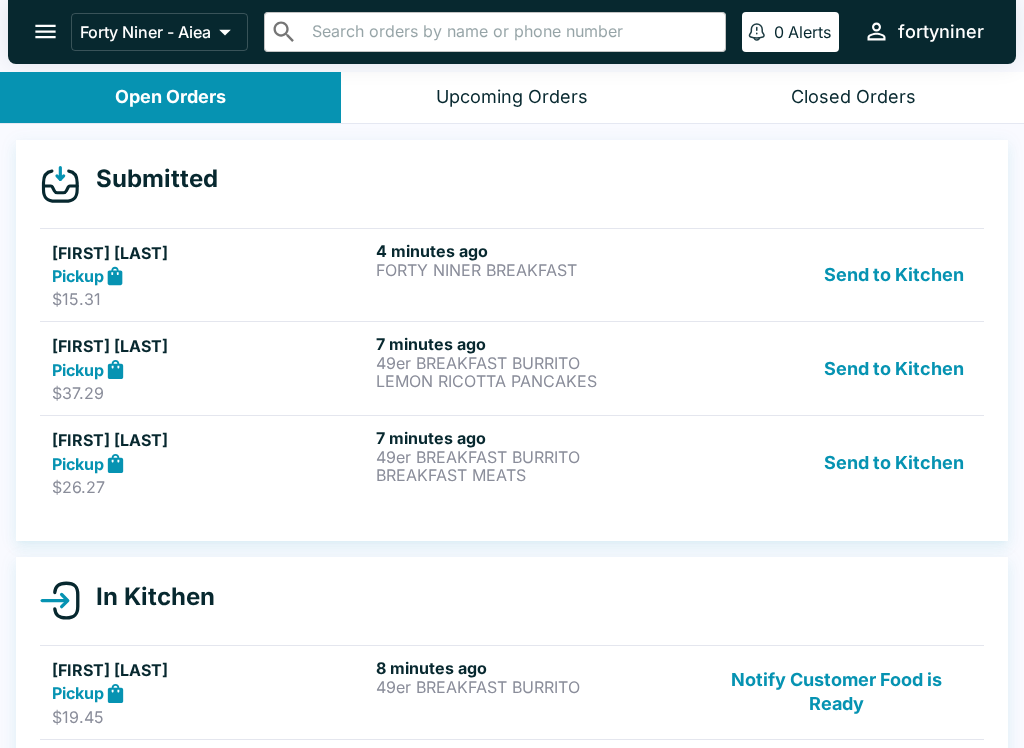 click on "Pickup" at bounding box center (210, 369) 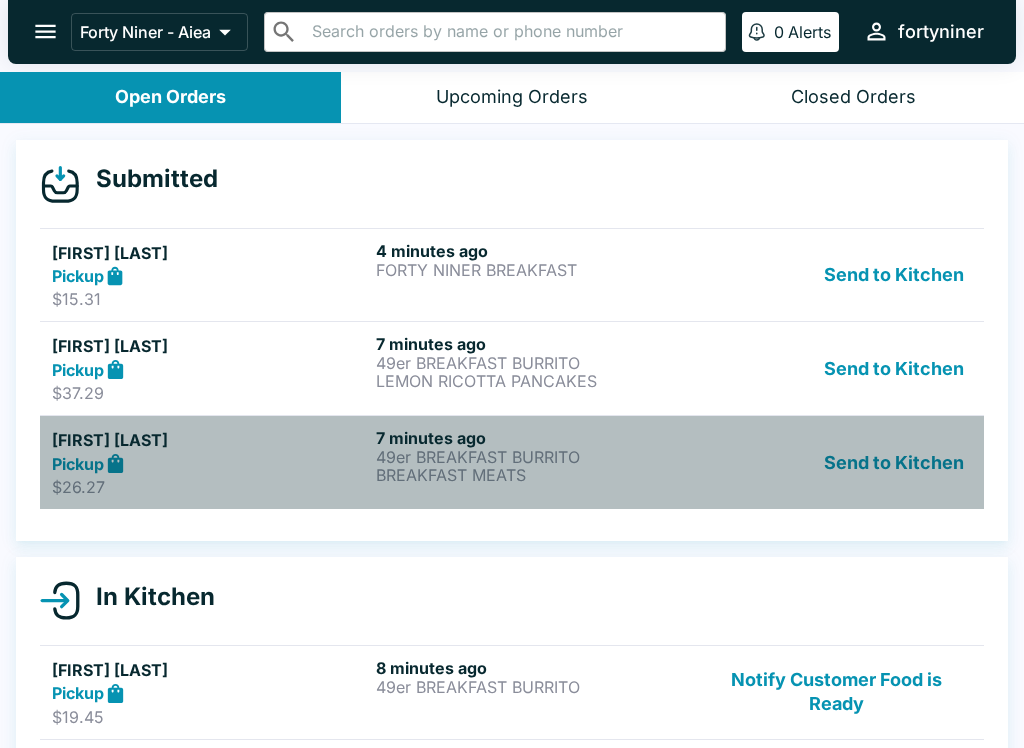 click on "[FIRST] [LAST]" at bounding box center [210, 440] 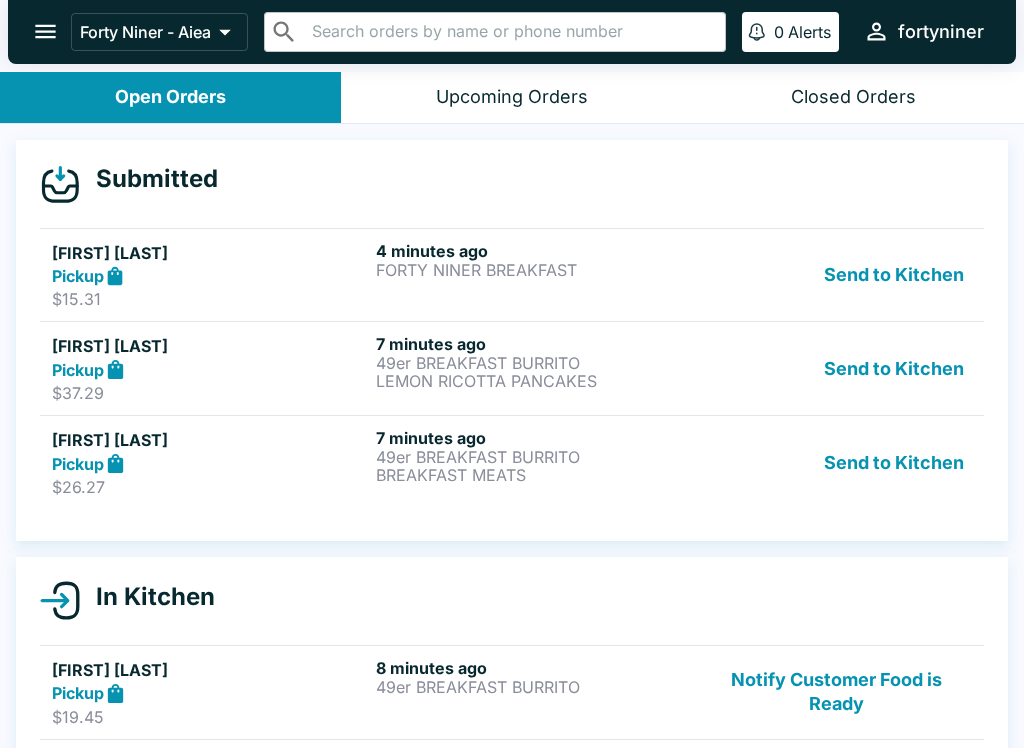 click on "Pickup" at bounding box center [210, 463] 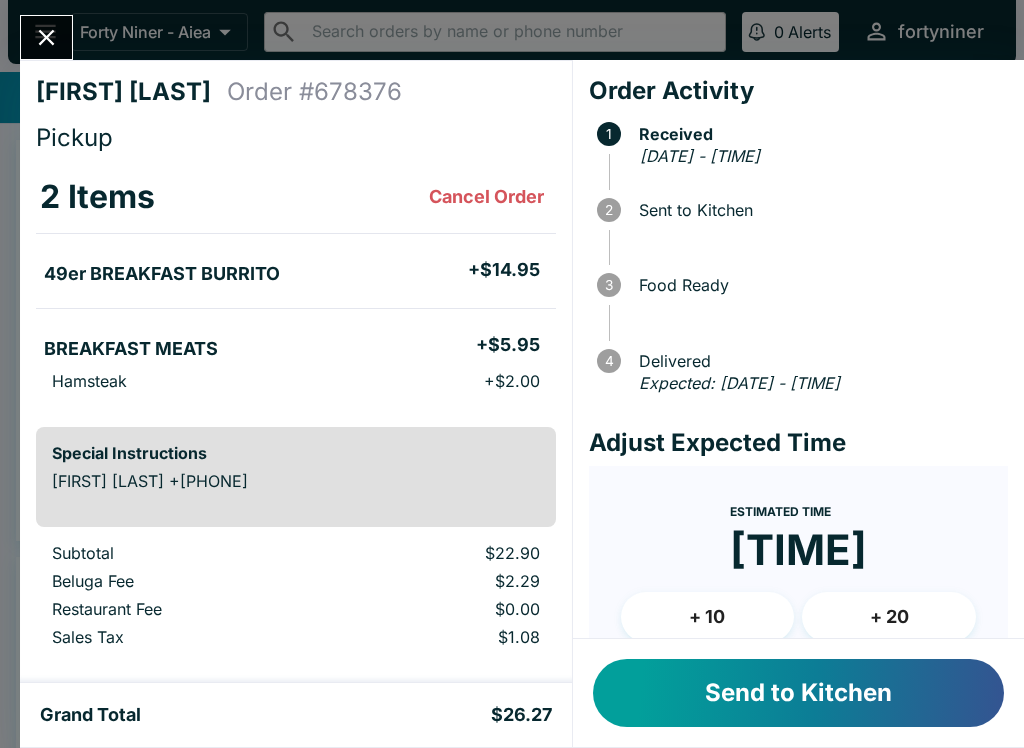 click on "Send to Kitchen" at bounding box center (798, 693) 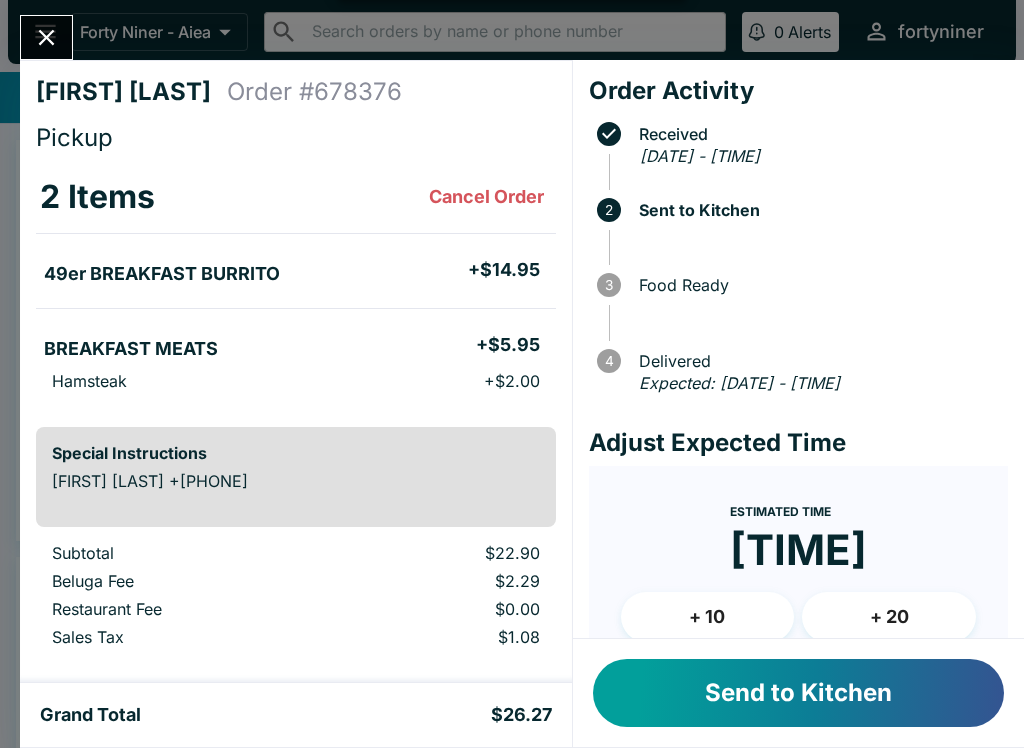 click on "Send to Kitchen" at bounding box center (798, 693) 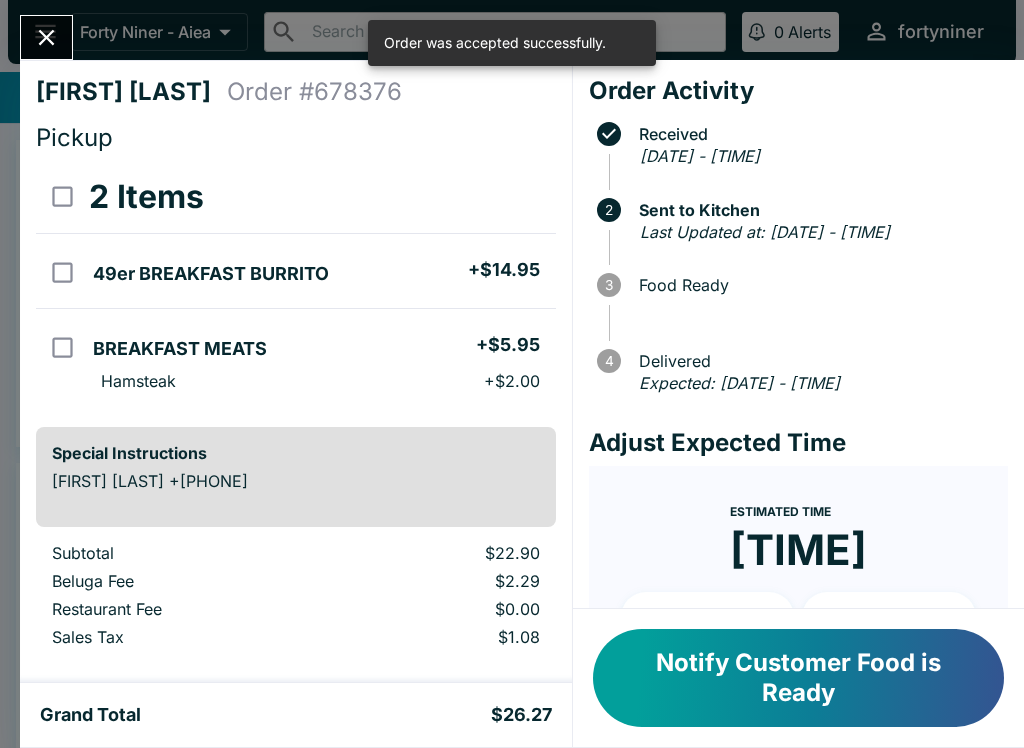 click 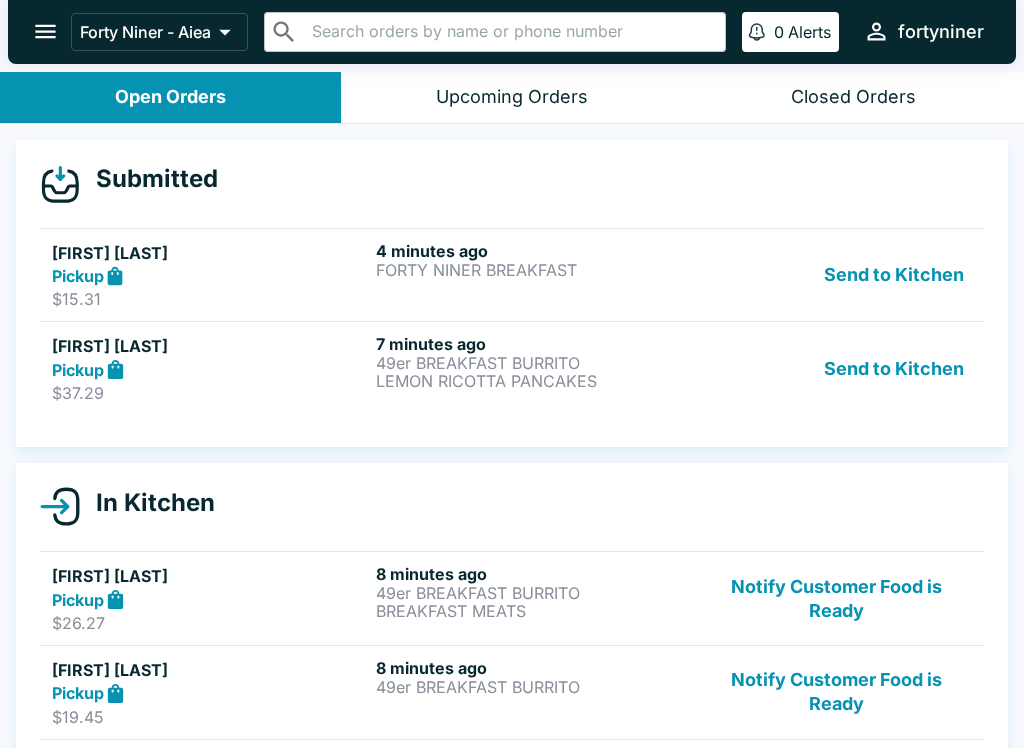 click on "[FIRST] [LAST]" at bounding box center [210, 576] 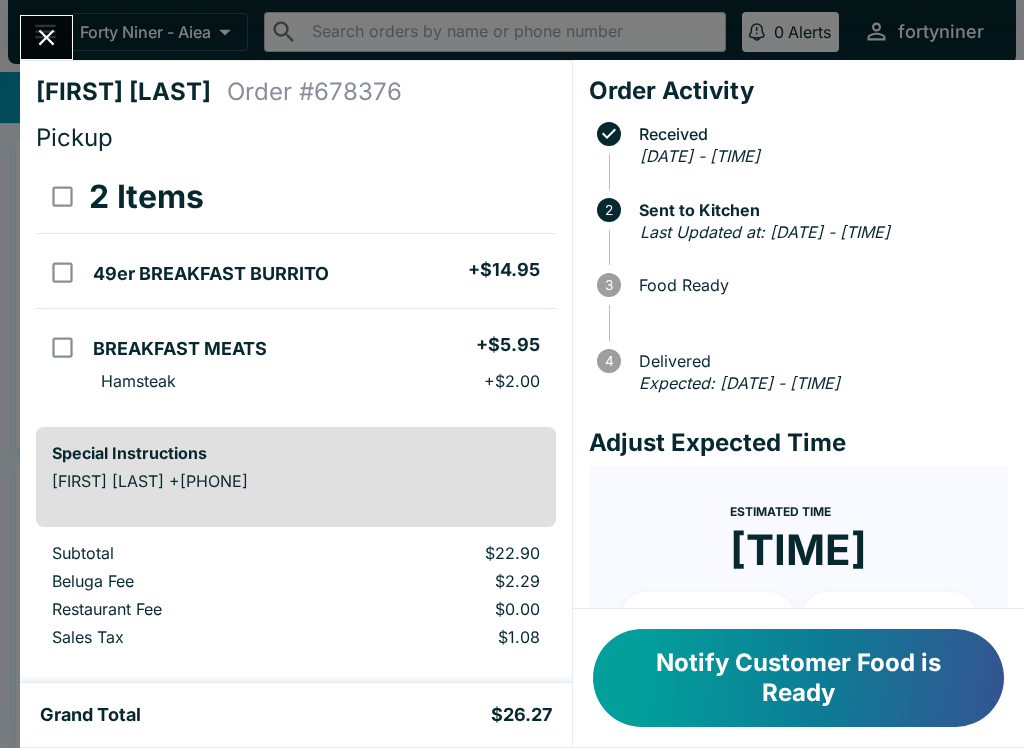 click 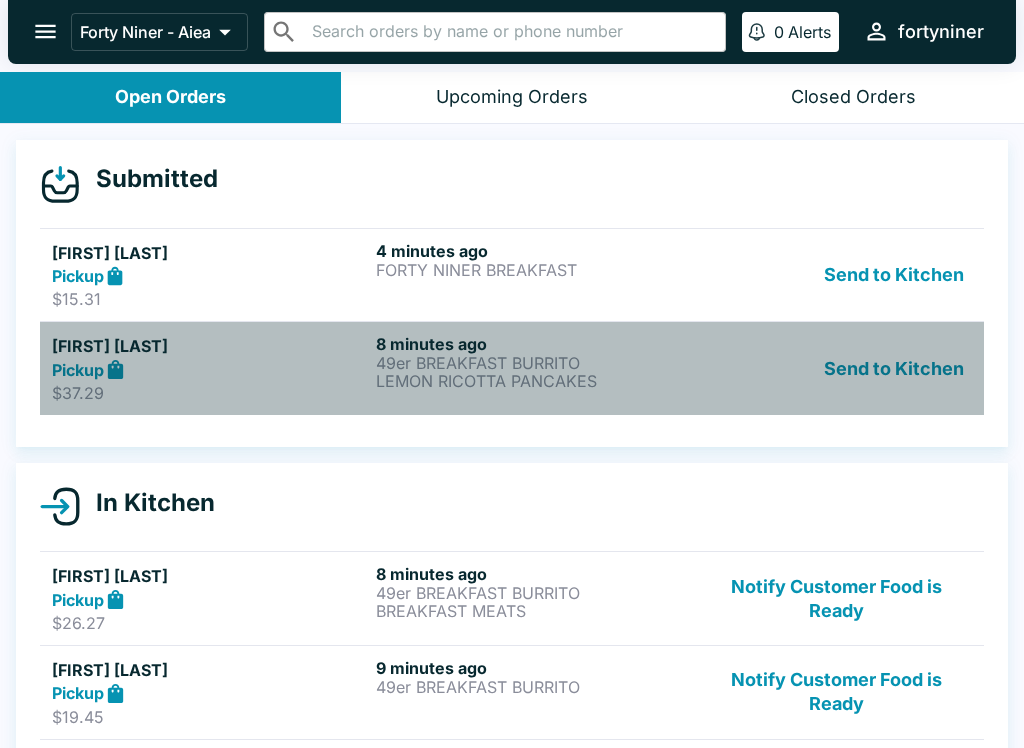 click on "Pickup" at bounding box center (210, 369) 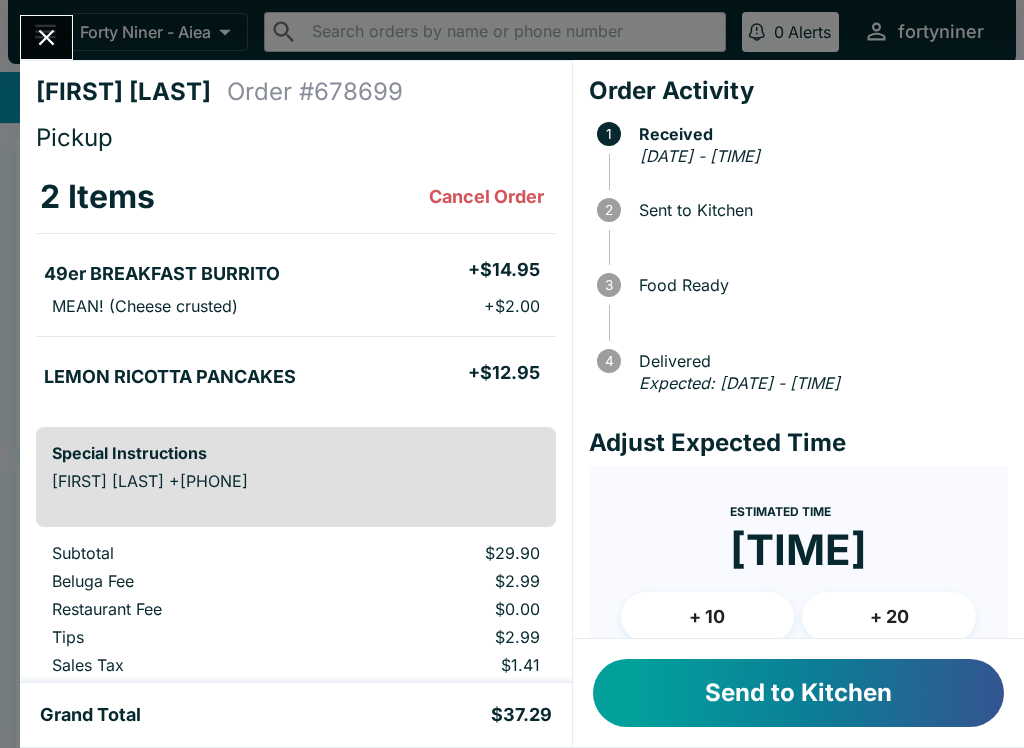 click on "Send to Kitchen" at bounding box center (798, 693) 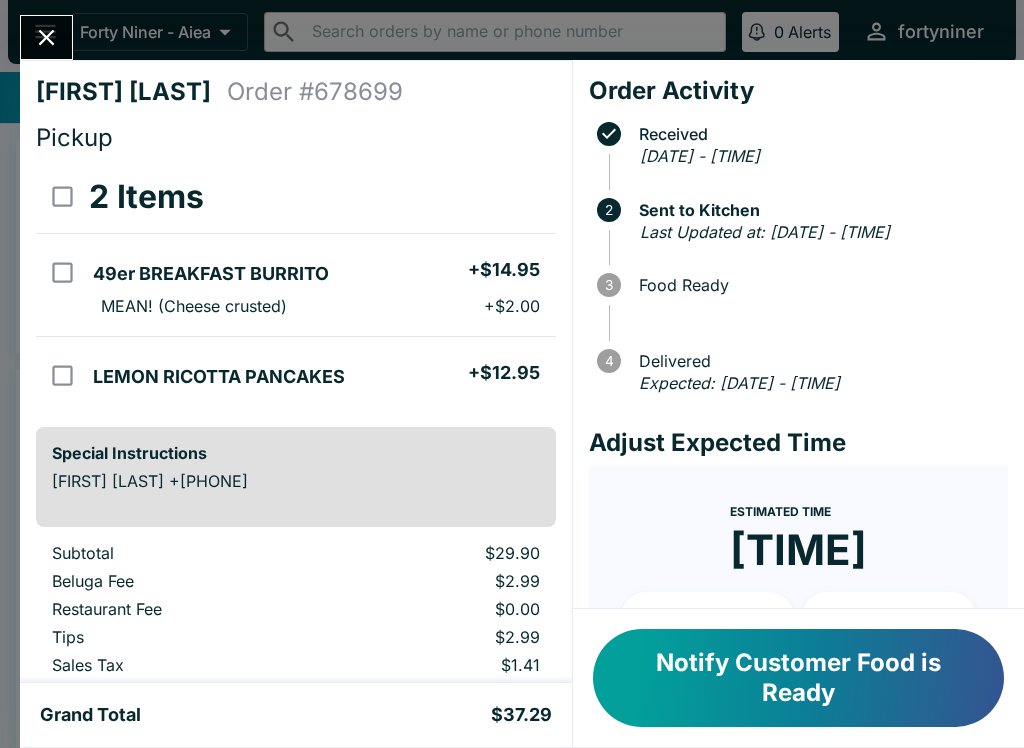click 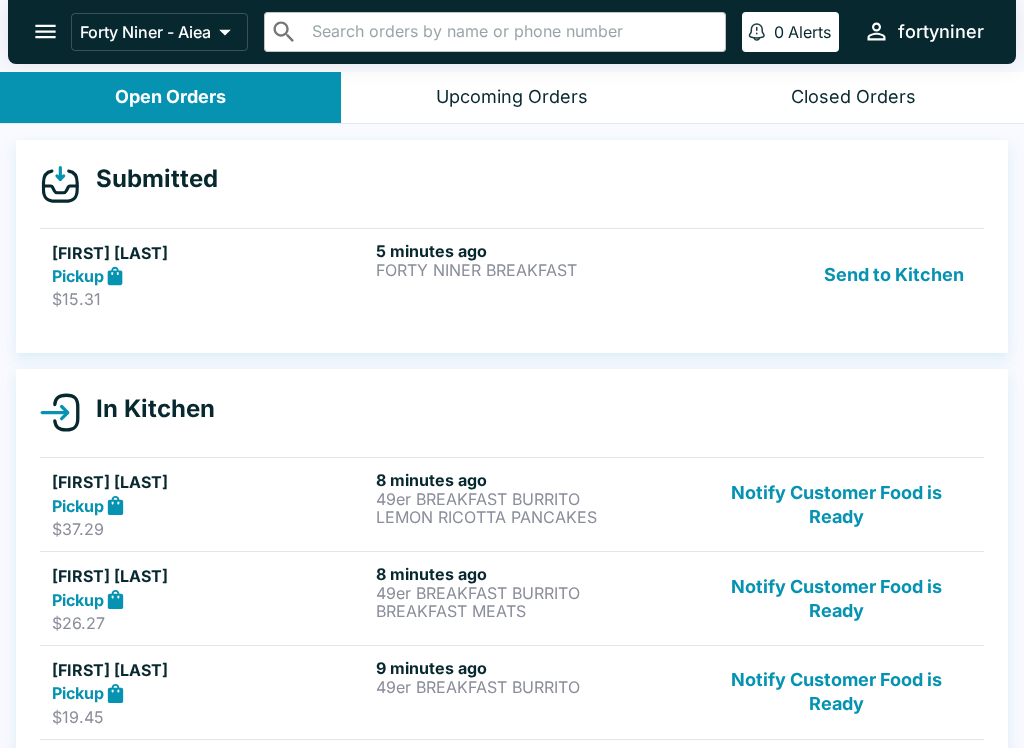click on "[FIRST] [LAST]" at bounding box center (210, 253) 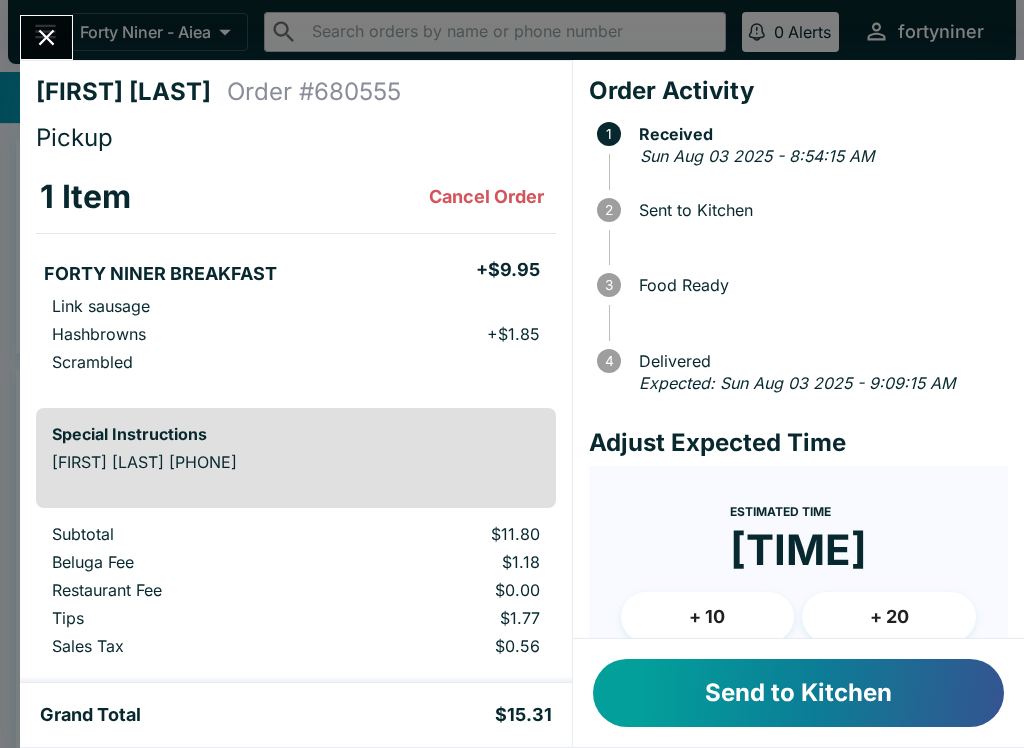 scroll, scrollTop: -1, scrollLeft: 0, axis: vertical 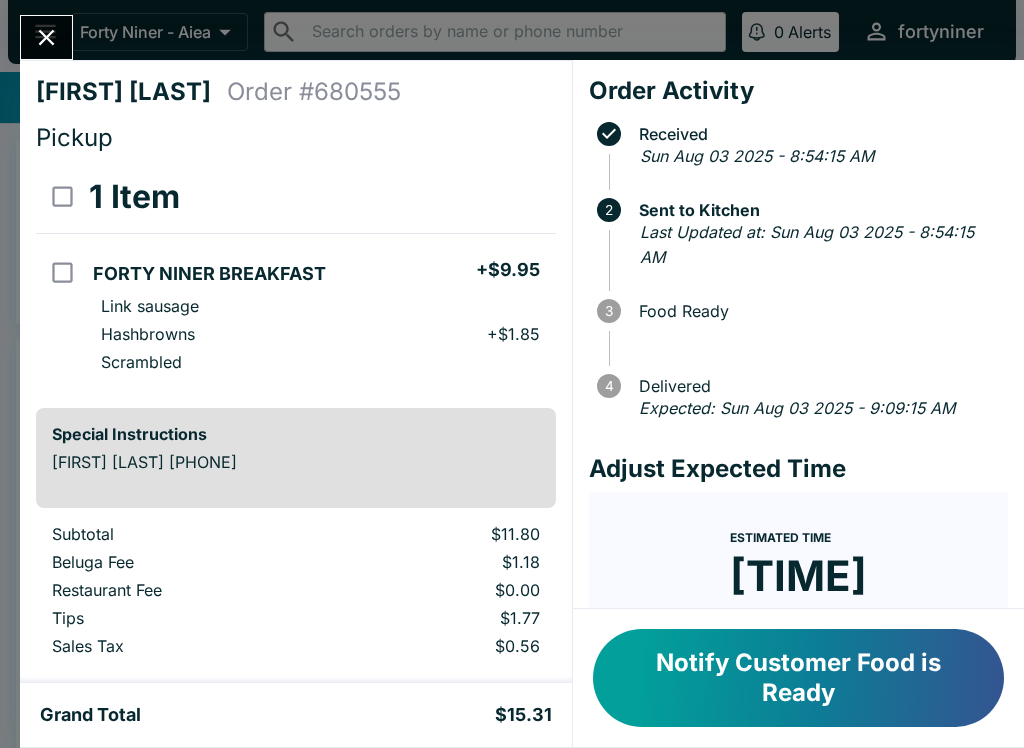 click 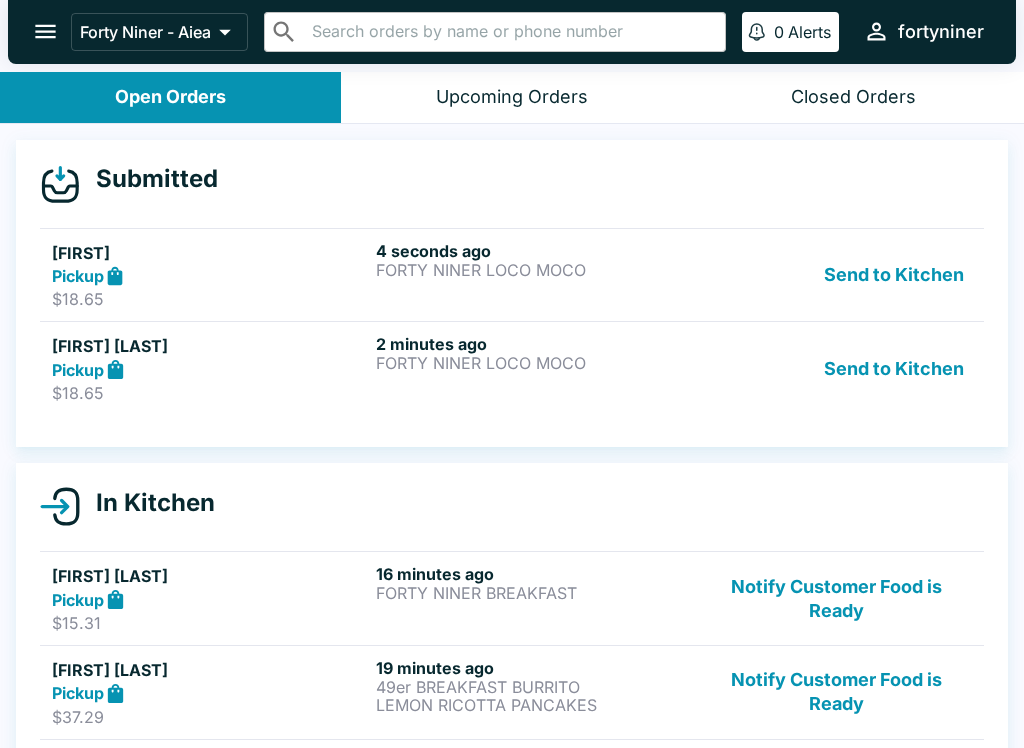 click on "2 minutes ago" at bounding box center (534, 344) 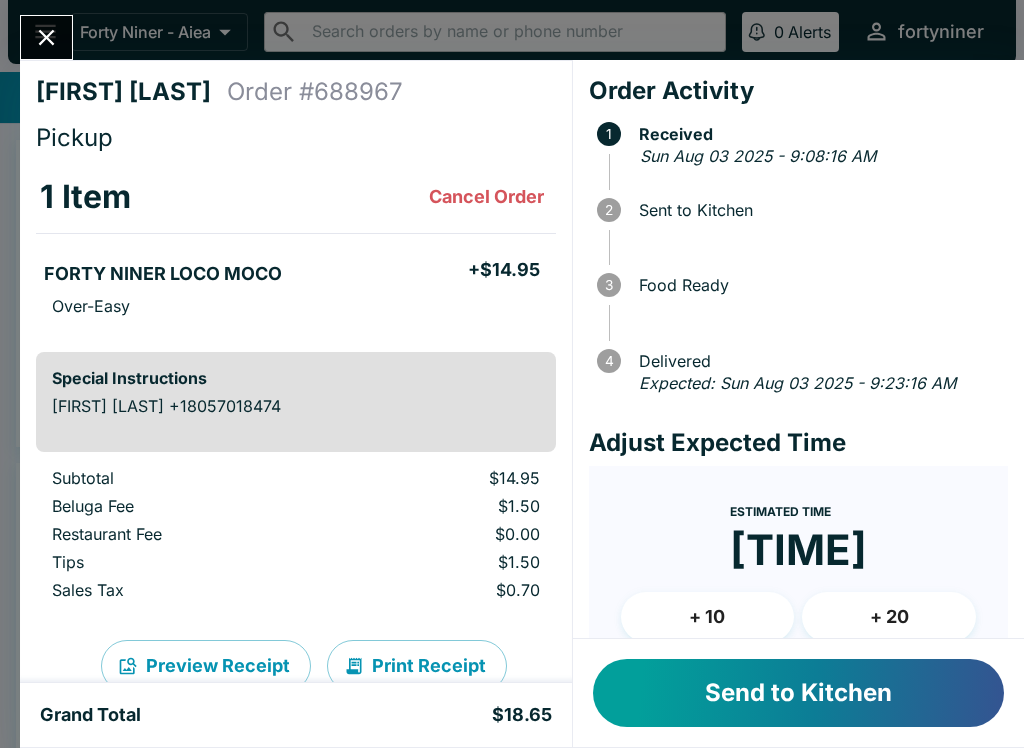 click on "Send to Kitchen" at bounding box center (798, 693) 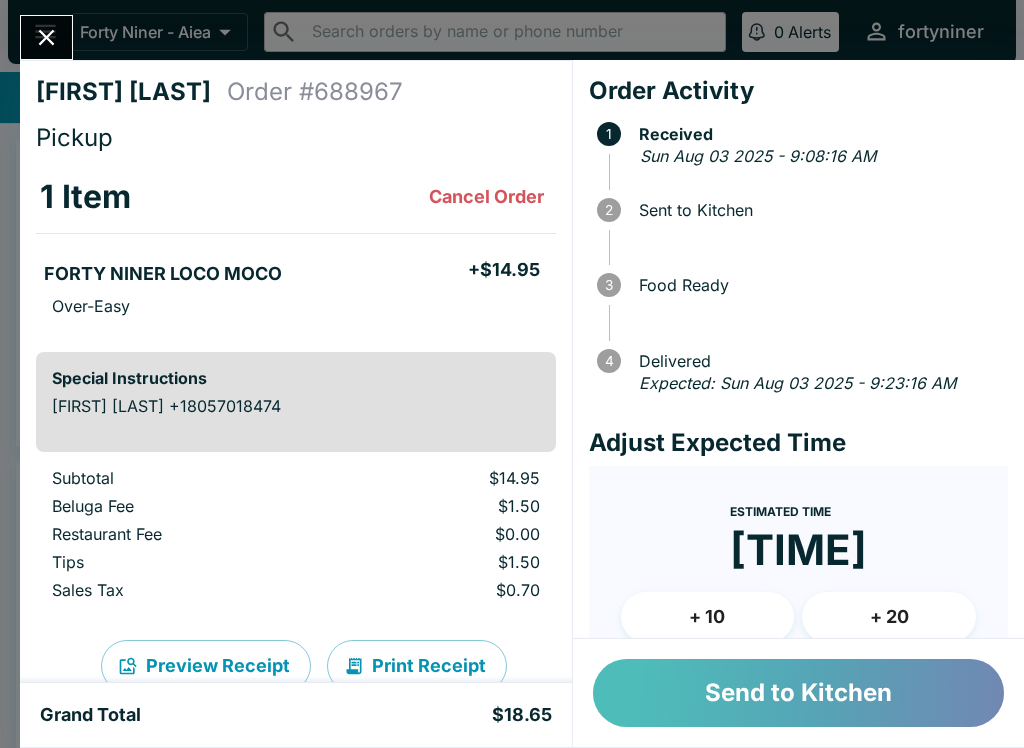 click on "Send to Kitchen" at bounding box center (798, 693) 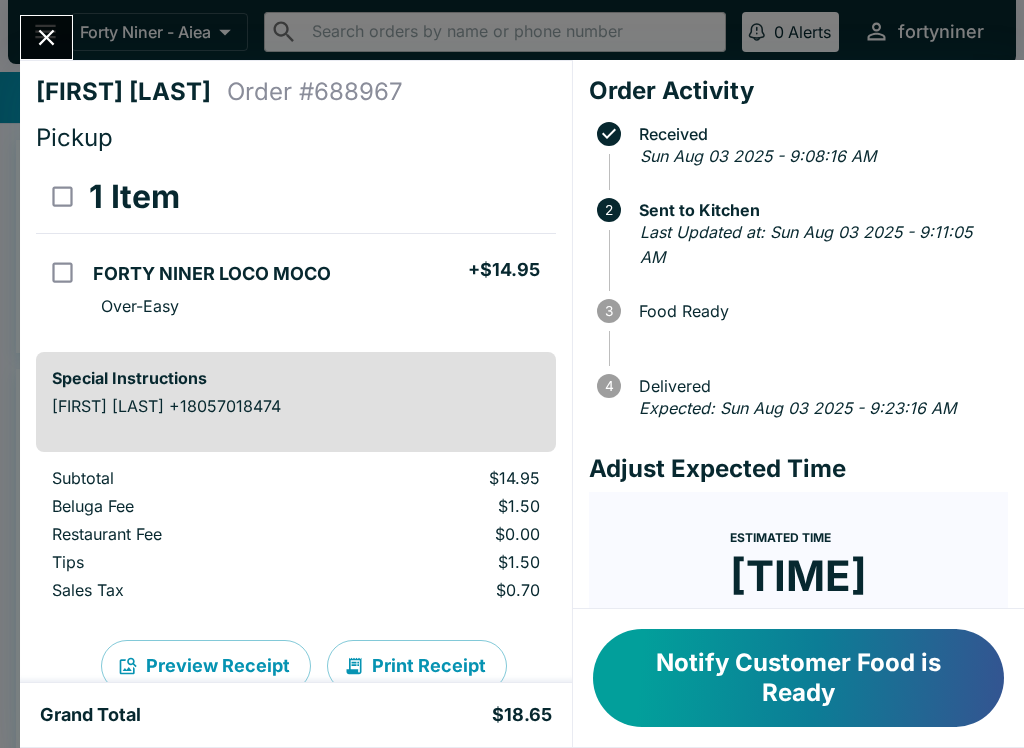 click 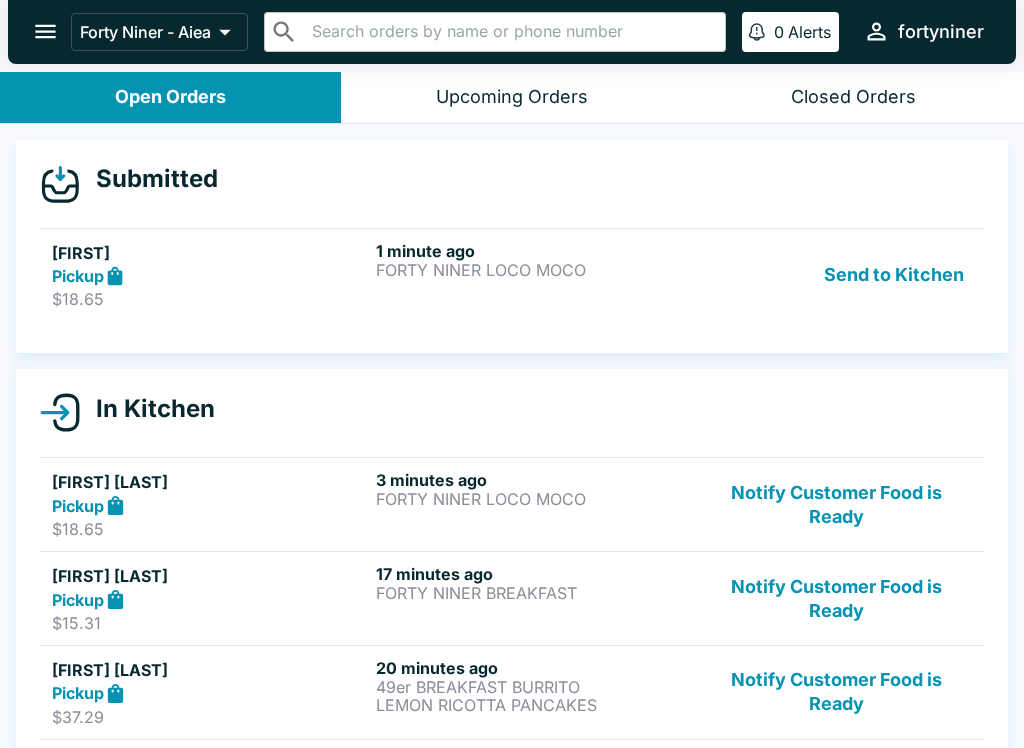 click on "[FIRST]" at bounding box center (210, 253) 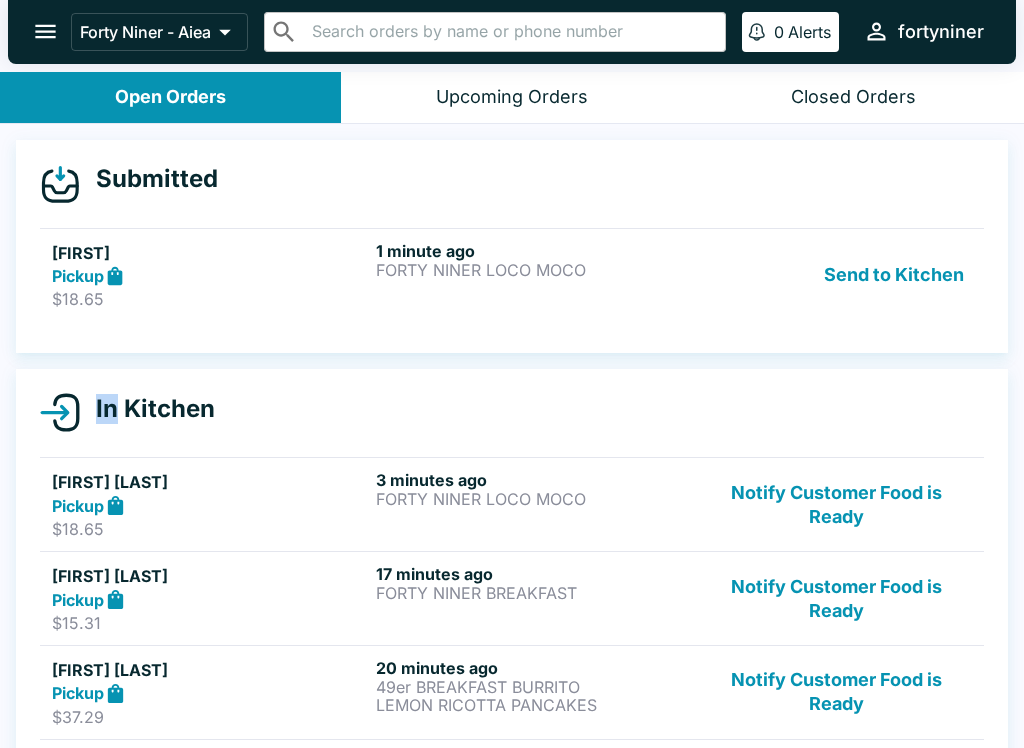 click on "FORTY NINER LOCO MOCO" at bounding box center (534, 270) 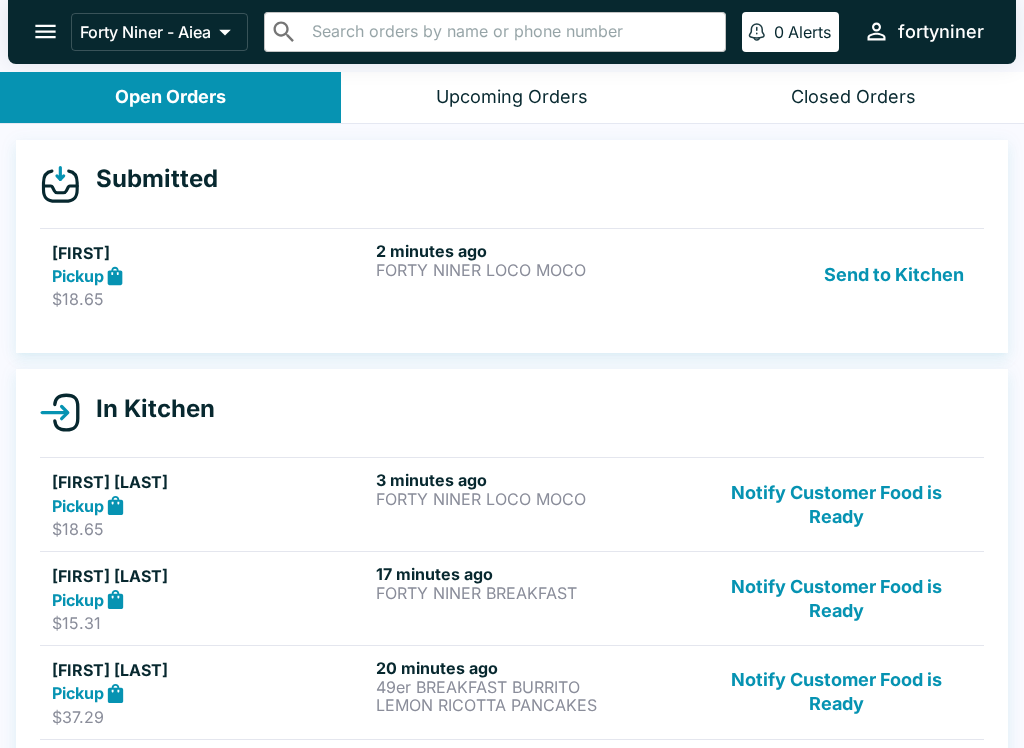 click on "Pickup" at bounding box center (210, 276) 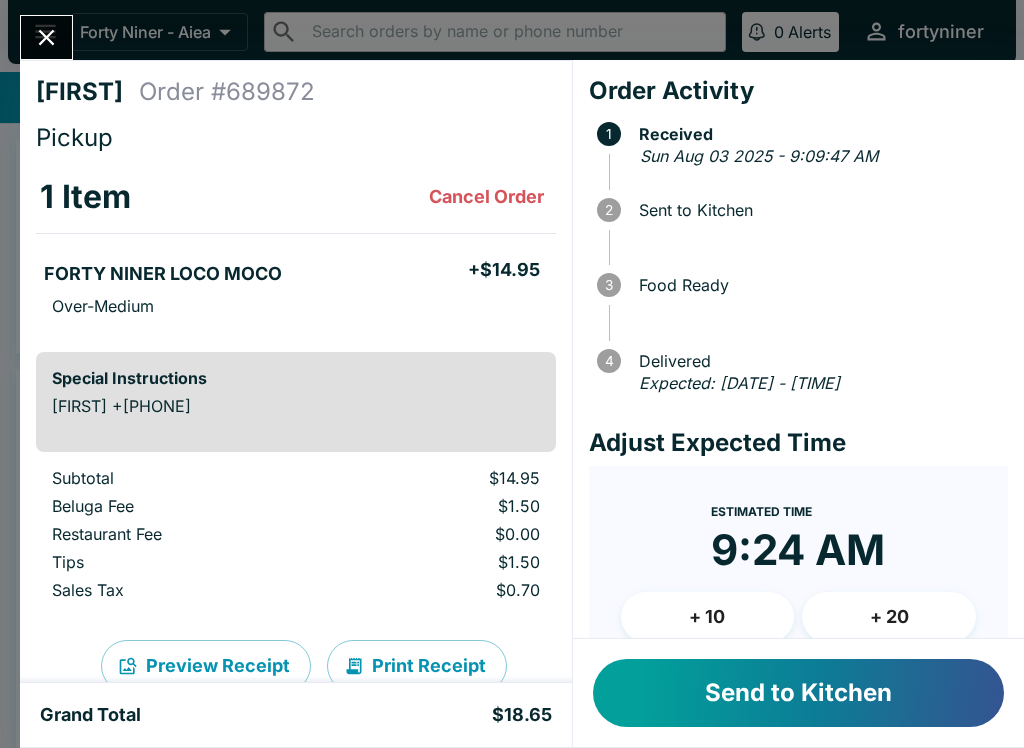 click on "Send to Kitchen" at bounding box center (798, 693) 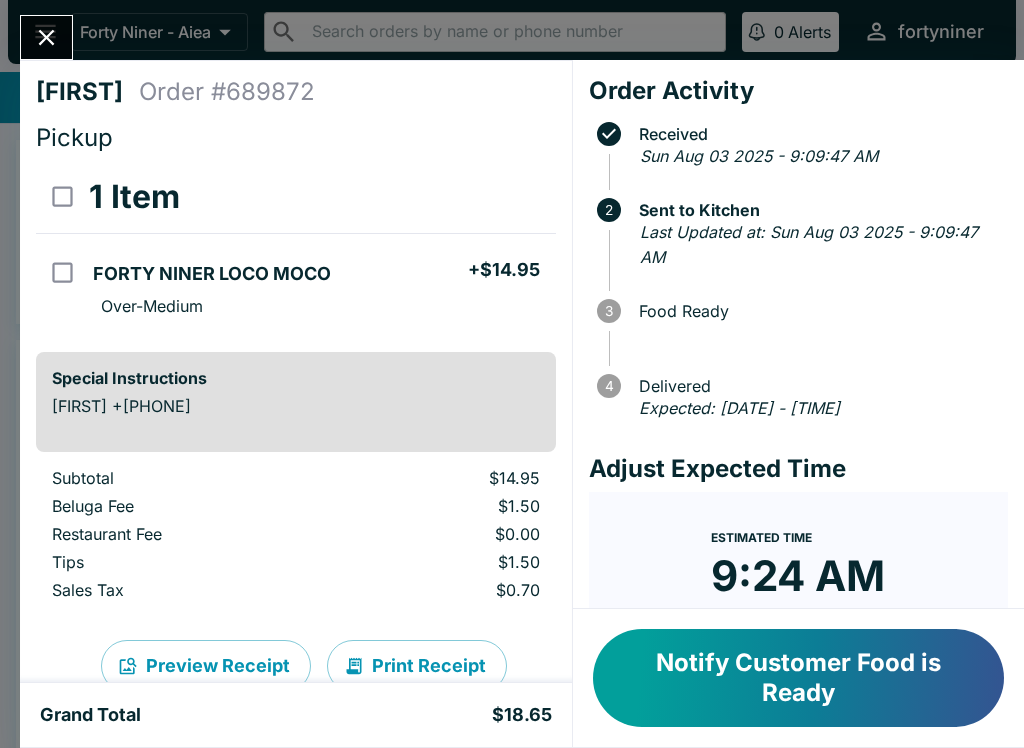 click 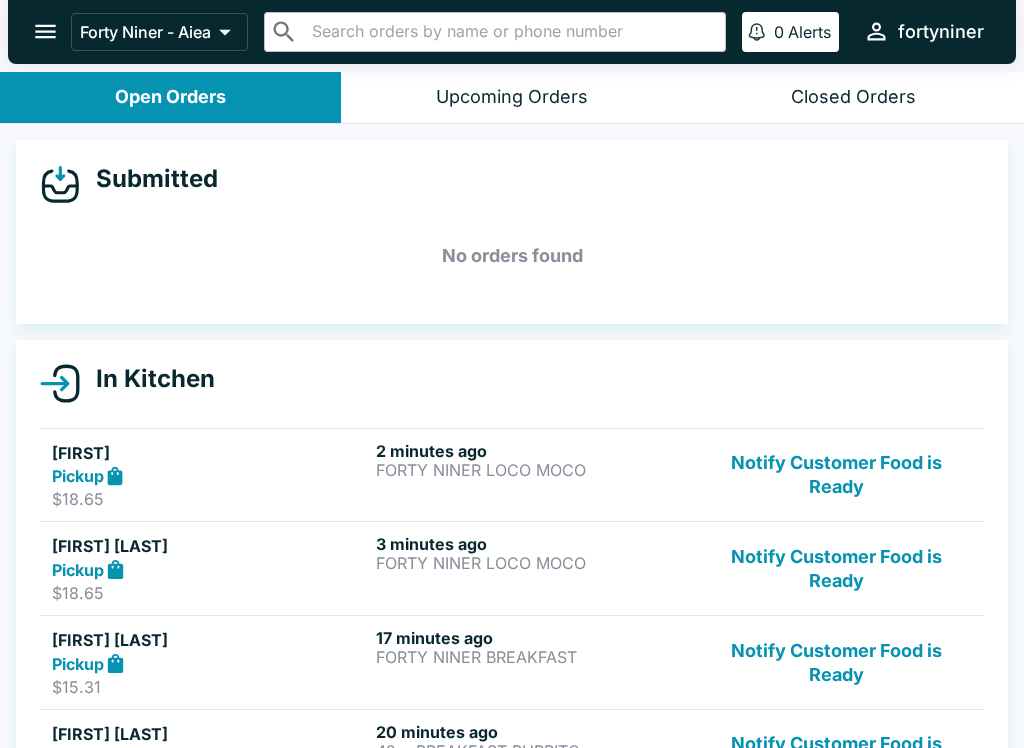 scroll, scrollTop: 0, scrollLeft: 0, axis: both 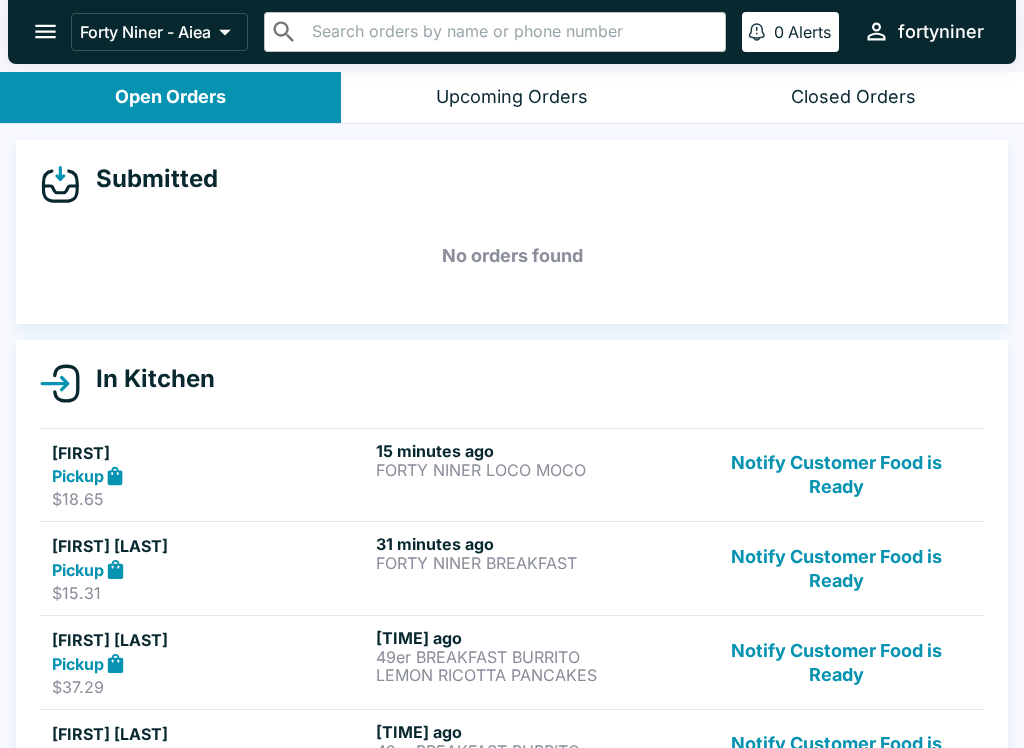 click on "Notify Customer Food is Ready" at bounding box center [836, 475] 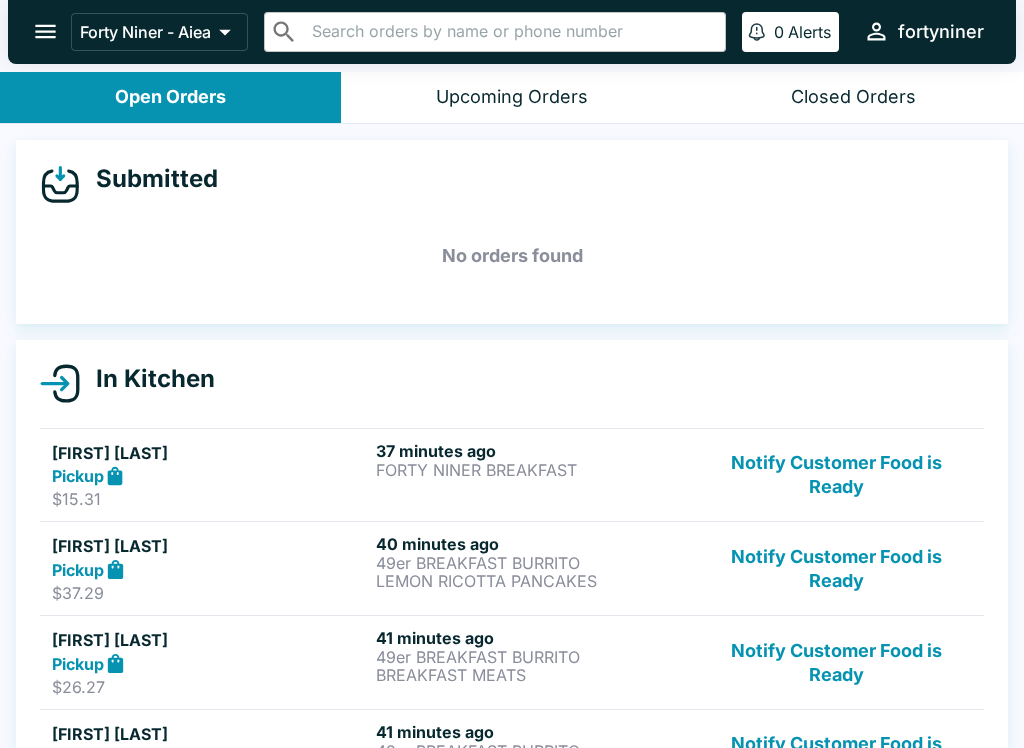 click on "Notify Customer Food is Ready" at bounding box center [836, 475] 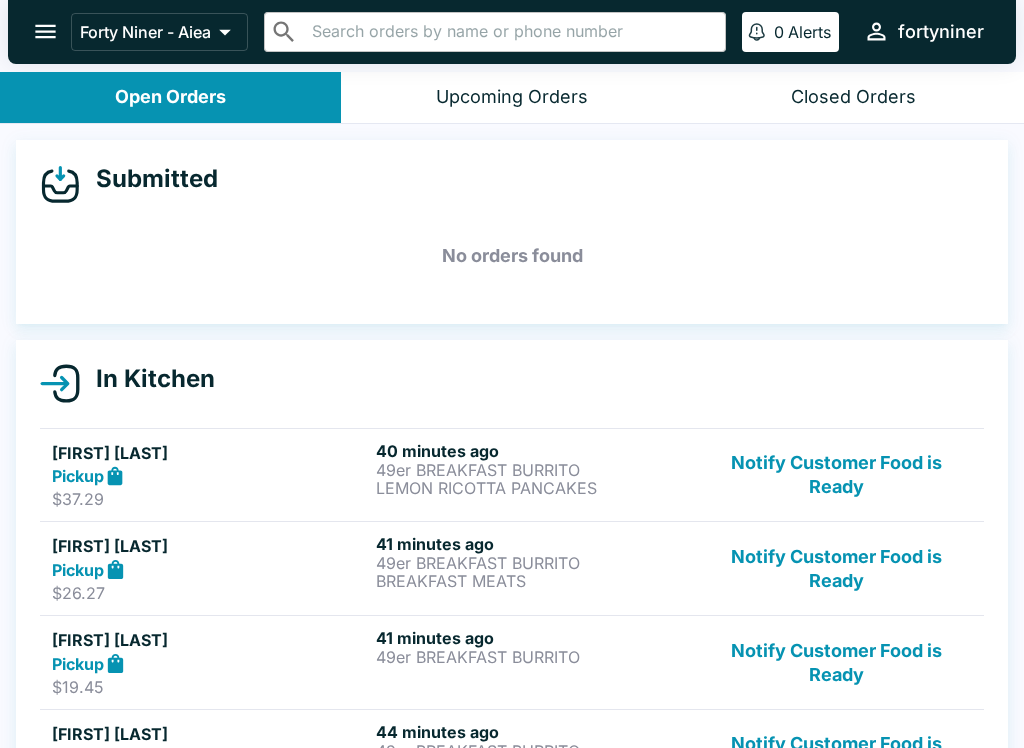 click on "Notify Customer Food is Ready" at bounding box center [836, 475] 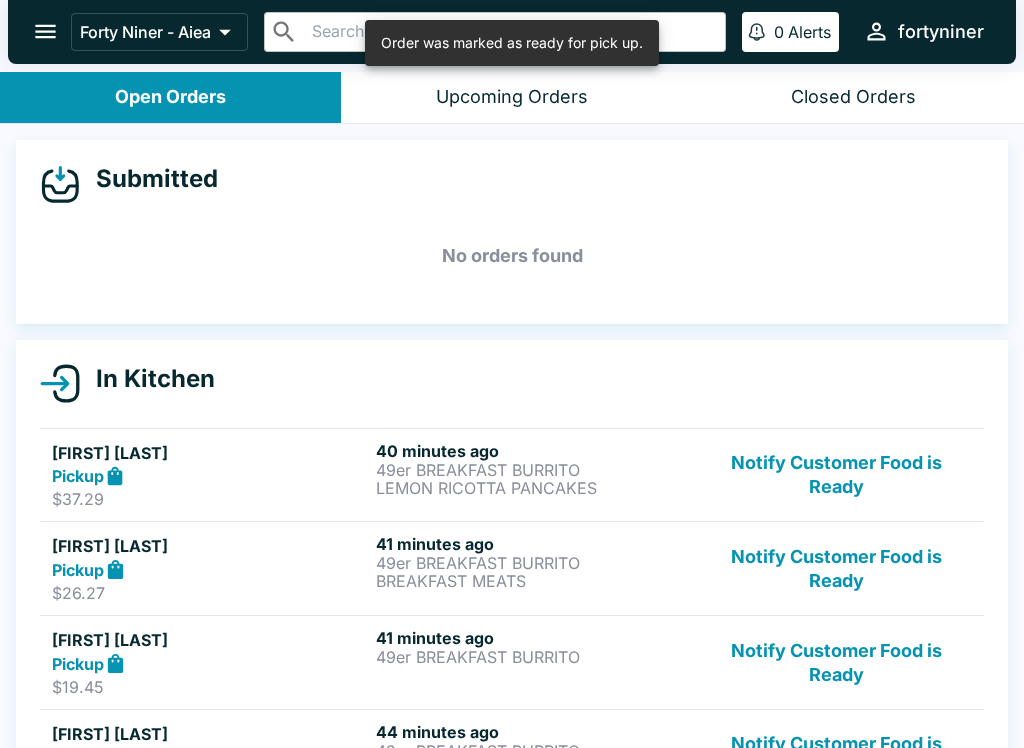 click on "Notify Customer Food is Ready" at bounding box center (836, 475) 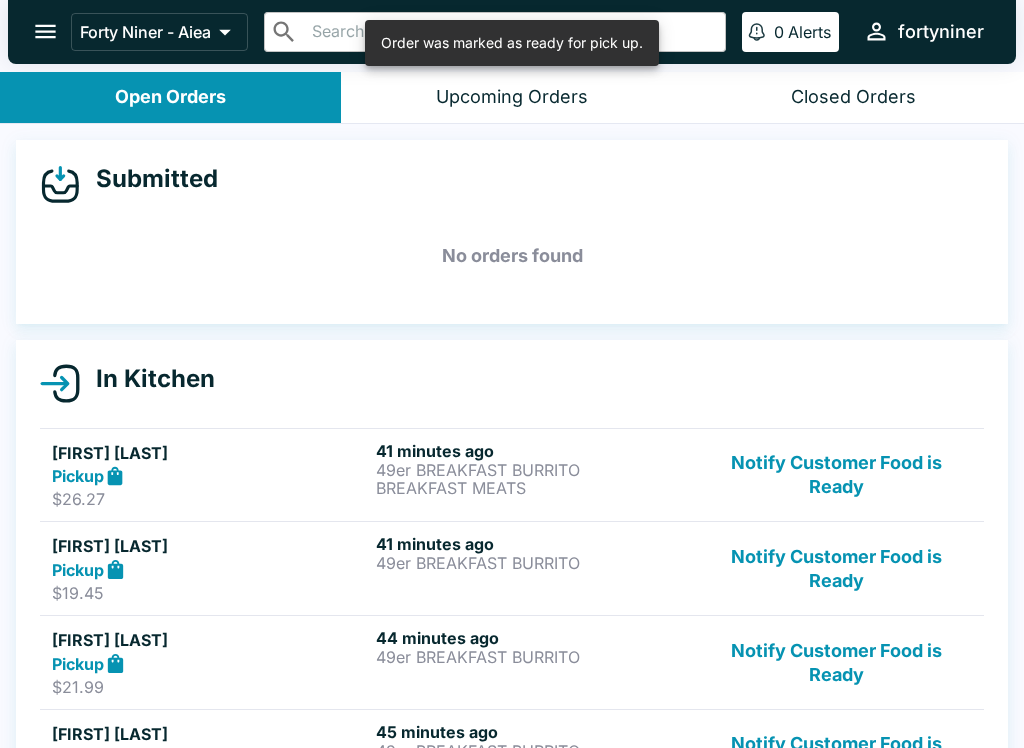 click on "Notify Customer Food is Ready" at bounding box center (836, 475) 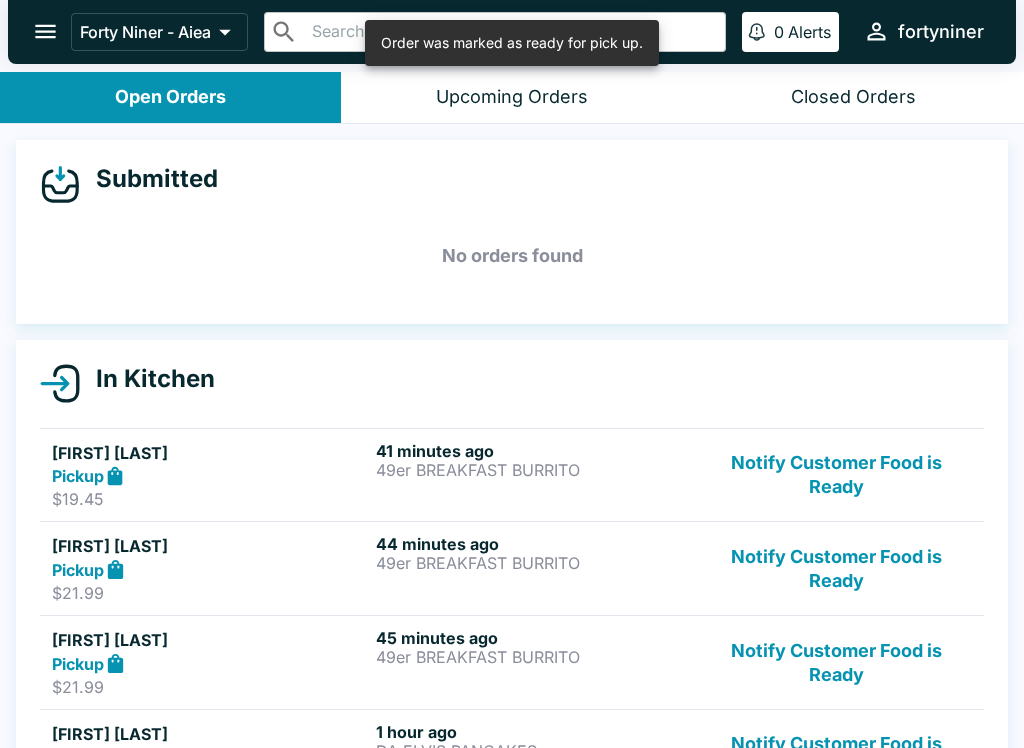 click on "Notify Customer Food is Ready" at bounding box center (836, 475) 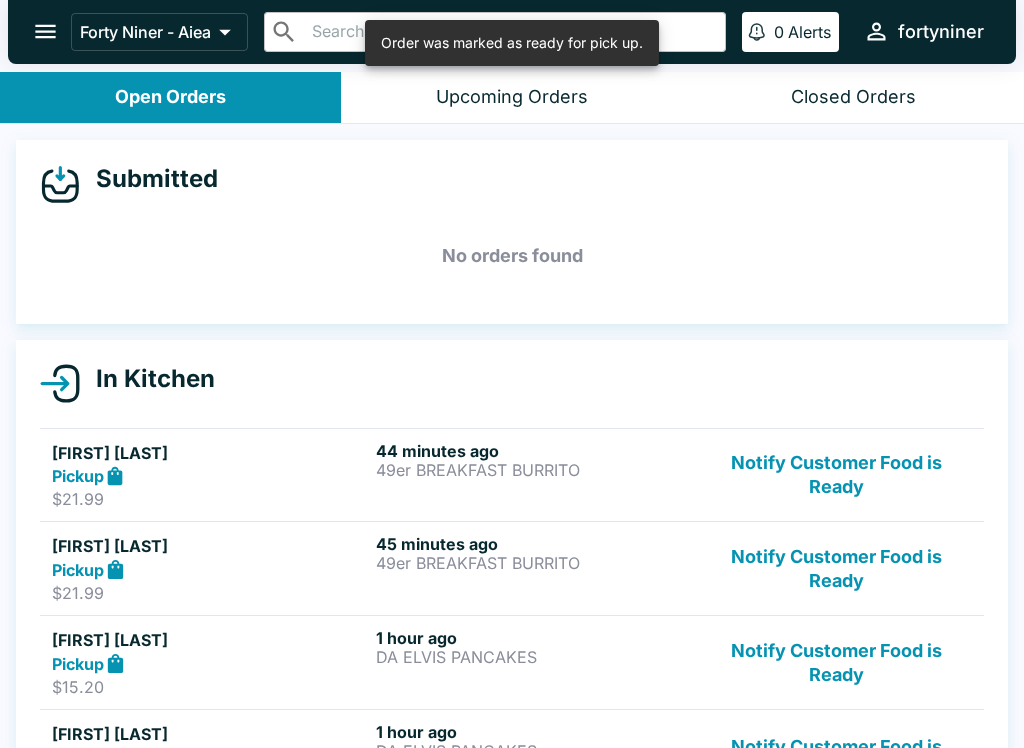 click on "Notify Customer Food is Ready" at bounding box center (836, 475) 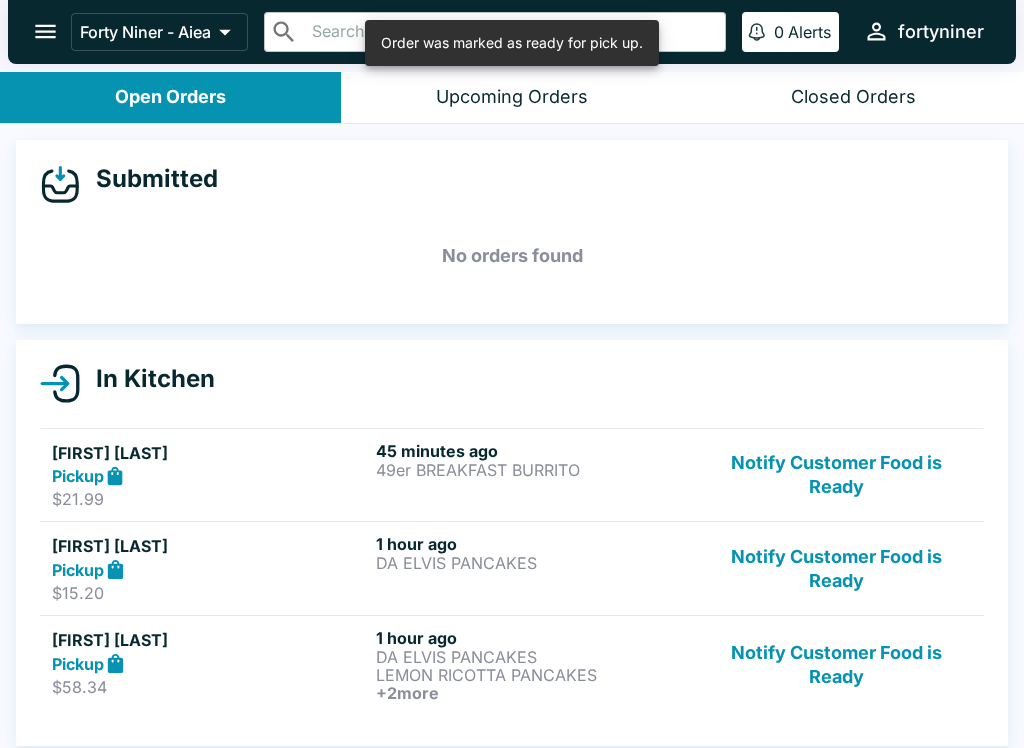 click on "Notify Customer Food is Ready" at bounding box center (836, 475) 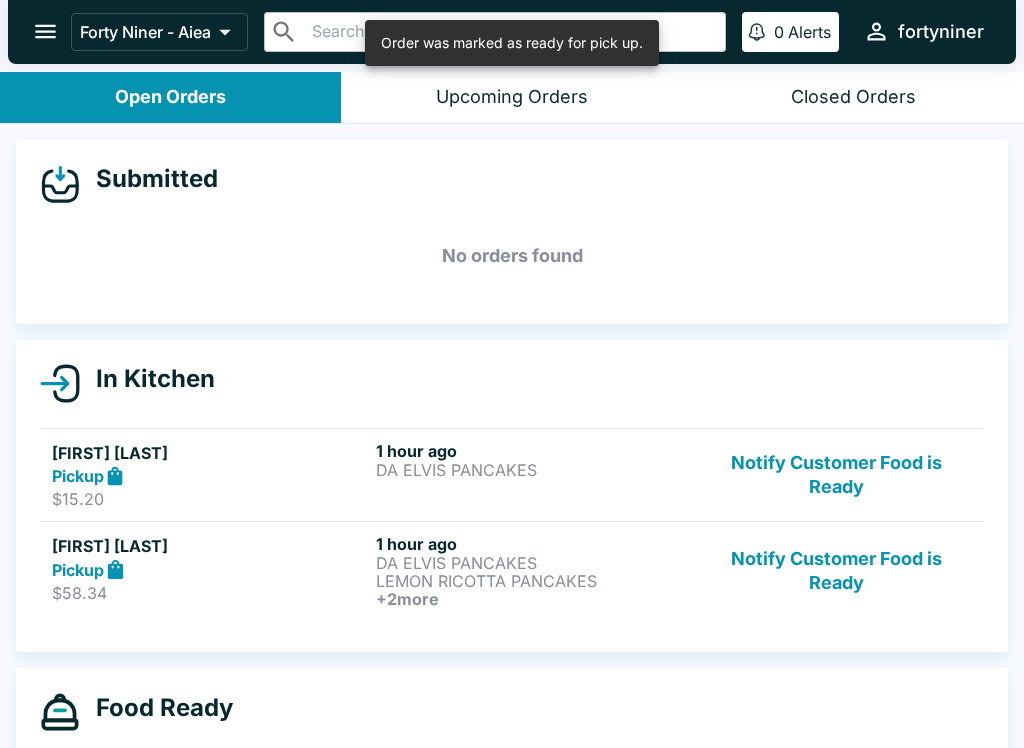 click on "Notify Customer Food is Ready" at bounding box center (836, 475) 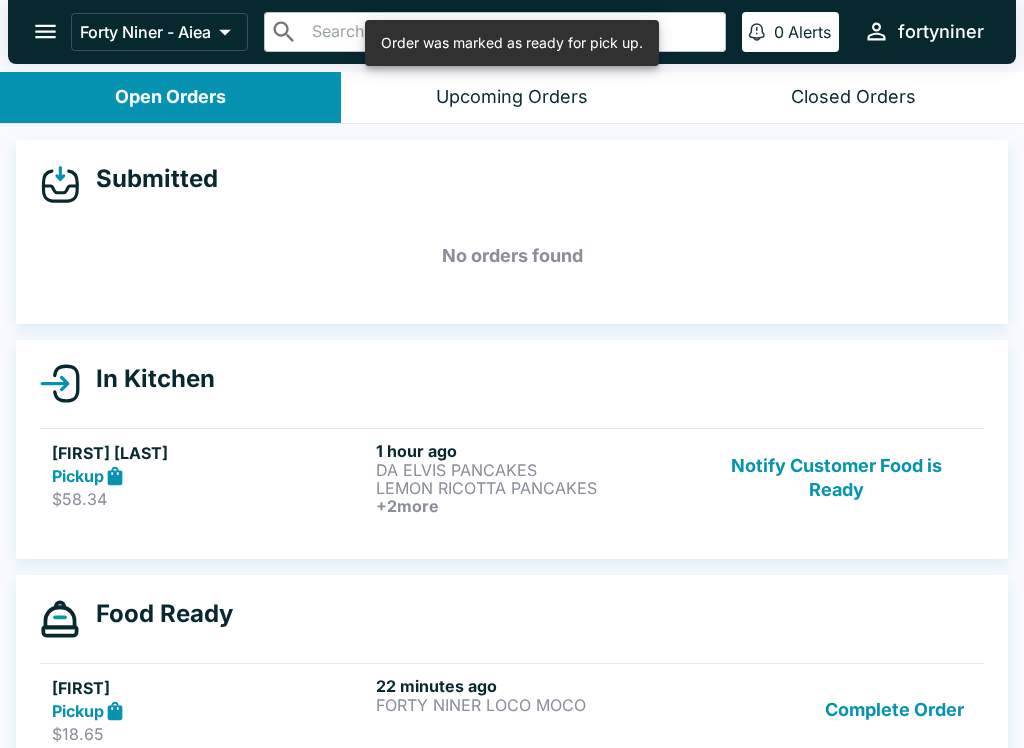 click on "Notify Customer Food is Ready" at bounding box center [836, 475] 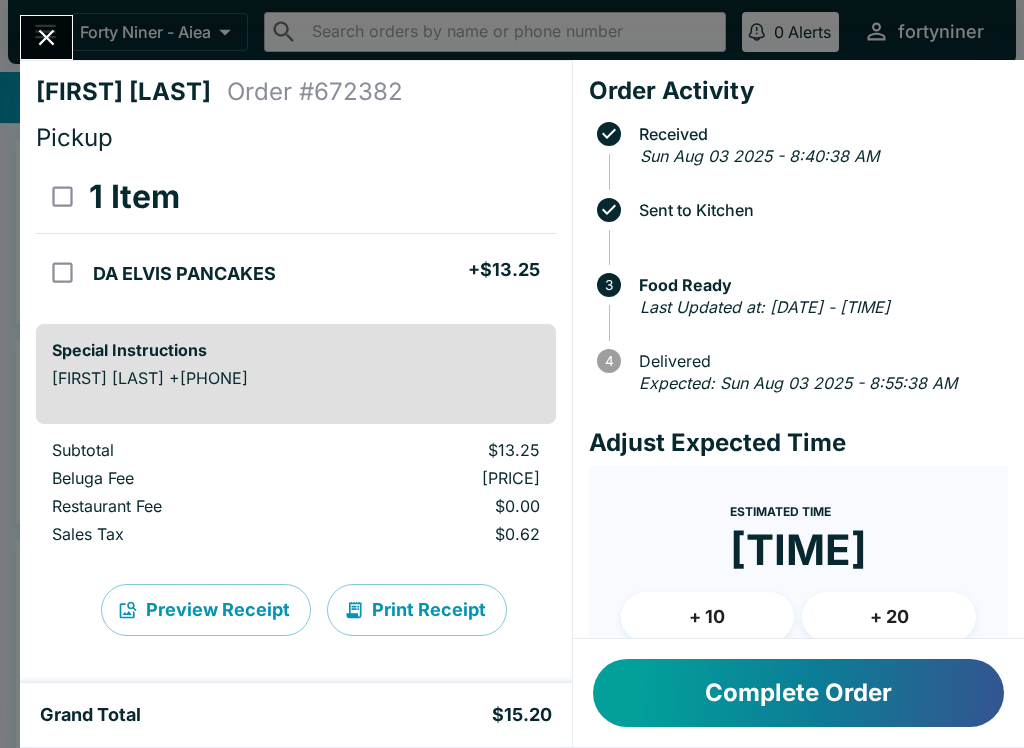 click at bounding box center [46, 37] 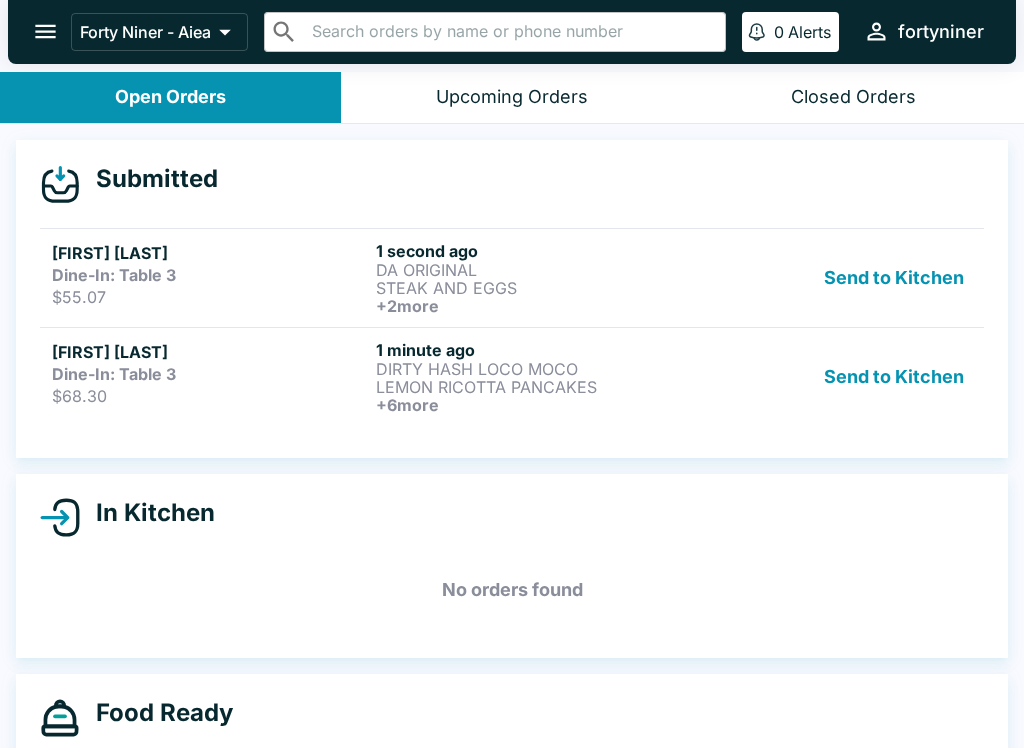 click on "LEMON RICOTTA PANCAKES" at bounding box center [534, 387] 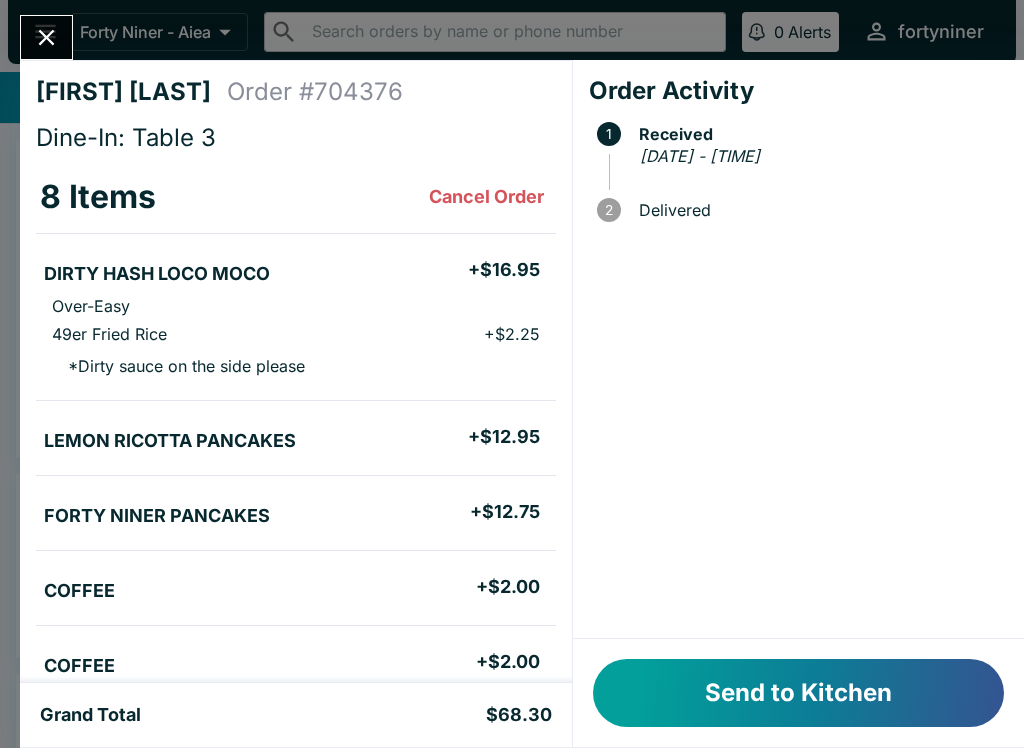 click on "Send to Kitchen" at bounding box center [798, 693] 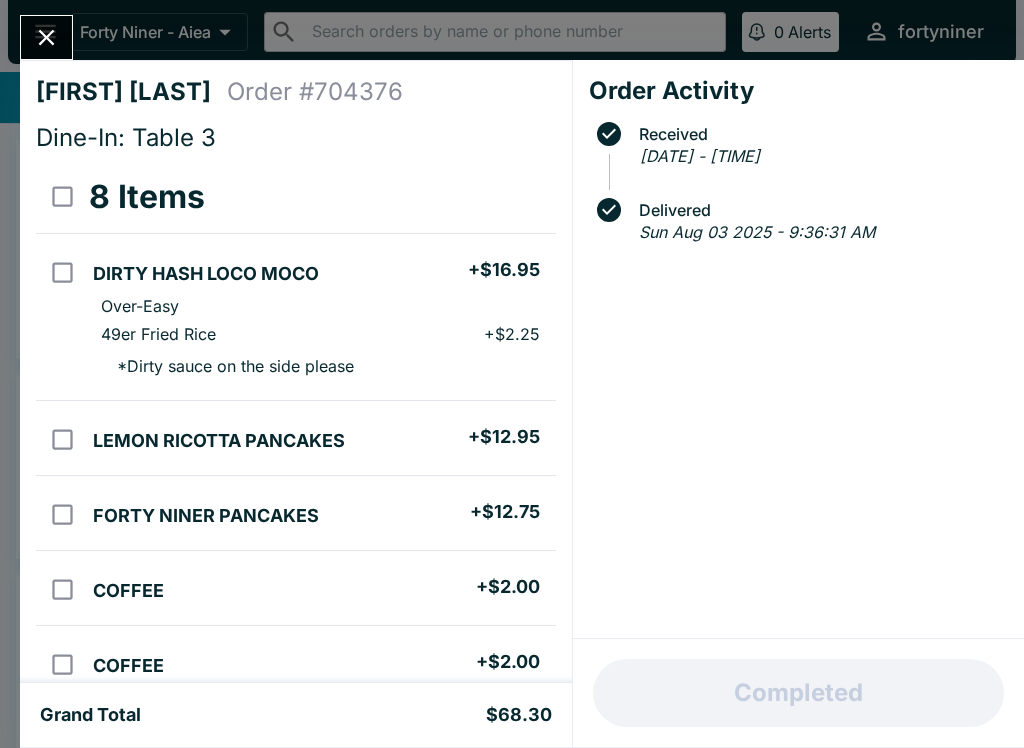 scroll, scrollTop: 0, scrollLeft: 0, axis: both 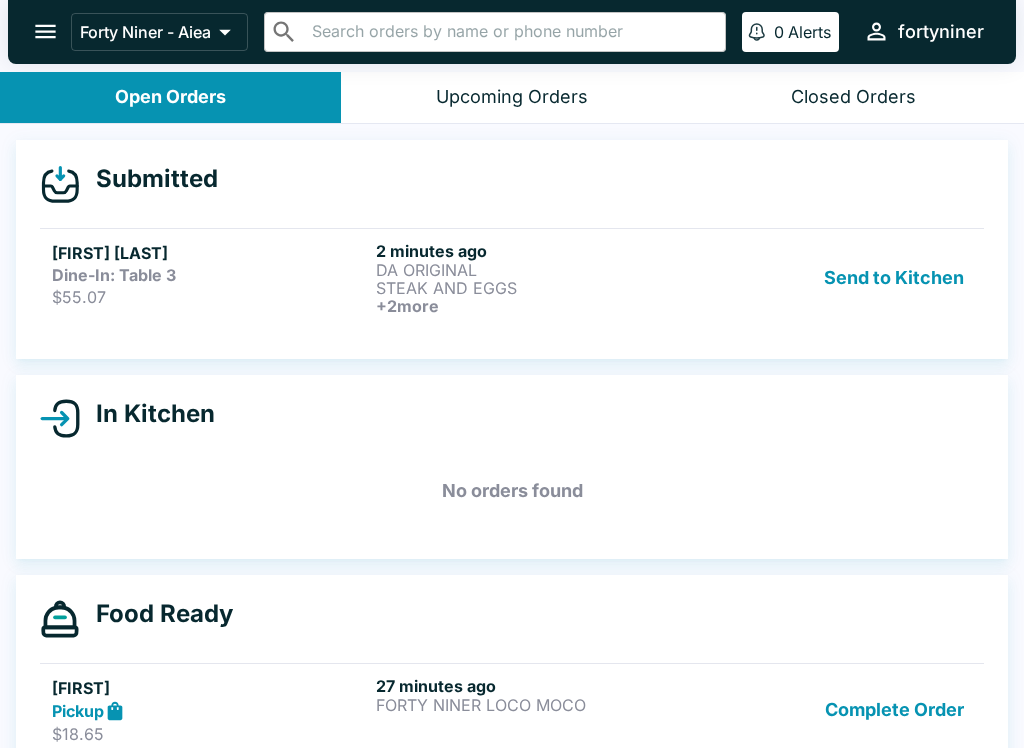 click on "STEAK AND EGGS" at bounding box center (534, 288) 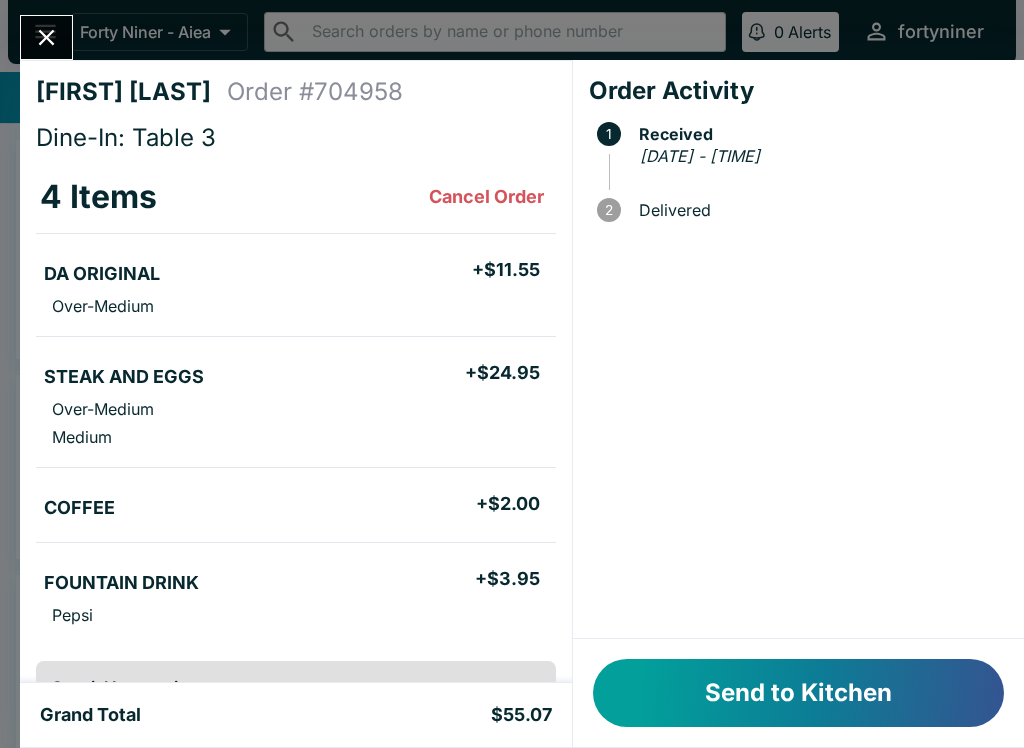 click on "Send to Kitchen" at bounding box center [798, 693] 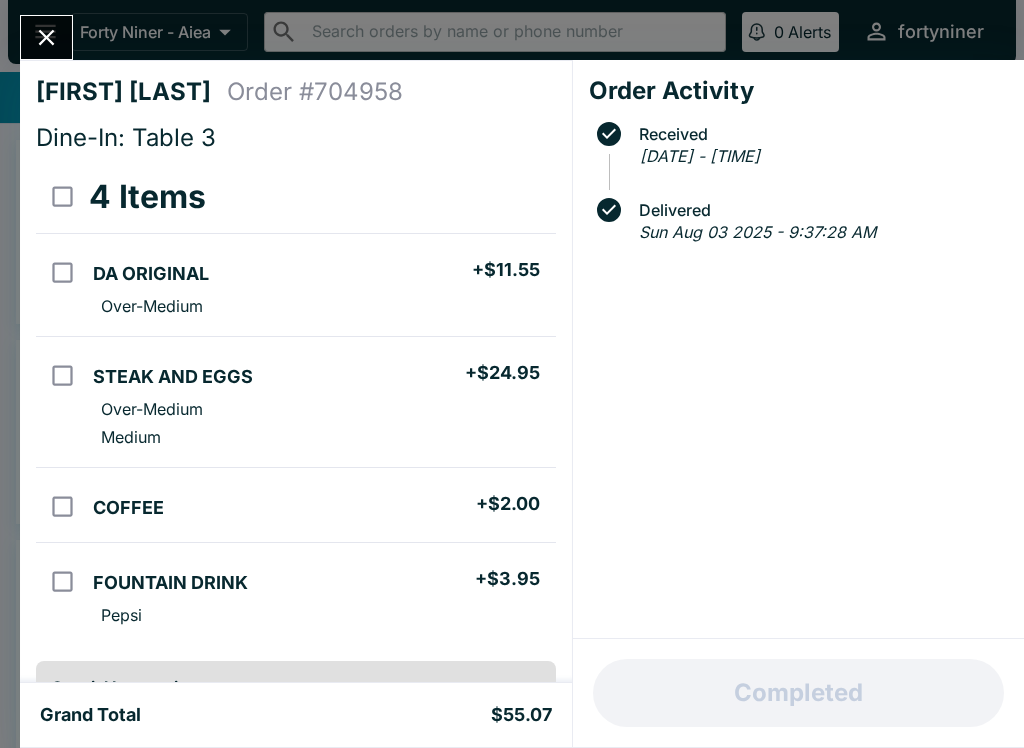 scroll, scrollTop: 0, scrollLeft: 0, axis: both 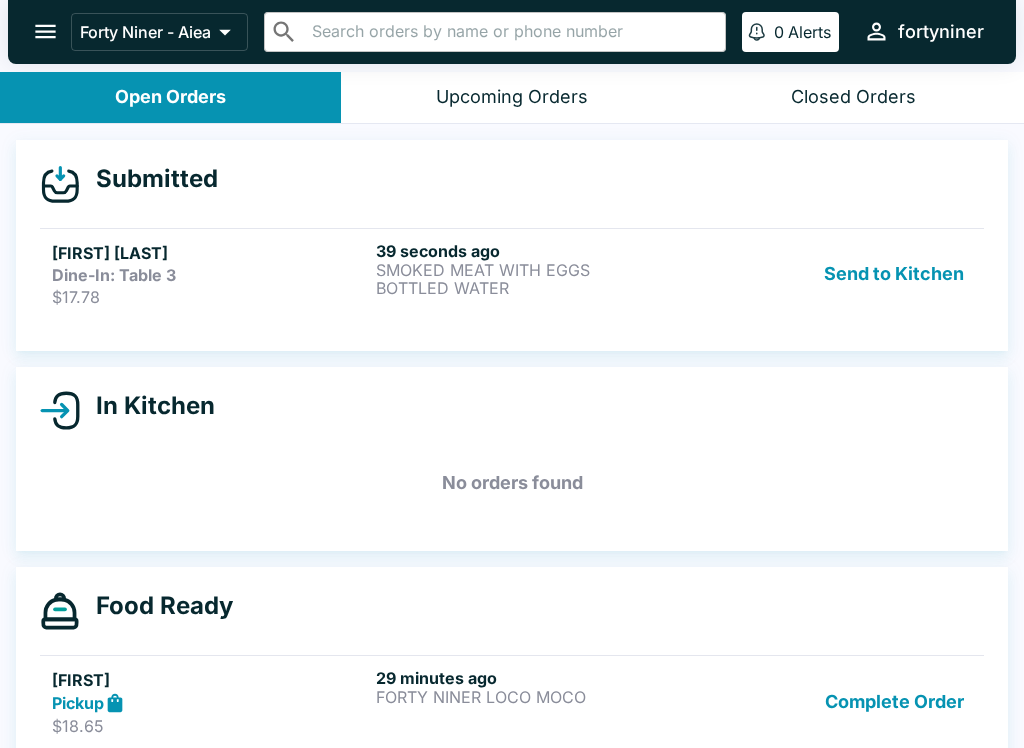 click on "SMOKED MEAT WITH EGGS" at bounding box center [534, 270] 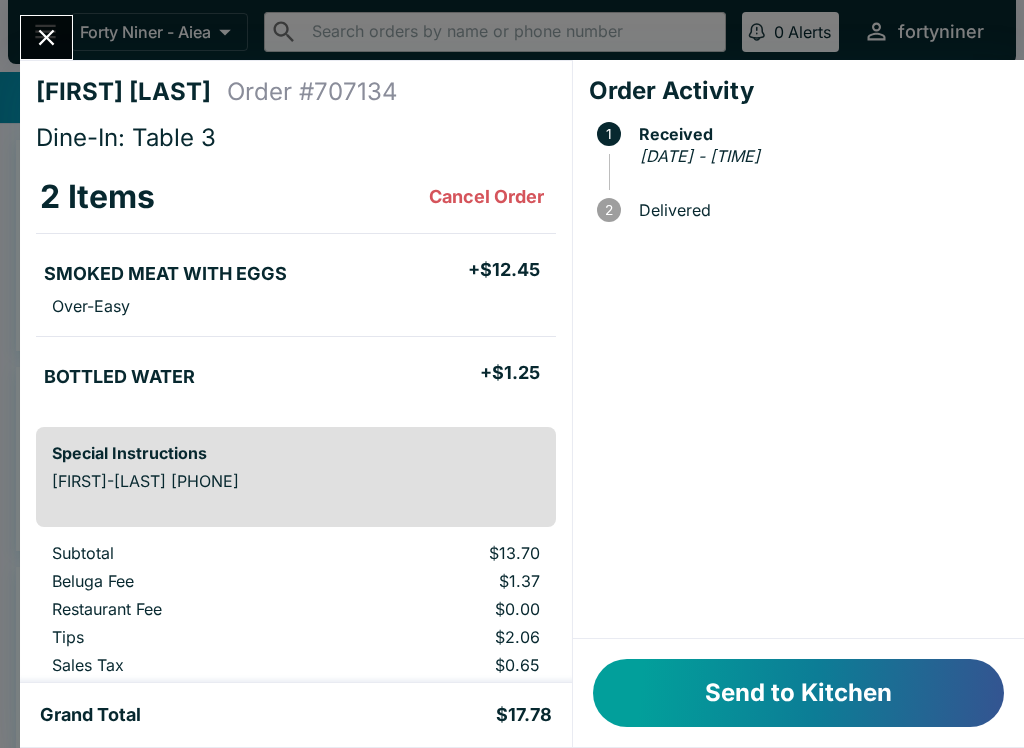 click on "Send to Kitchen" at bounding box center (798, 693) 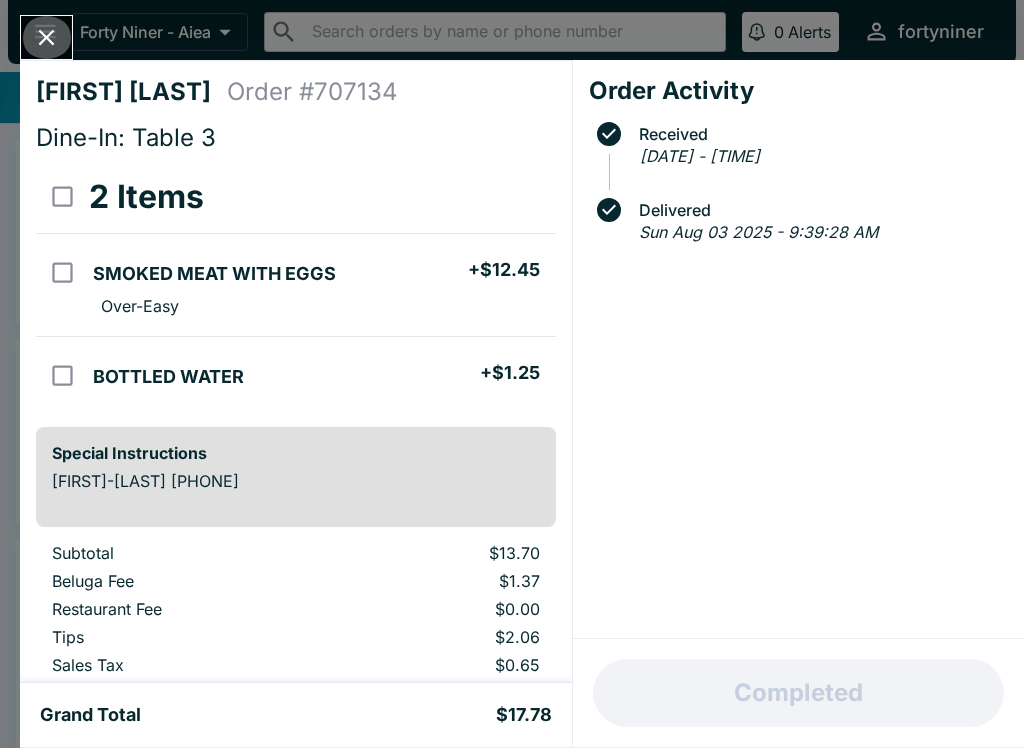 click at bounding box center [46, 37] 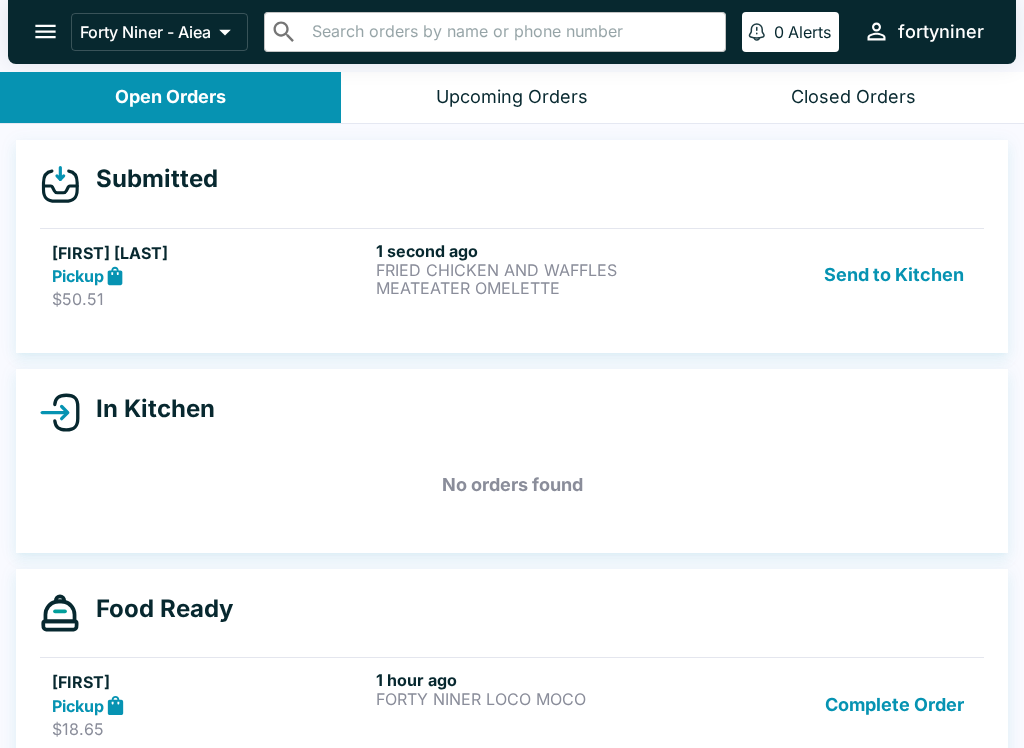 click on "$50.51" at bounding box center (210, 299) 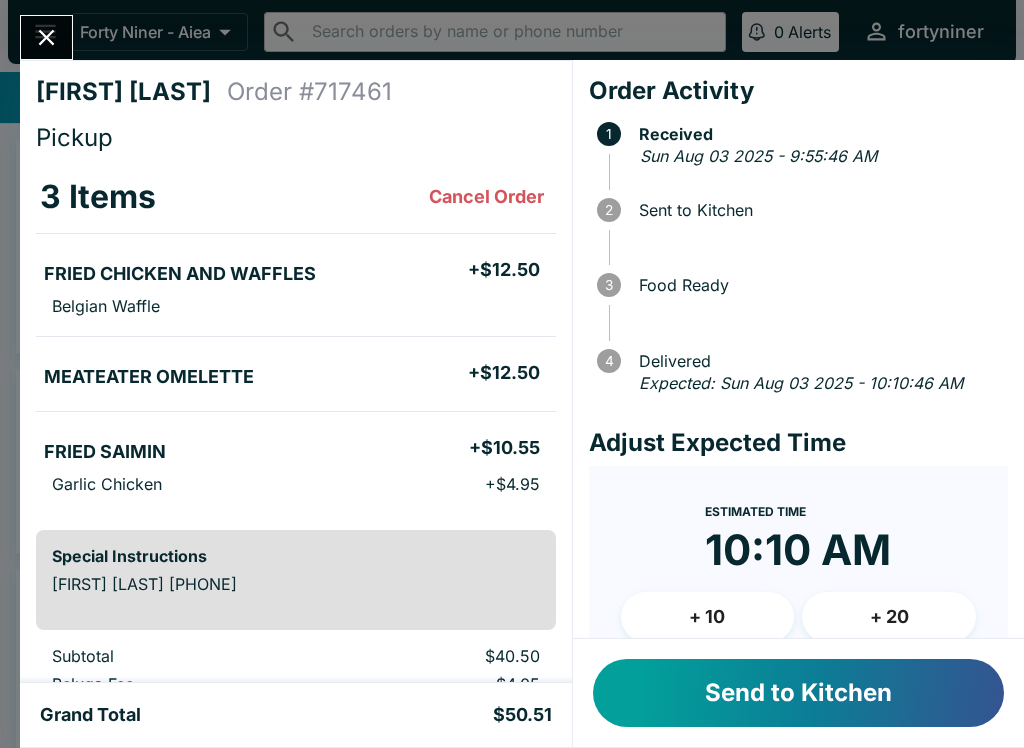 click on "Send to Kitchen" at bounding box center (798, 693) 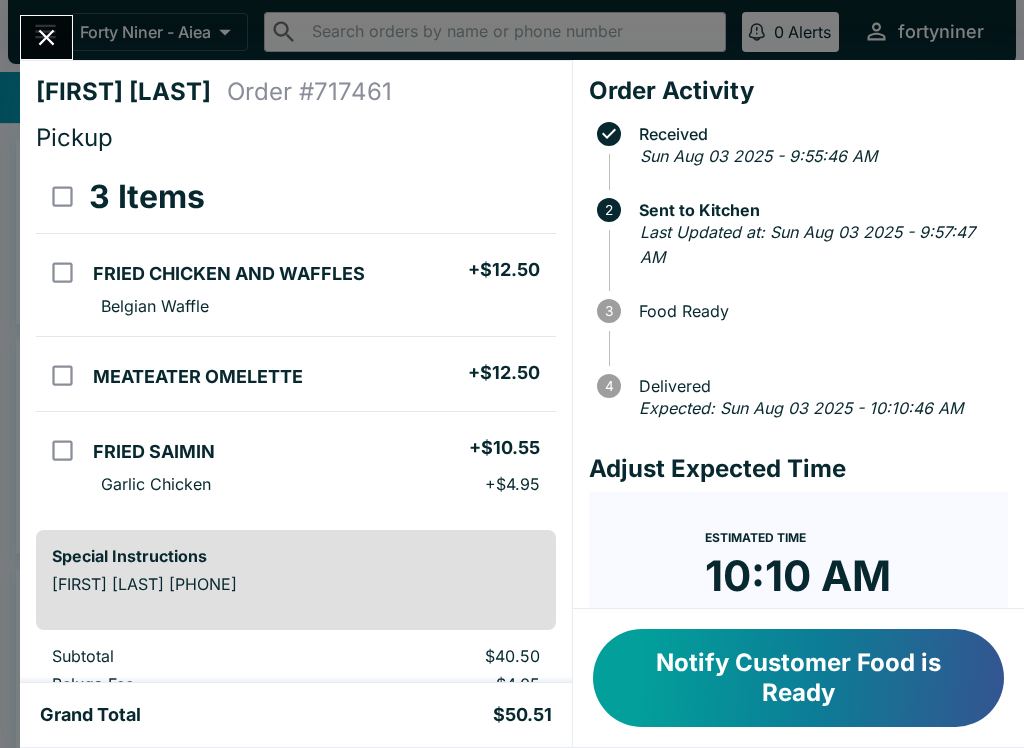 click at bounding box center (46, 37) 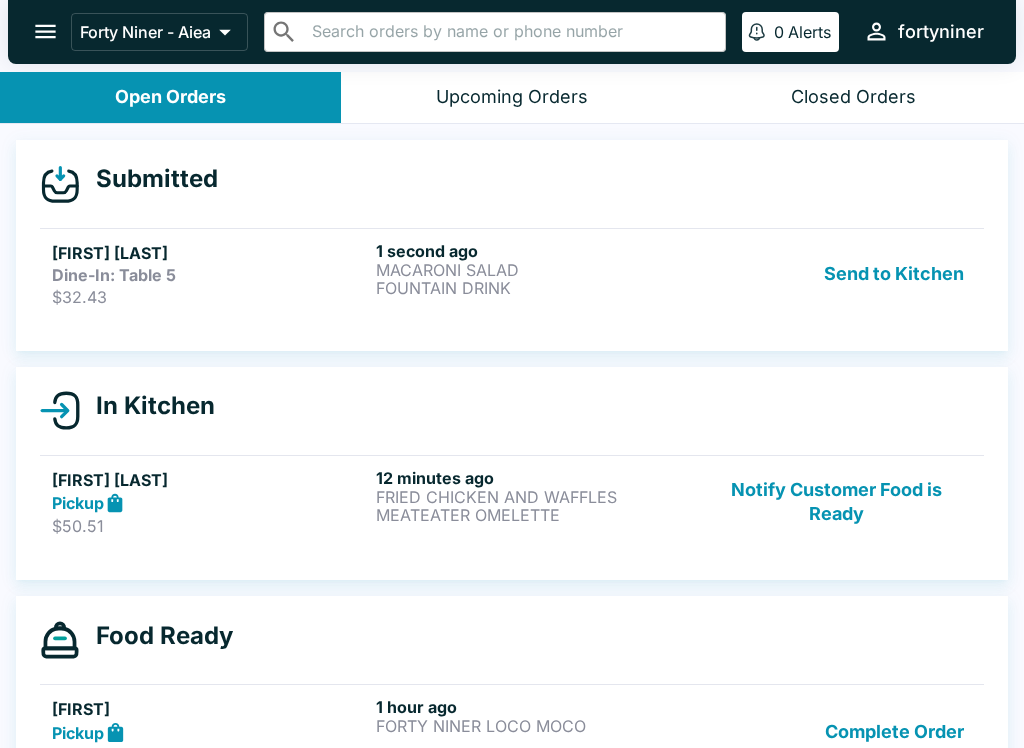 click on "$32.43" at bounding box center [210, 297] 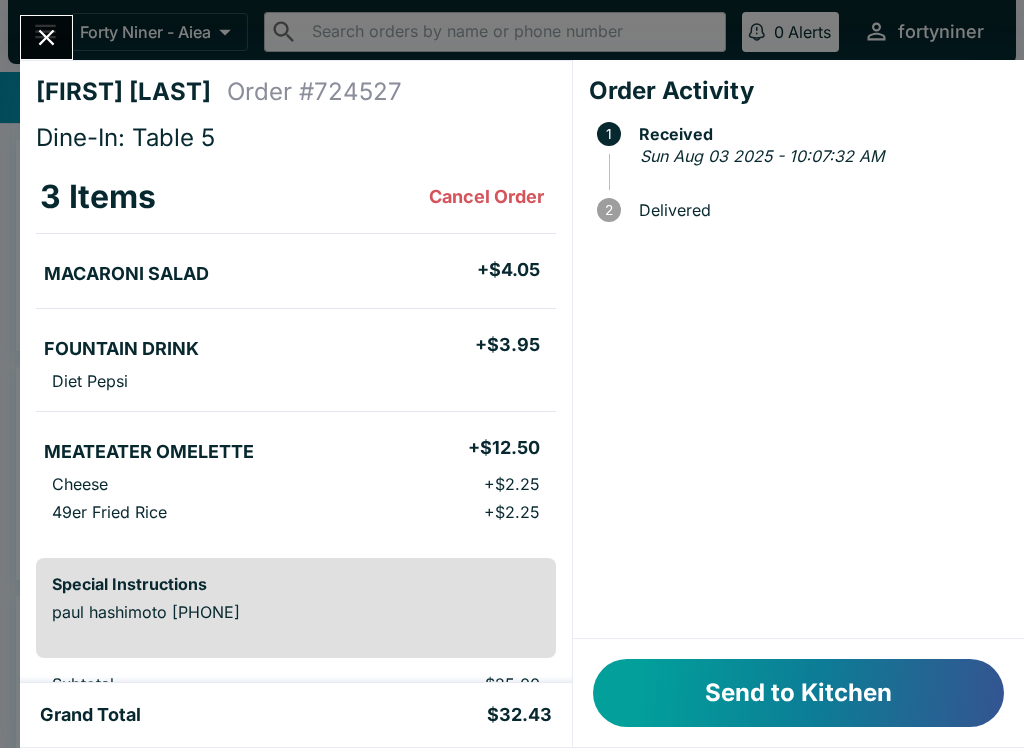 click on "Send to Kitchen" at bounding box center [798, 693] 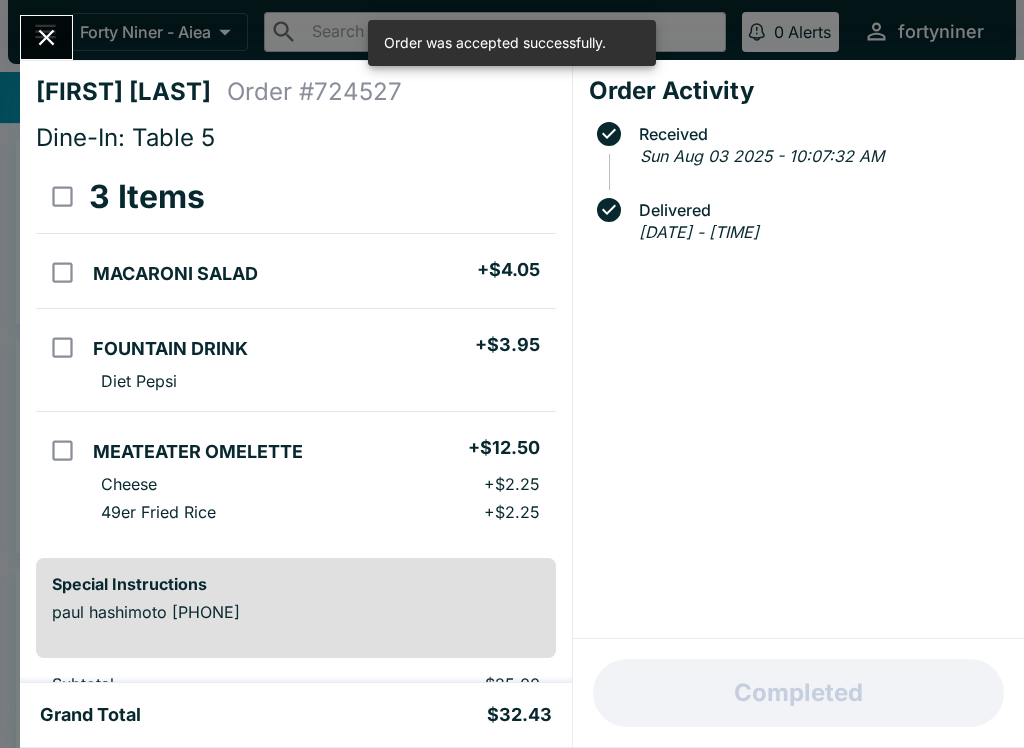 click 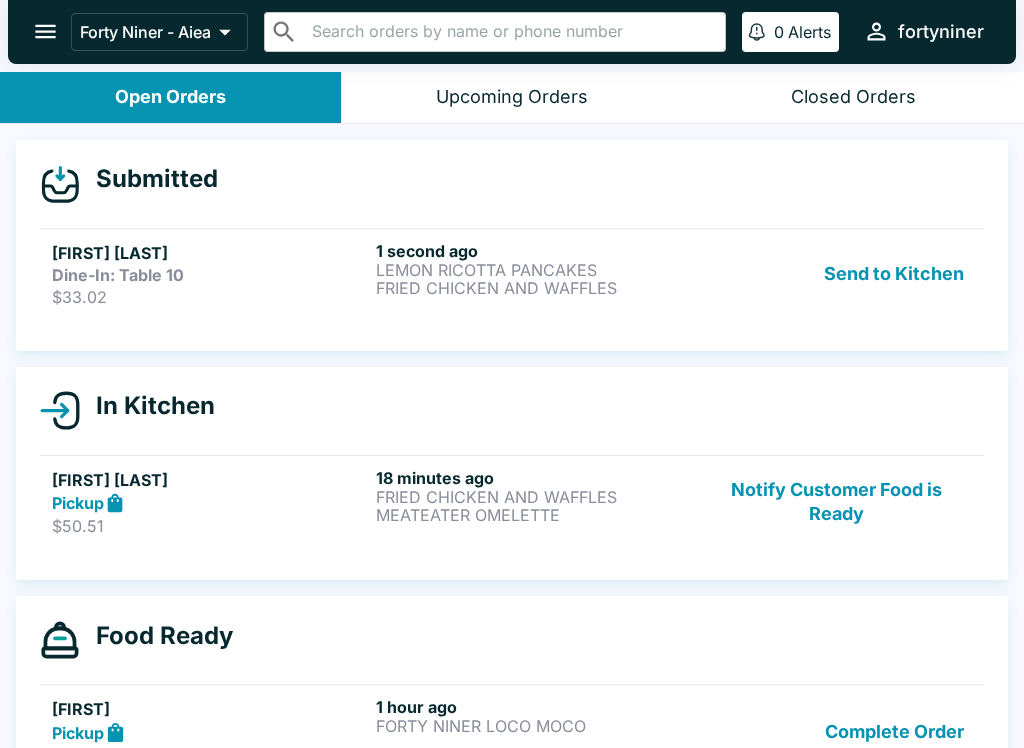 click on "[FIRST] [LAST] Dine-In: Table 10 $[PRICE] [TIME] LEMON RICOTTA PANCAKES FRIED CHICKEN AND WAFFLES Send to Kitchen" at bounding box center [512, 273] 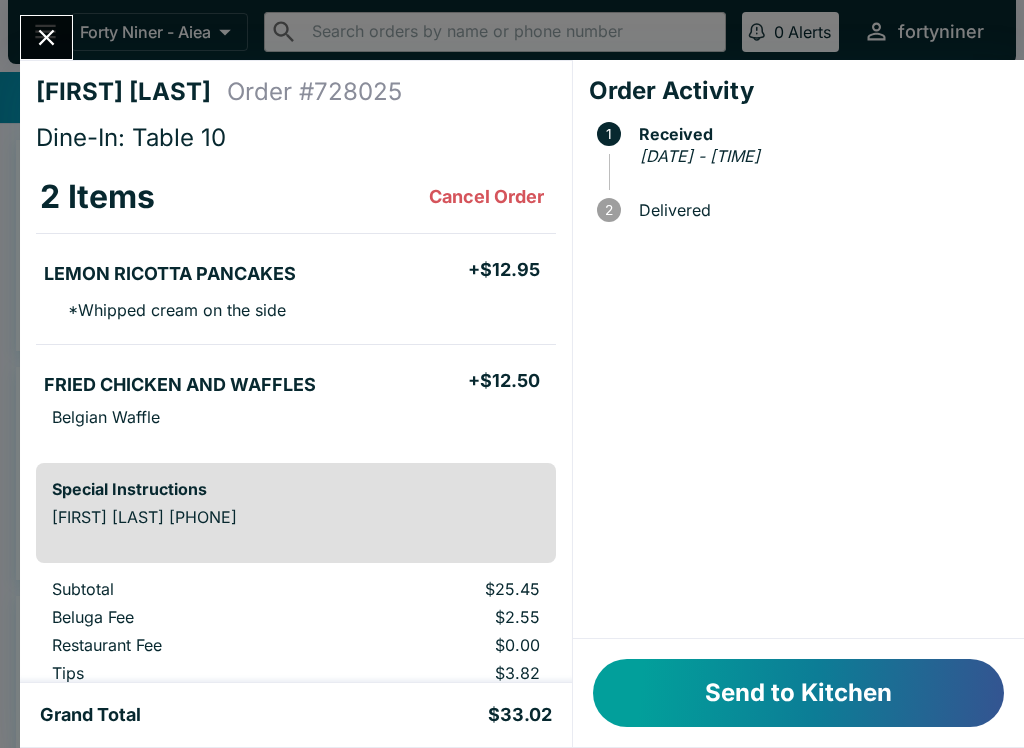 click on "Send to Kitchen" at bounding box center [798, 693] 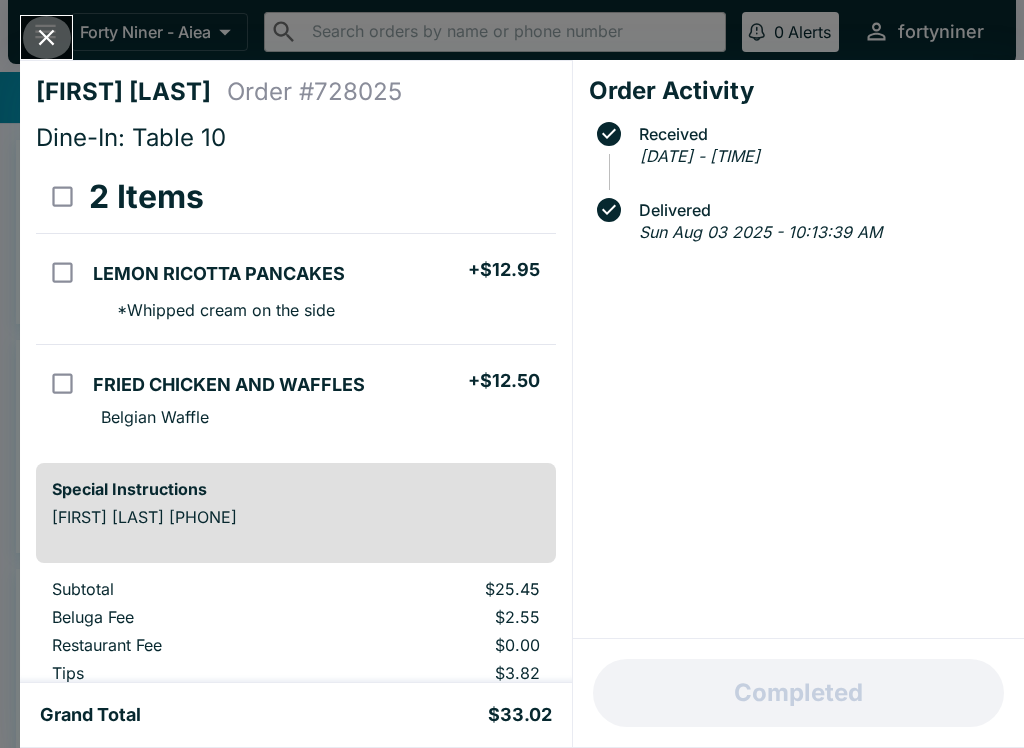 click at bounding box center (46, 37) 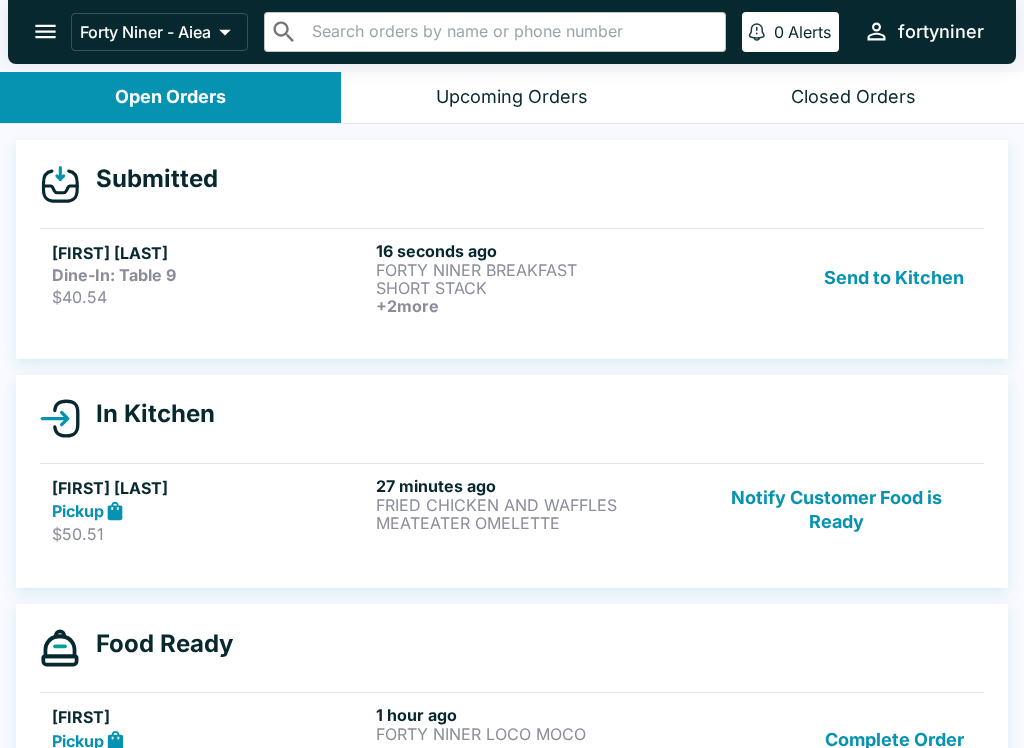click on "$40.54" at bounding box center (210, 297) 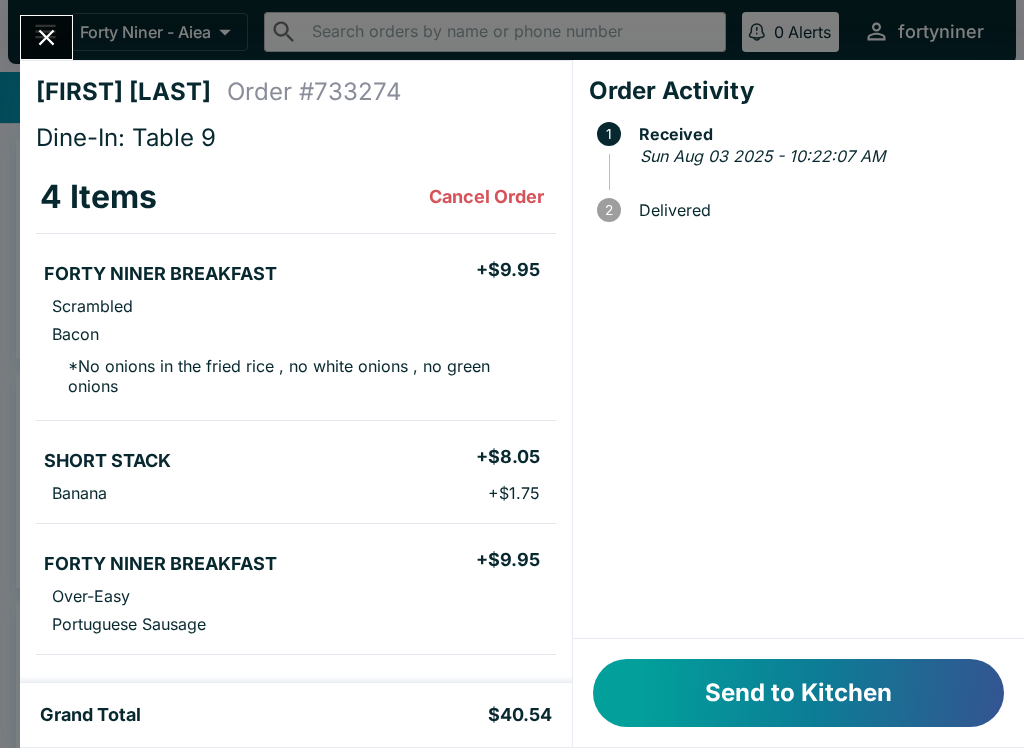 click on "Send to Kitchen" at bounding box center (798, 693) 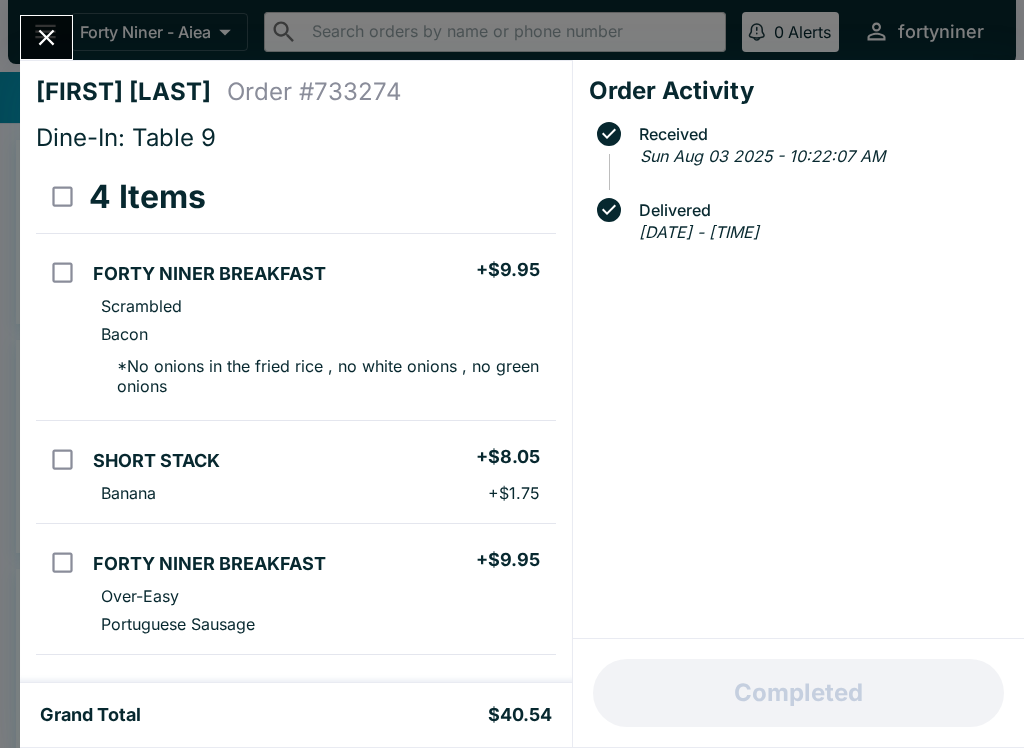 scroll, scrollTop: 0, scrollLeft: 0, axis: both 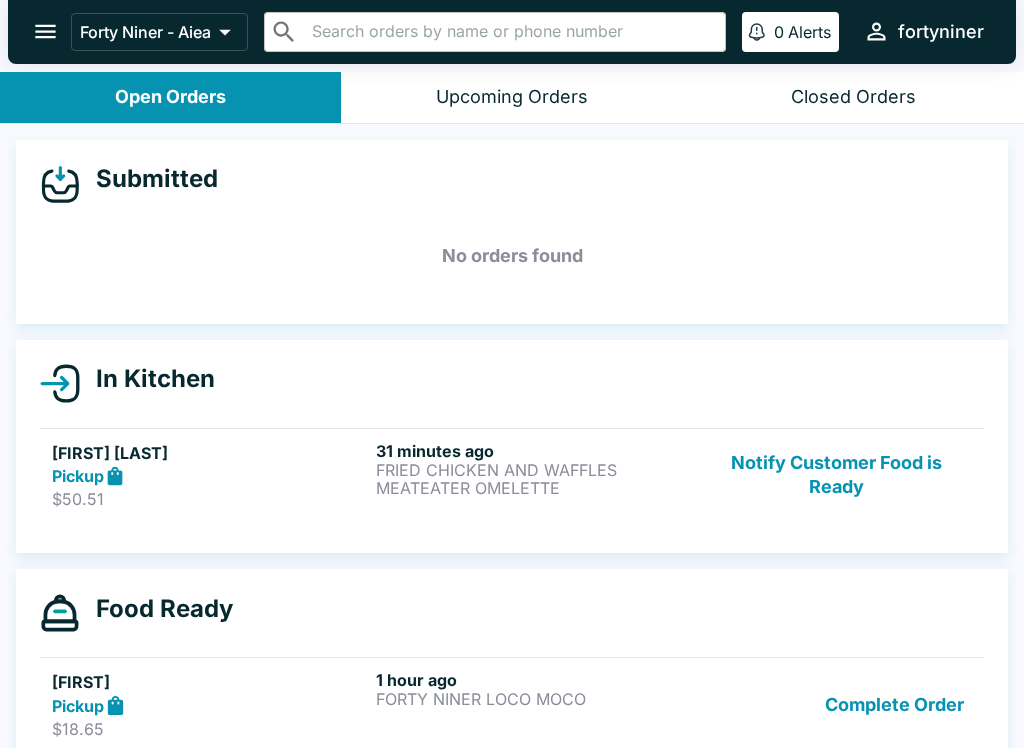 click on "Notify Customer Food is Ready" at bounding box center [836, 475] 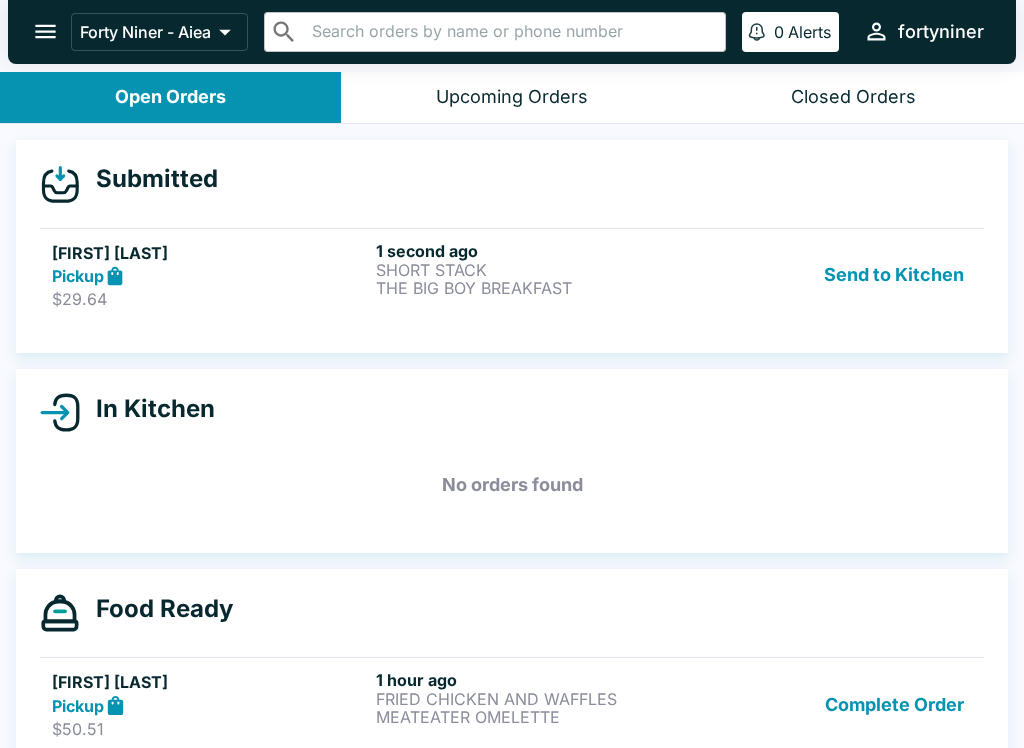 click on "$29.64" at bounding box center (210, 299) 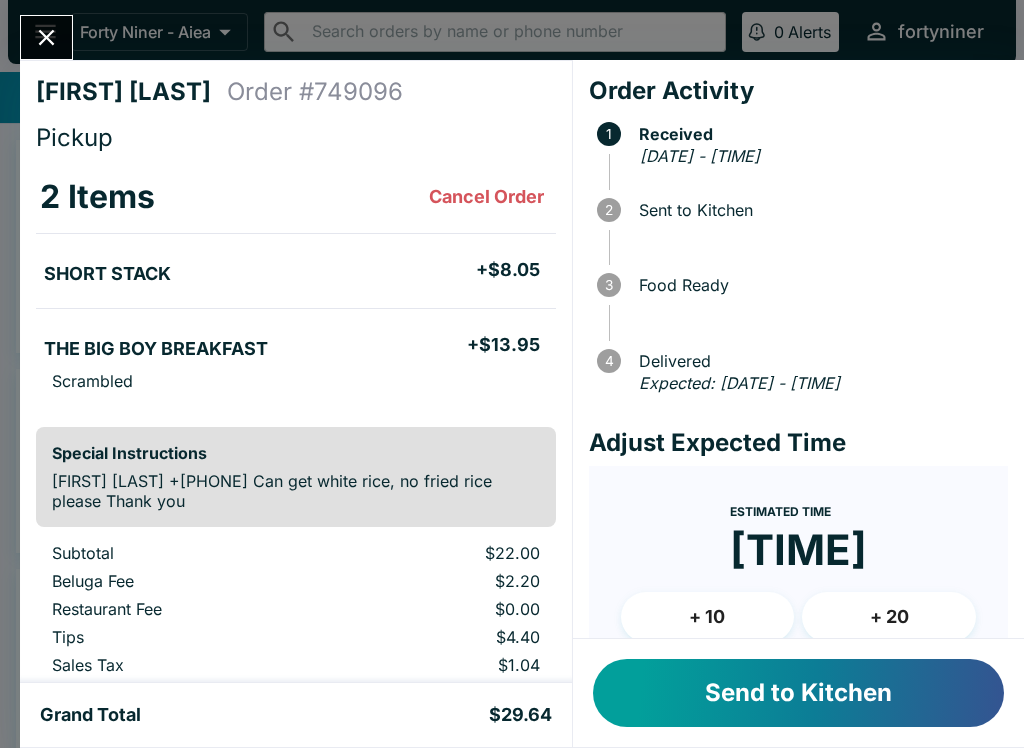 click on "Send to Kitchen" at bounding box center (798, 693) 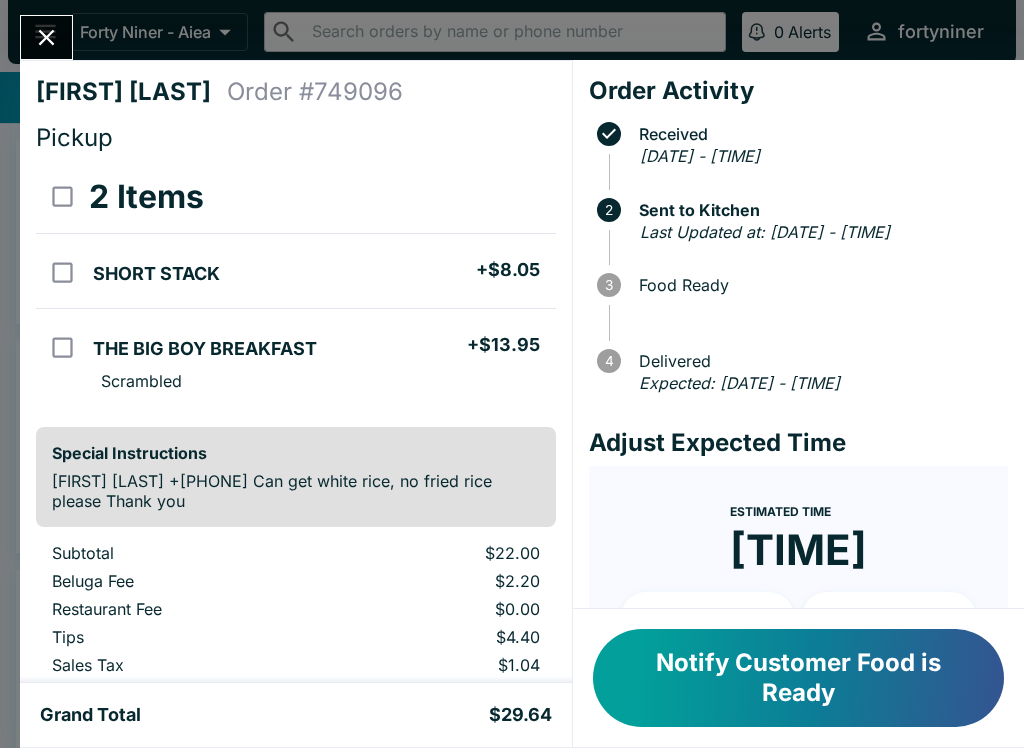 click 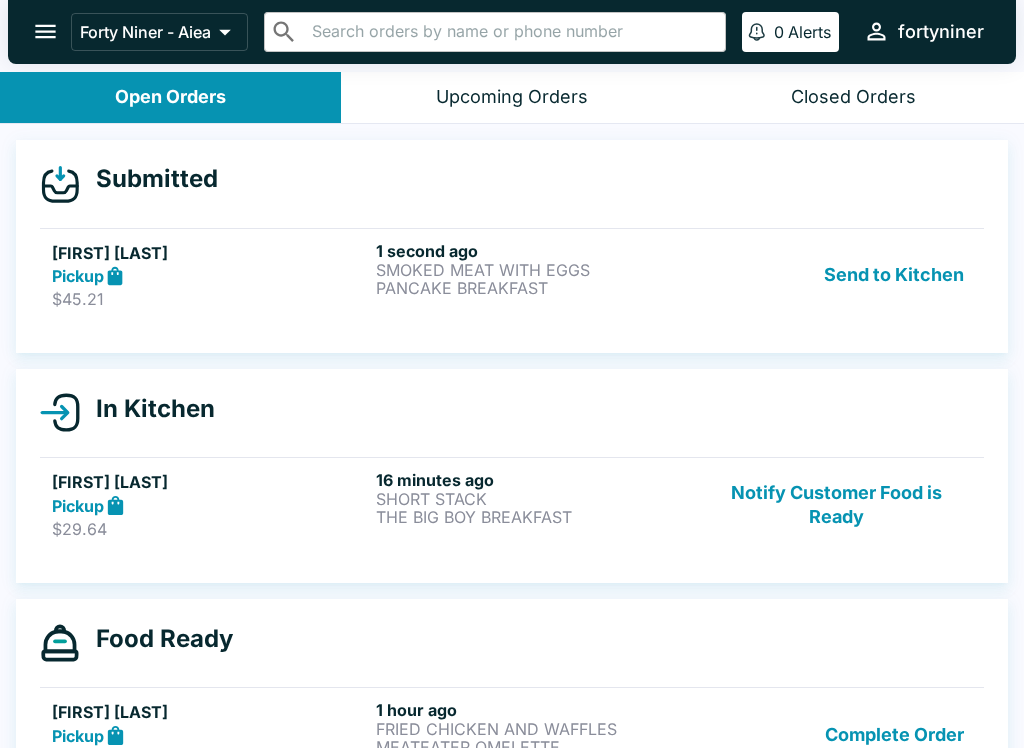 click on "[FIRST] [LAST] Pickup [PRICE] [TIME] SMOKED MEAT WITH EGGS PANCAKE BREAKFAST Send to Kitchen" at bounding box center (512, 275) 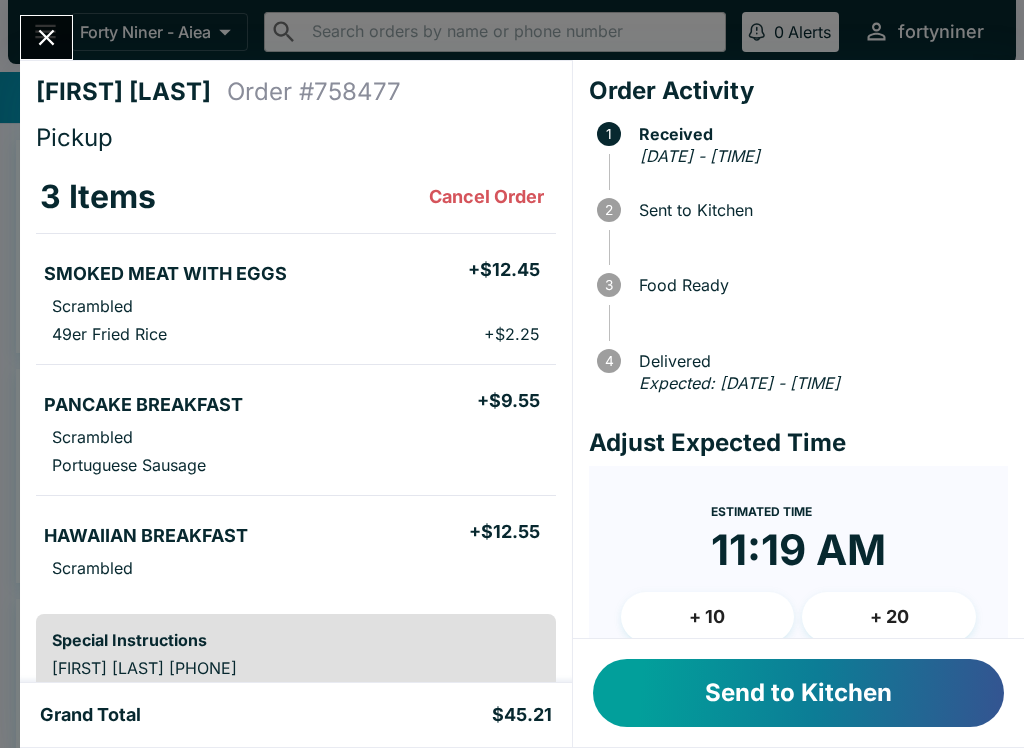 click on "Send to Kitchen" at bounding box center [798, 693] 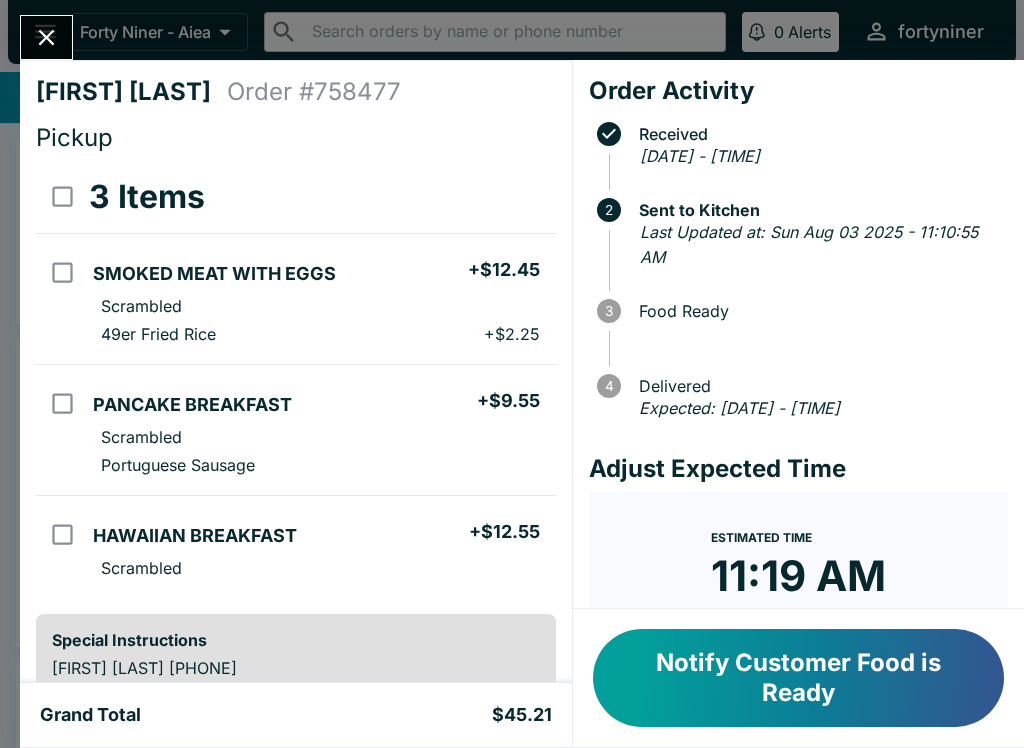 click 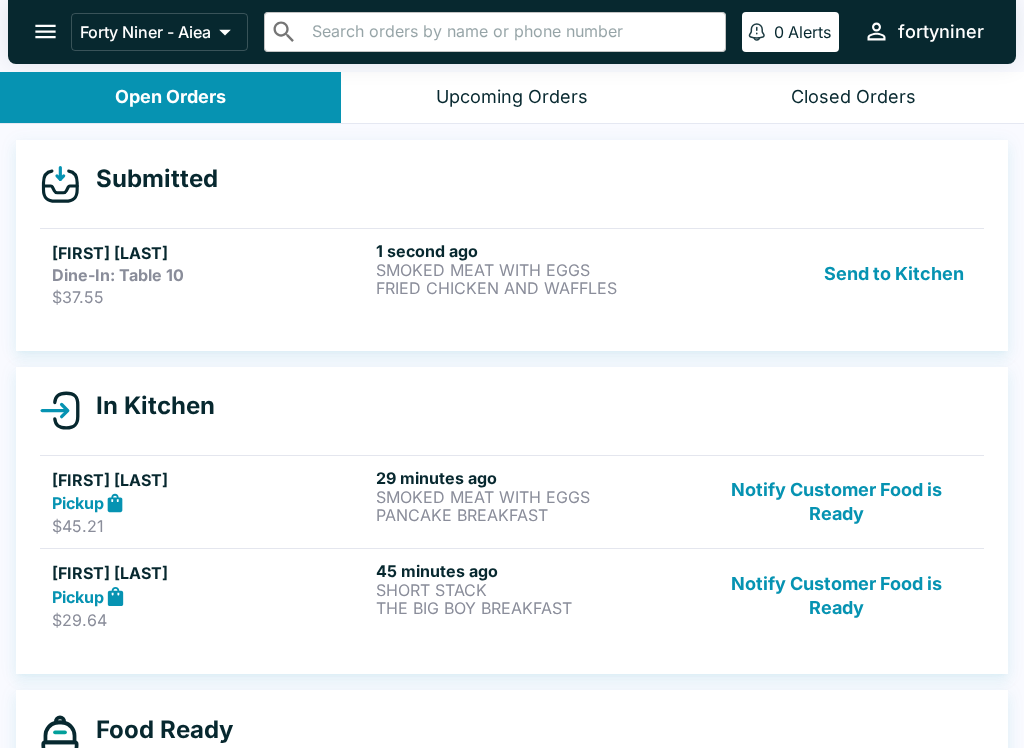 click on "Dine-In: Table 10" at bounding box center [210, 275] 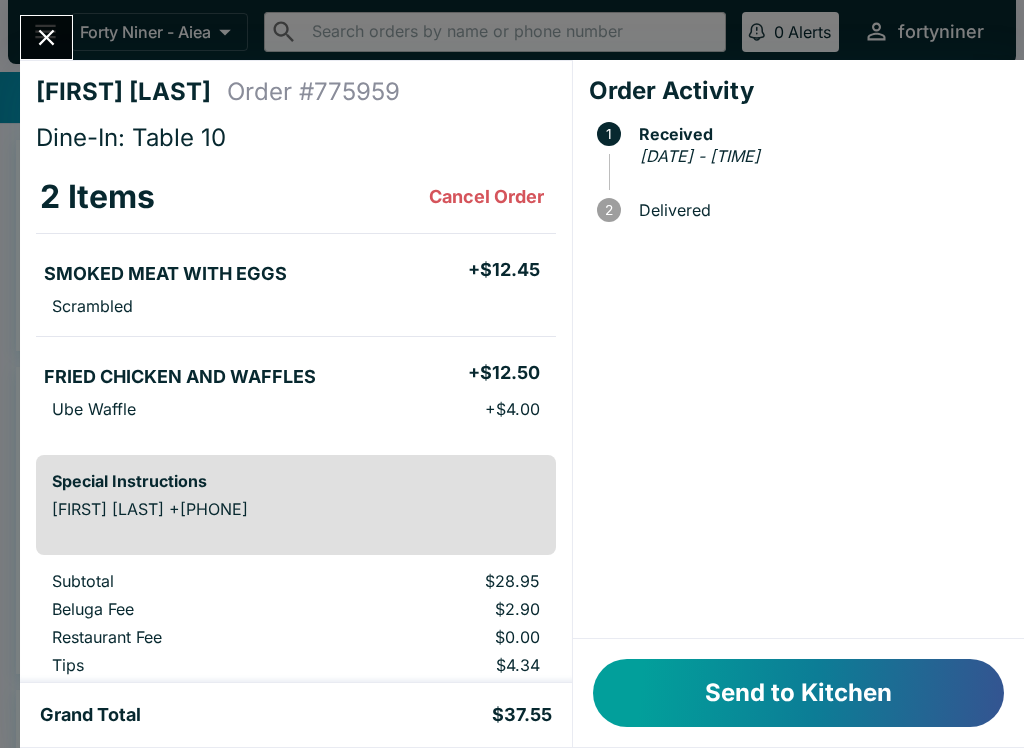 click on "Send to Kitchen" at bounding box center [798, 693] 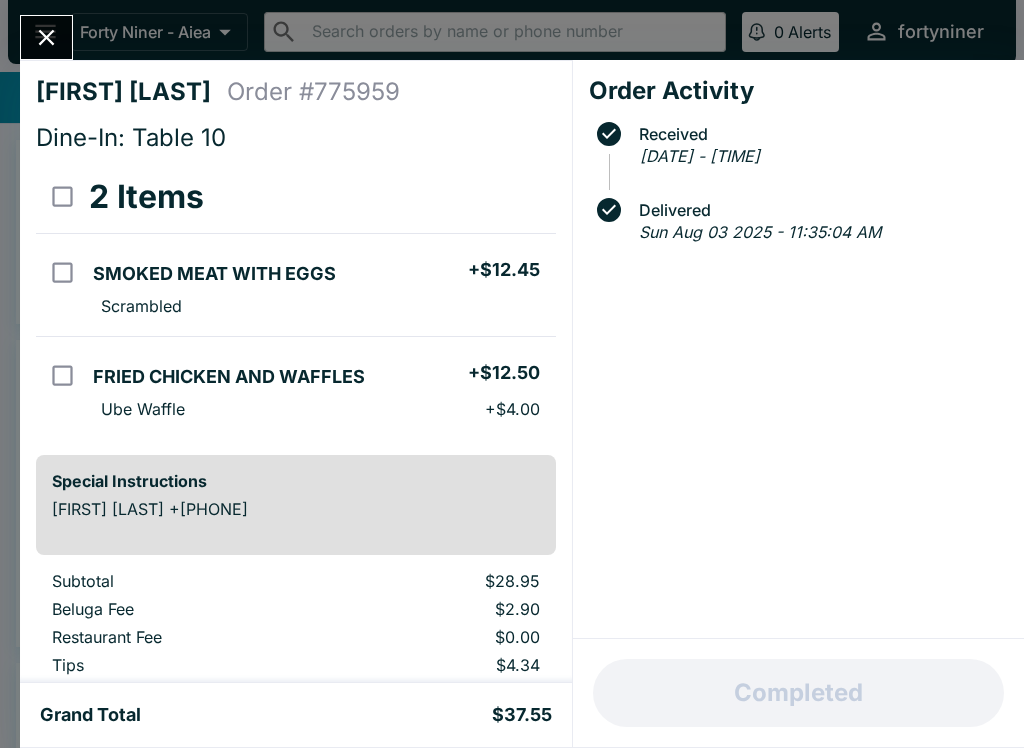 click 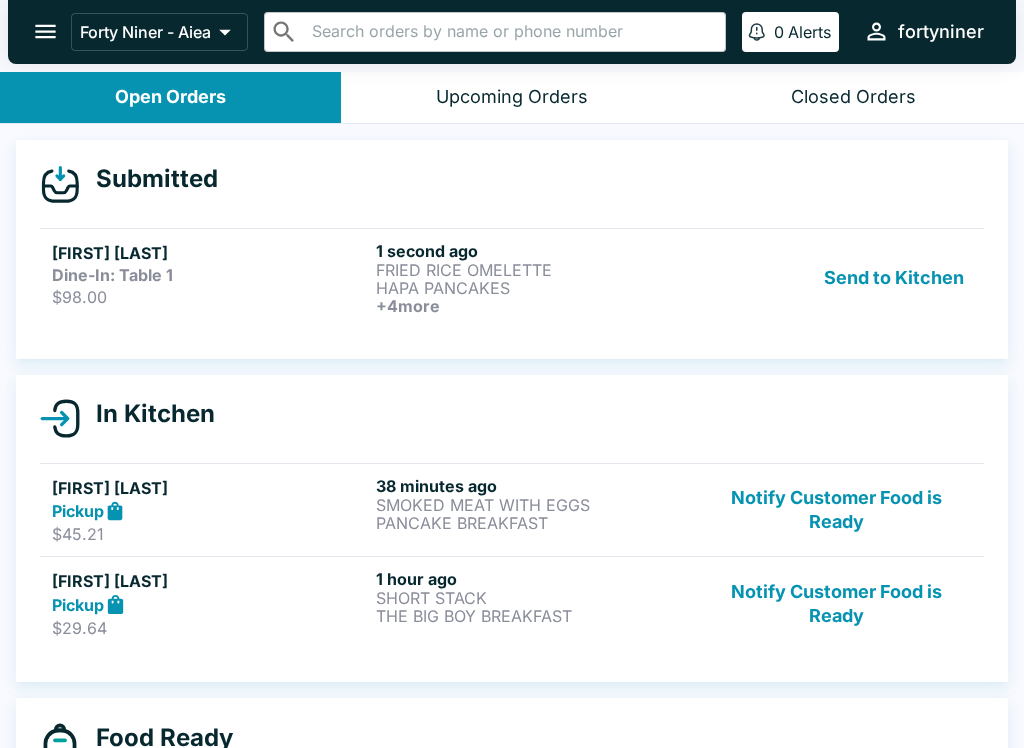 click on "[FIRST] [LAST]" at bounding box center (210, 253) 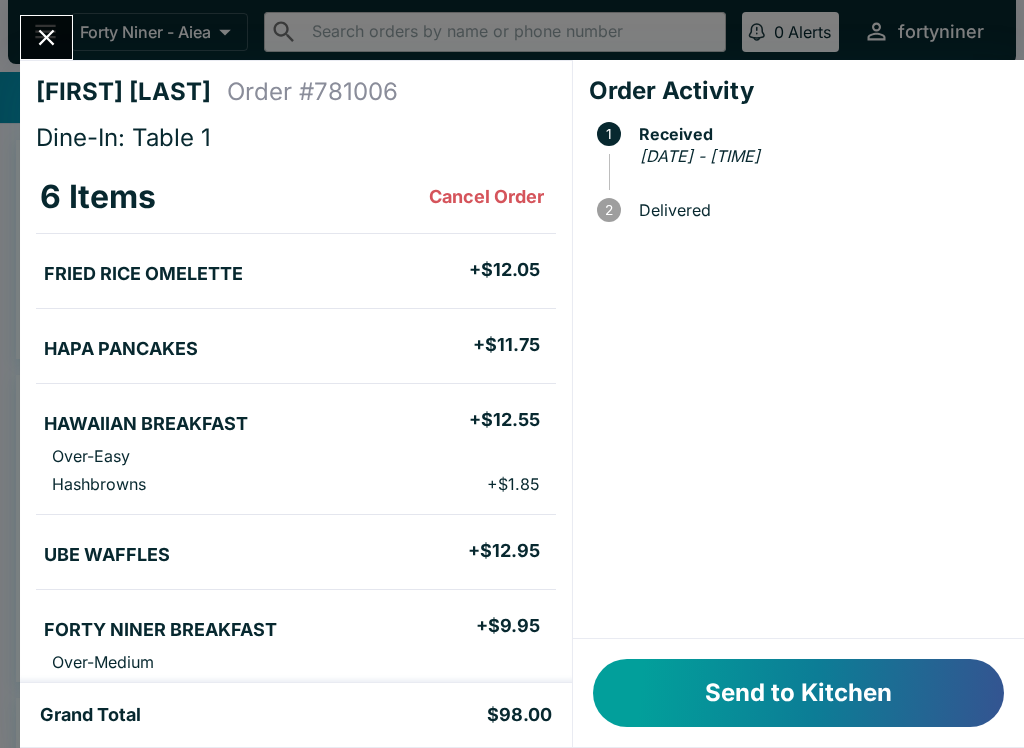 click on "Send to Kitchen" at bounding box center (798, 693) 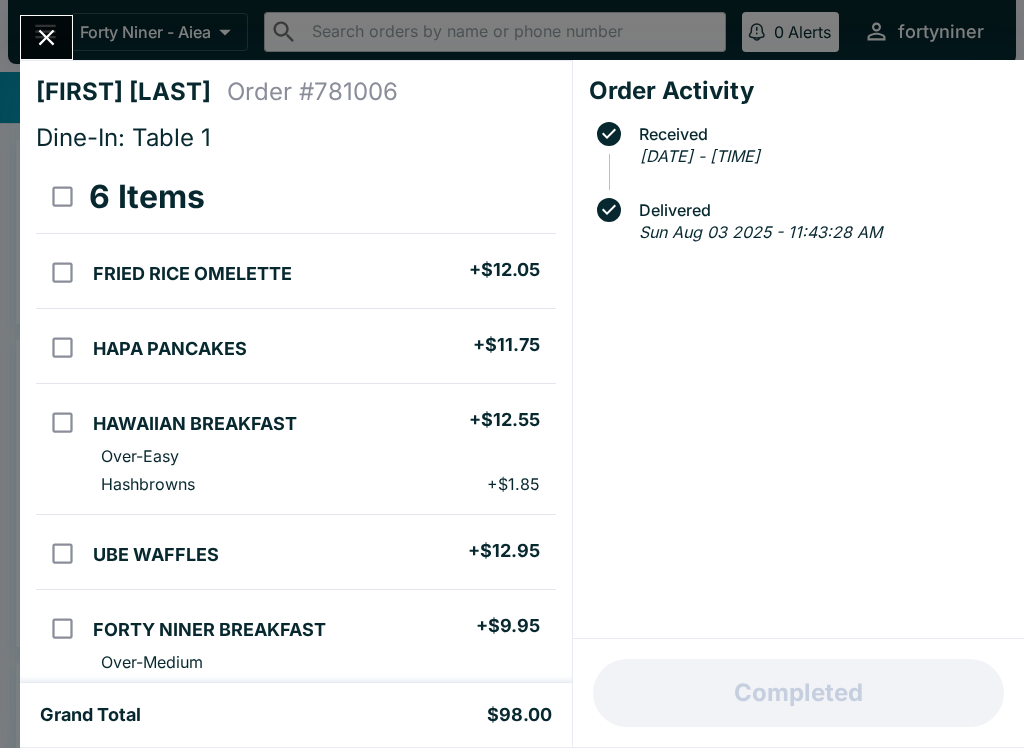 scroll, scrollTop: 0, scrollLeft: 0, axis: both 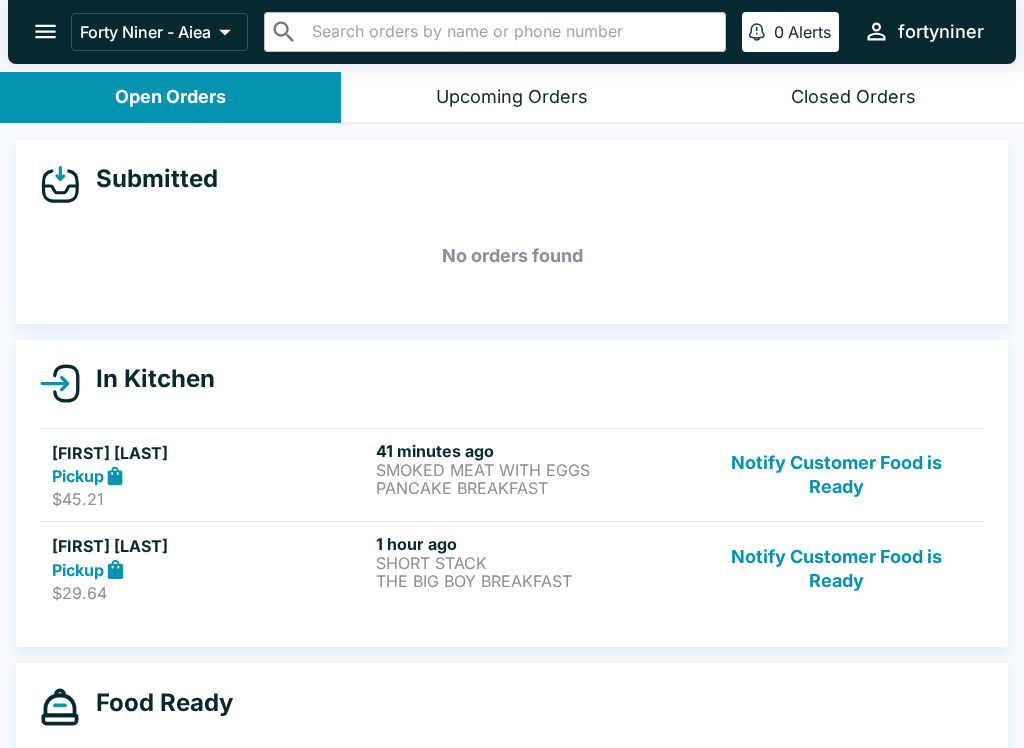 click on "Closed Orders" at bounding box center [853, 97] 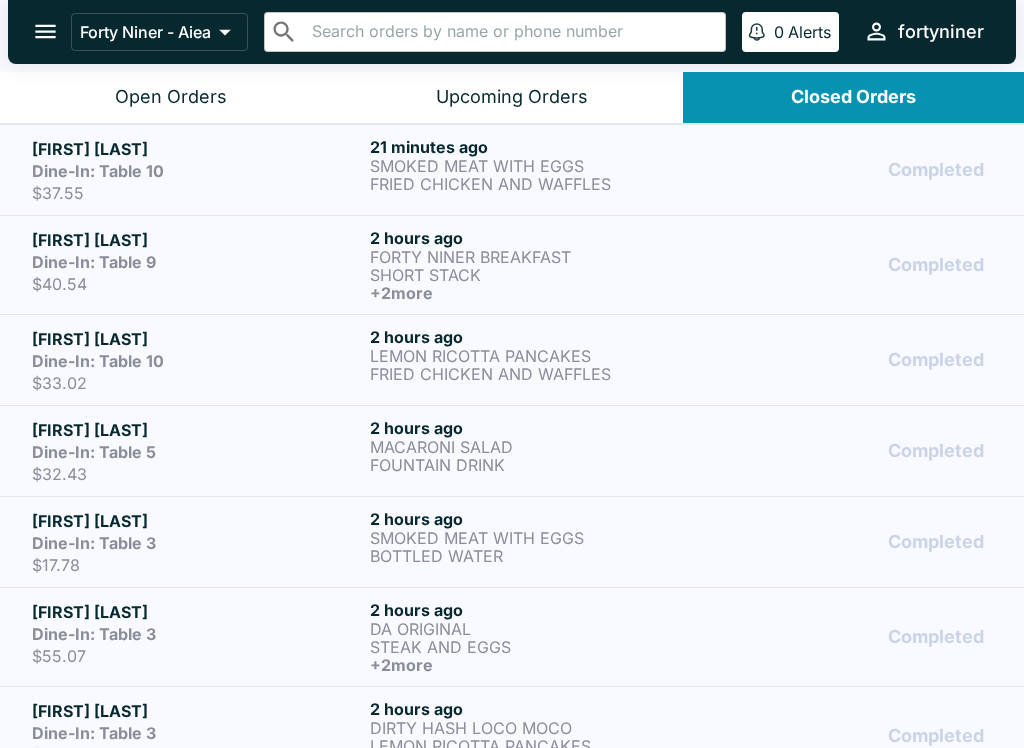 click on "[FIRST] [LAST]  Dine-In: Table 10 $37.55" at bounding box center (197, 170) 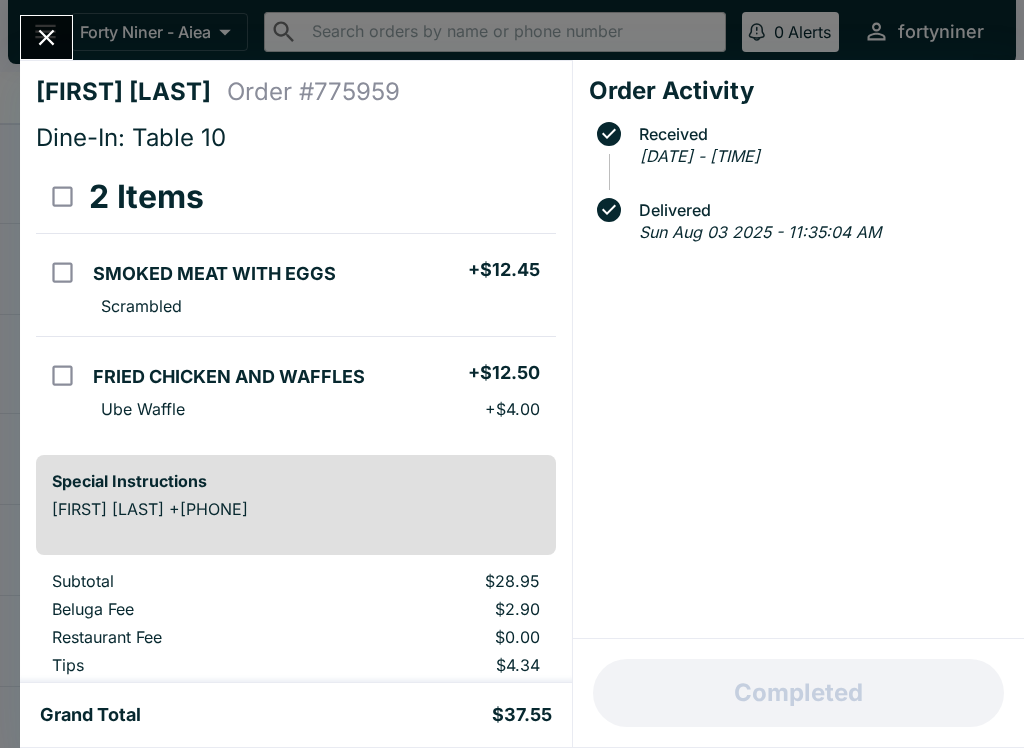 click 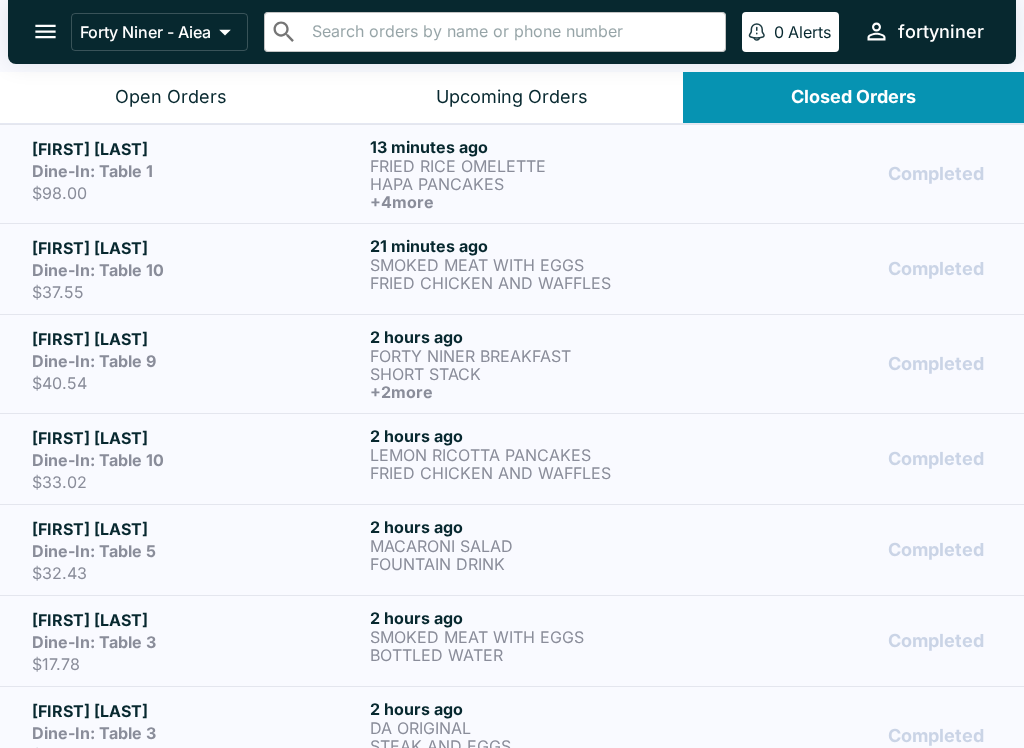 click on "Open Orders" at bounding box center (171, 97) 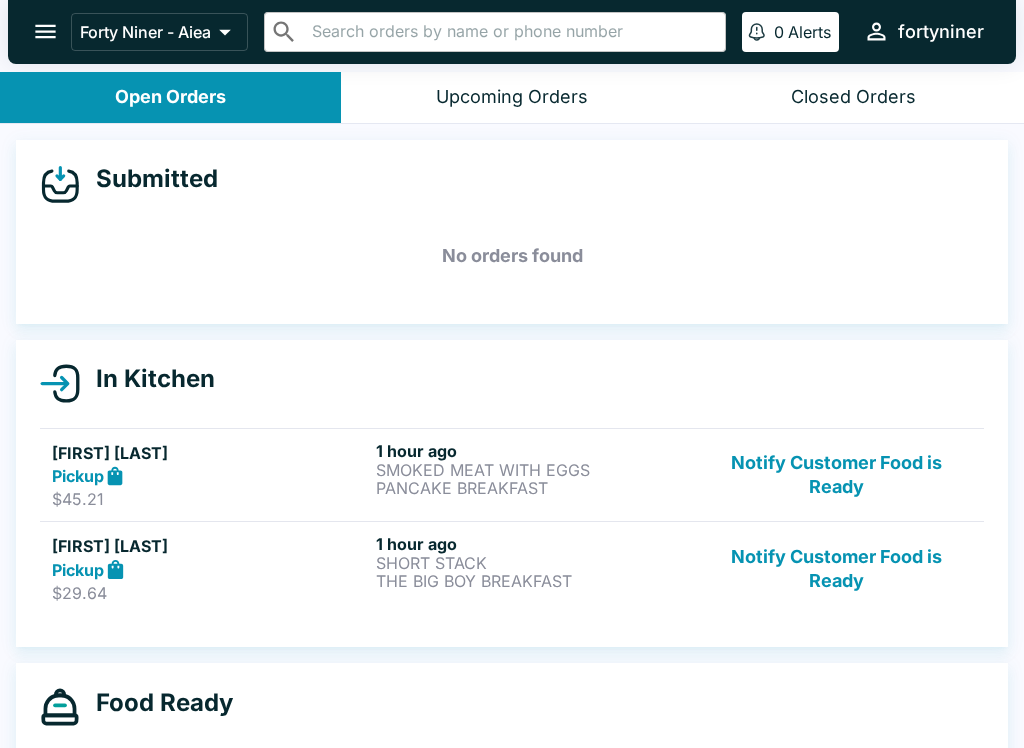 click on "Notify Customer Food is Ready" at bounding box center [836, 475] 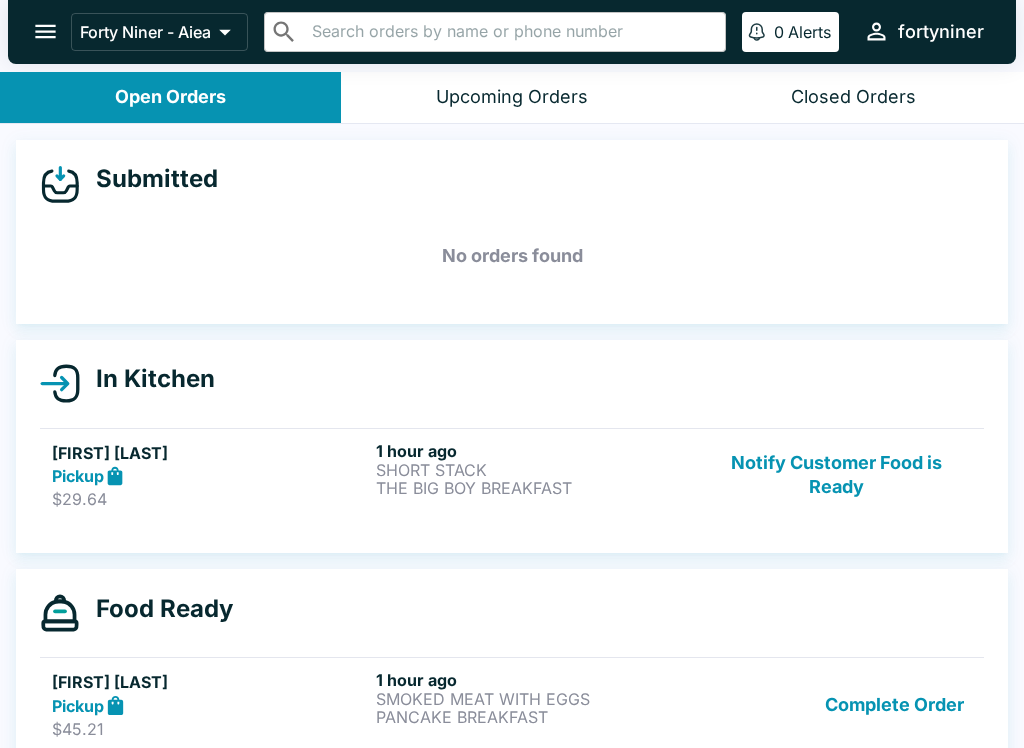 click on "Notify Customer Food is Ready" at bounding box center (836, 475) 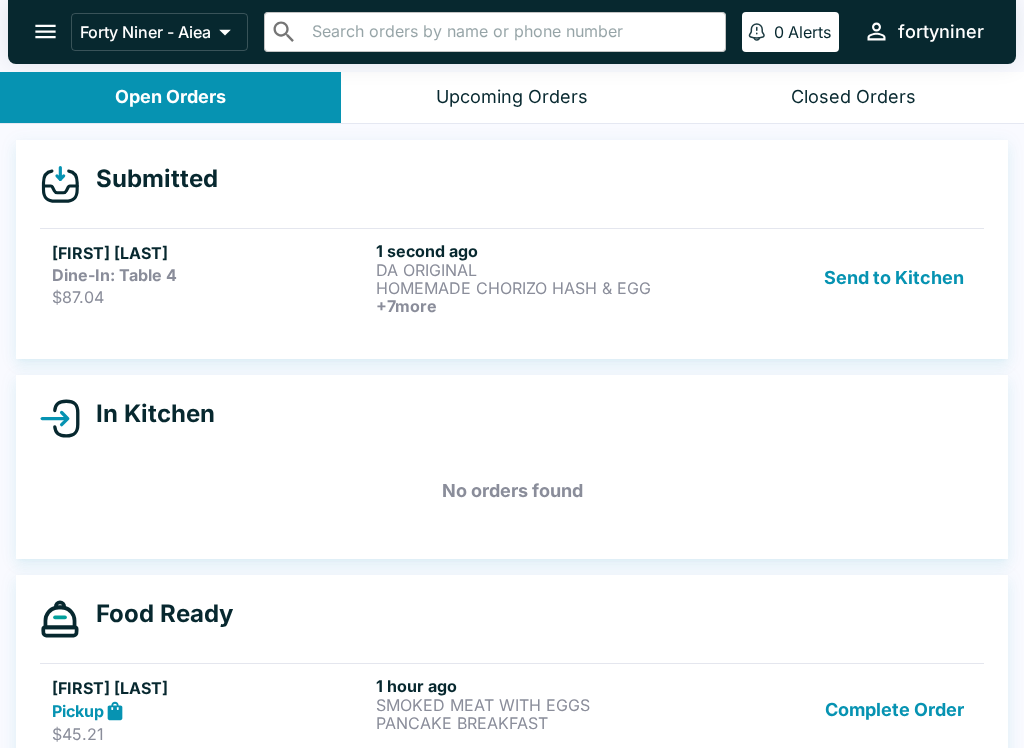 click on "[FIRST] [LAST]  Dine-In: Table 4 $[PRICE]" at bounding box center (210, 278) 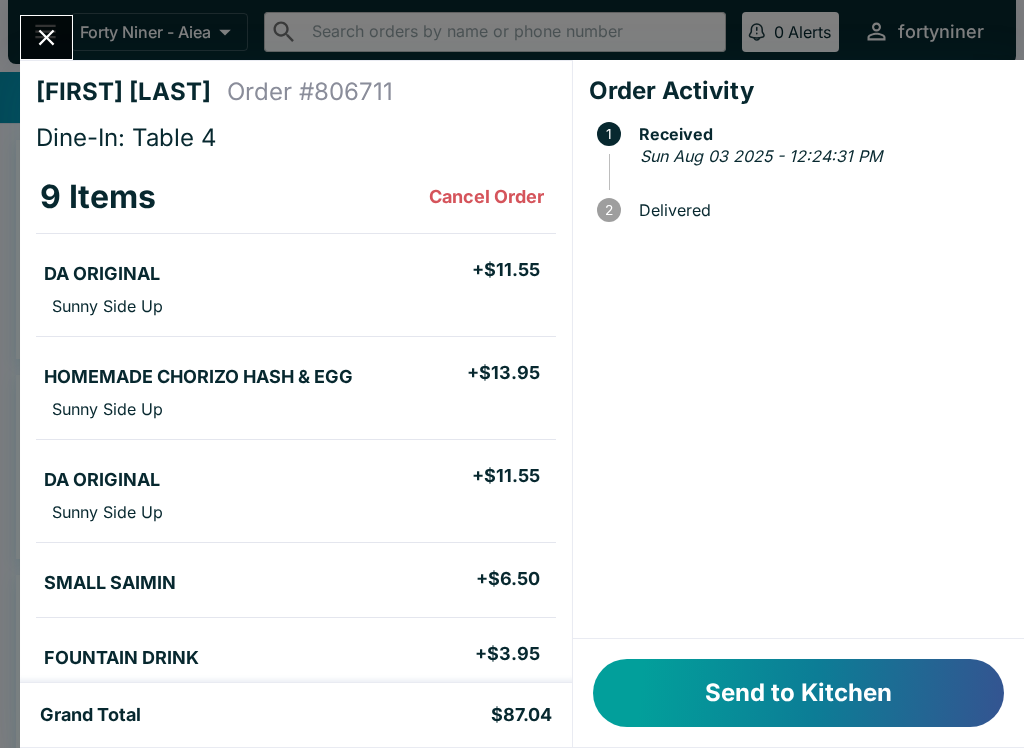 scroll, scrollTop: 0, scrollLeft: 0, axis: both 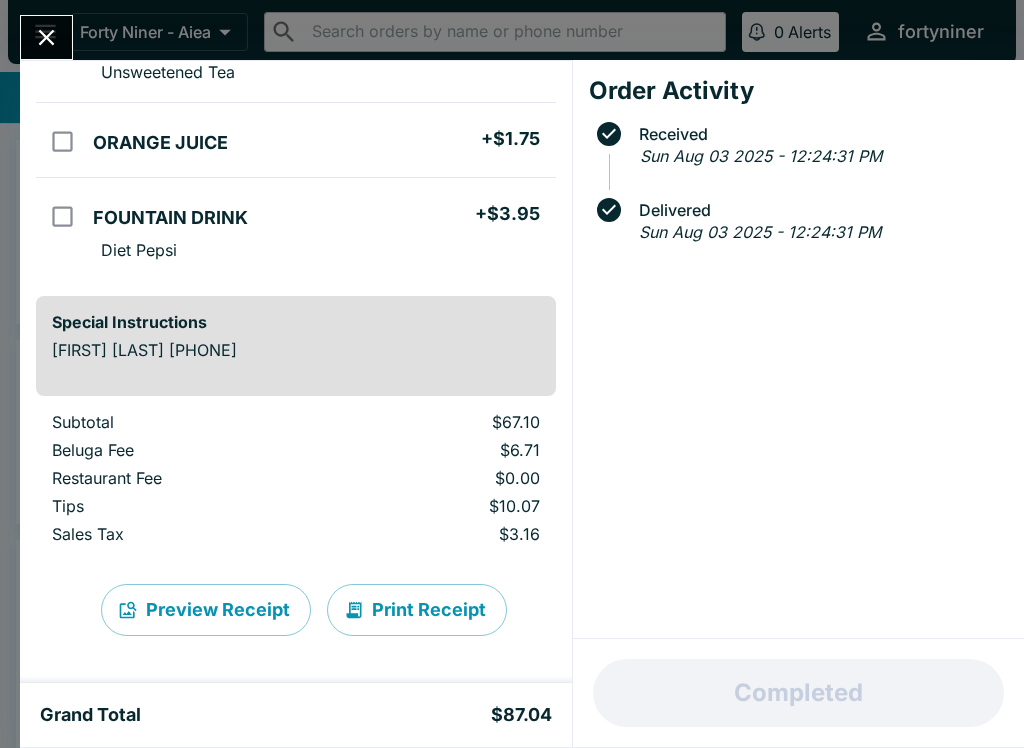 click on "[FIRST] [LAST]  Order # [ORDER_ID] Dine-In: Table 4 9 Items DA ORIGINAL  + $[PRICE] Sunny Side Up HOMEMADE CHORIZO HASH & EGG + $[PRICE] Sunny Side Up DA ORIGINAL  + $[PRICE] Sunny Side Up SMALL SAIMIN + $[PRICE] FOUNTAIN DRINK + $[PRICE] Pepsi FORTY NINER BREAKFAST + $[PRICE] Scrambled Spam FOUNTAIN DRINK + $[PRICE] Unsweetened Tea ORANGE JUICE + $[PRICE] FOUNTAIN DRINK + $[PRICE] Diet Pepsi Special Instructions [FIRST] [LAST]  +[PHONE] Subtotal $[PRICE] Beluga Fee $[PRICE] Restaurant Fee $[PRICE] Tips $[PRICE] Sales Tax $[PRICE] Preview Receipt Print Receipt Grand Total $[PRICE] Order Activity Received [DATE] - [TIME] Delivered [DATE] - [TIME] Completed" at bounding box center (512, 374) 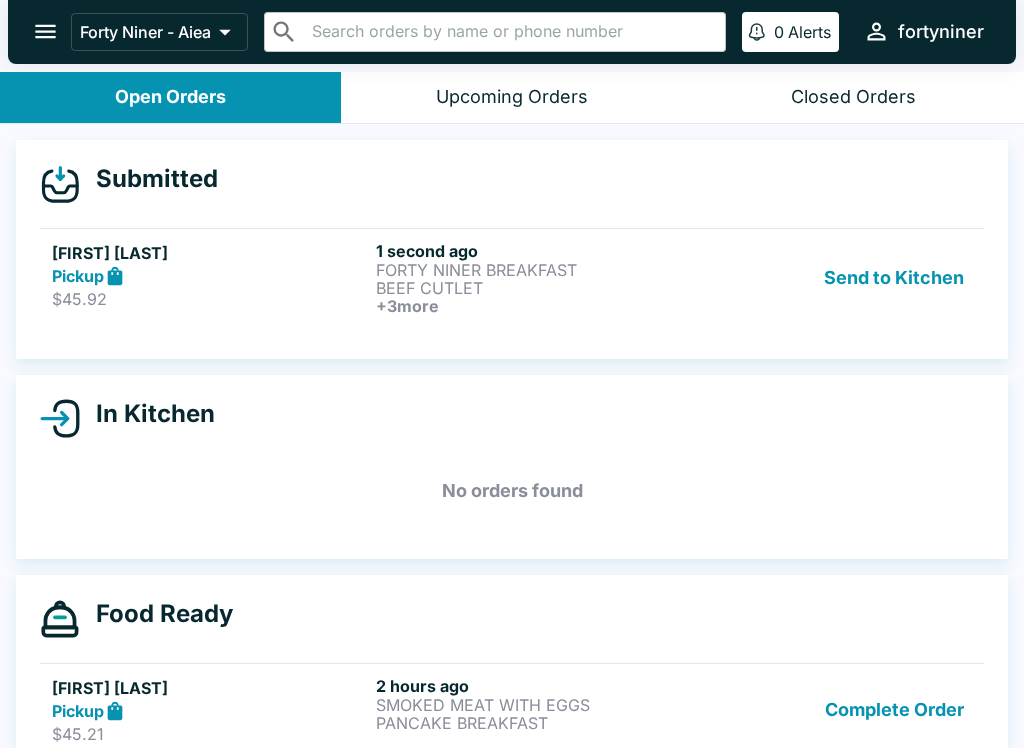scroll, scrollTop: 0, scrollLeft: 0, axis: both 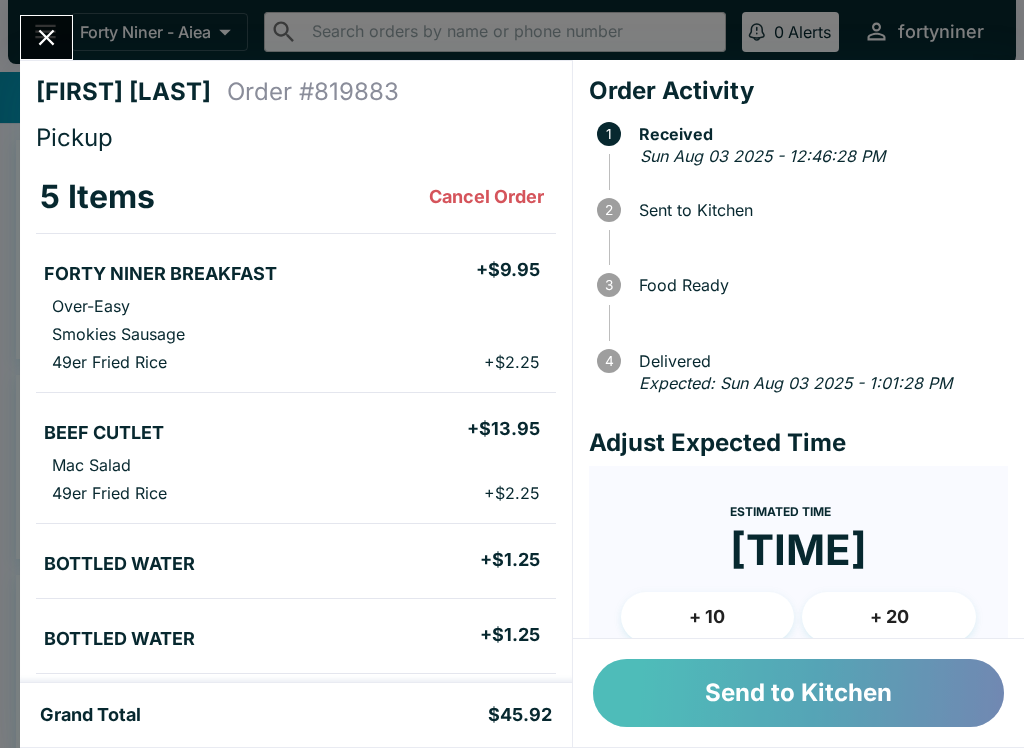 click on "Send to Kitchen" at bounding box center [798, 693] 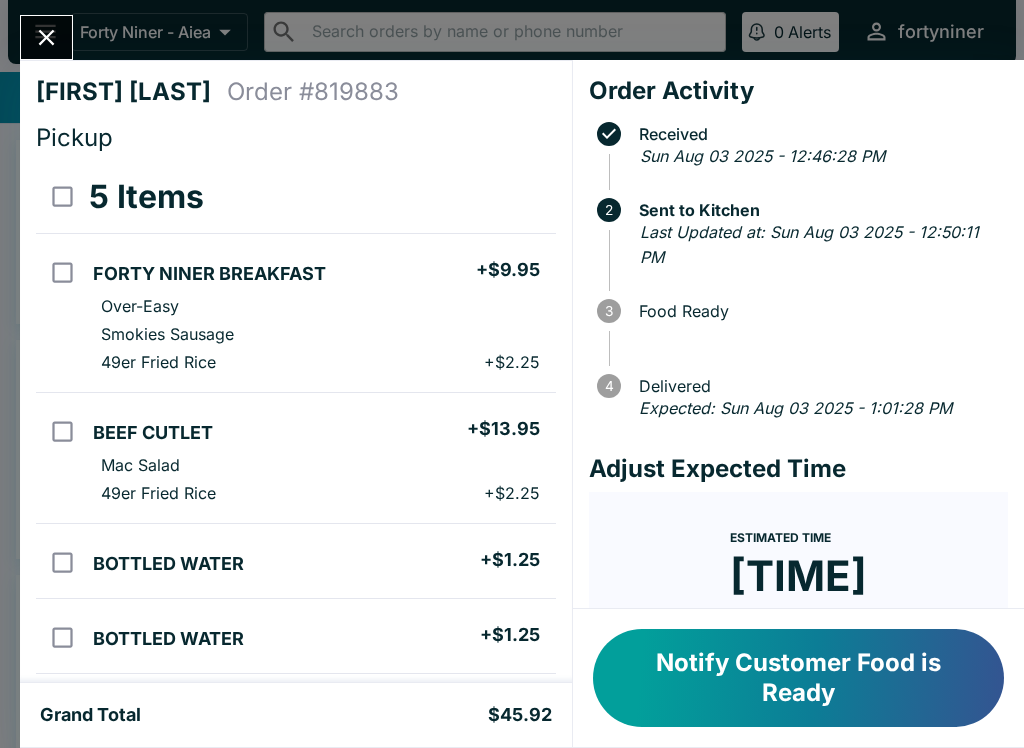 scroll, scrollTop: -1, scrollLeft: 0, axis: vertical 